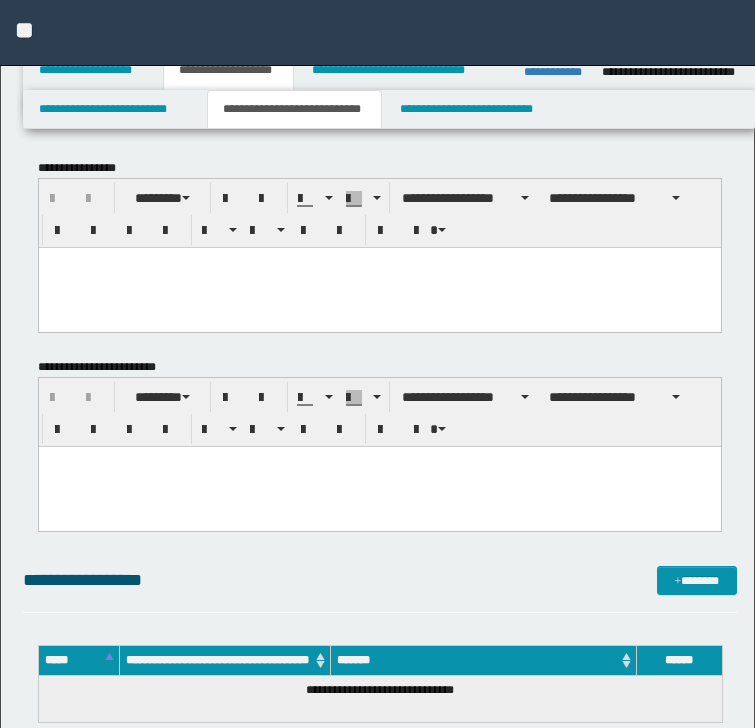 scroll, scrollTop: 0, scrollLeft: 0, axis: both 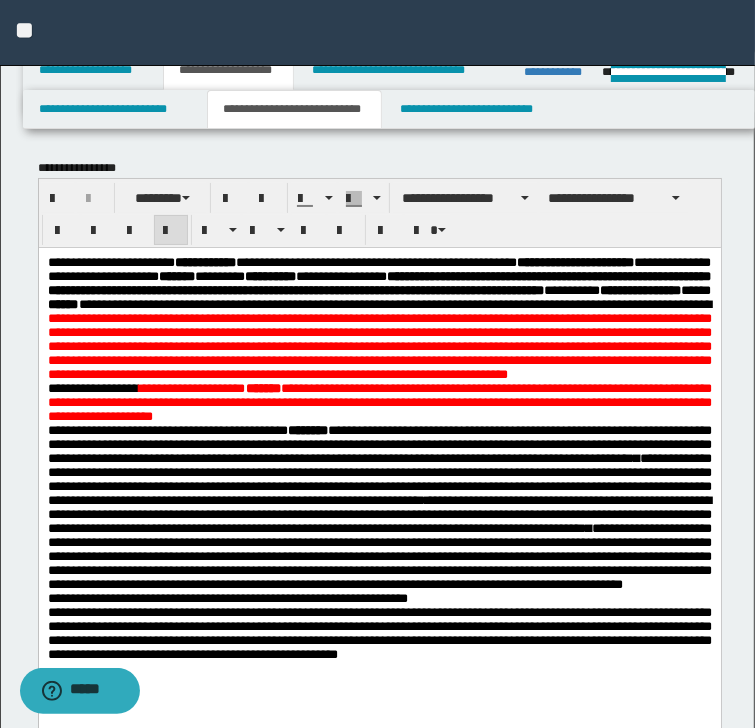 click on "**********" at bounding box center (379, 402) 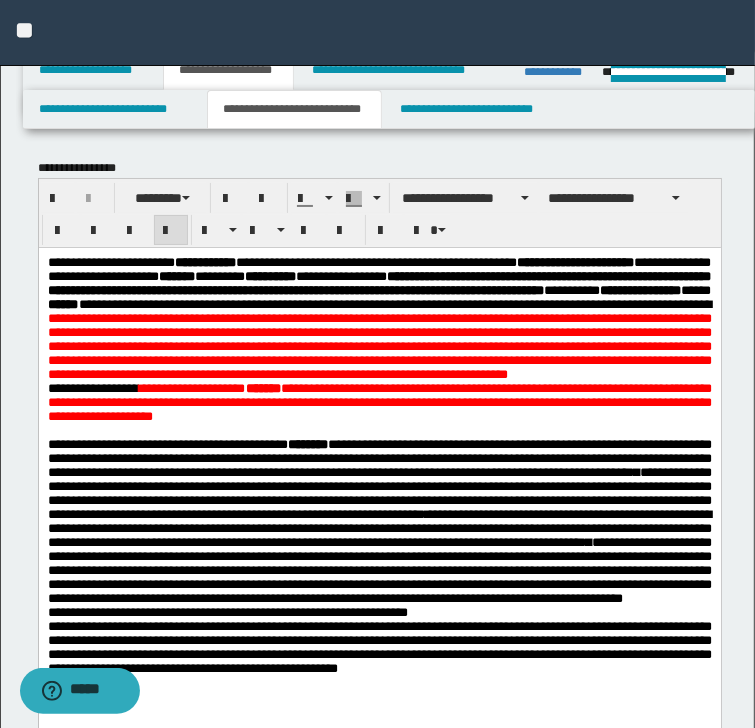 click on "**********" at bounding box center (379, 318) 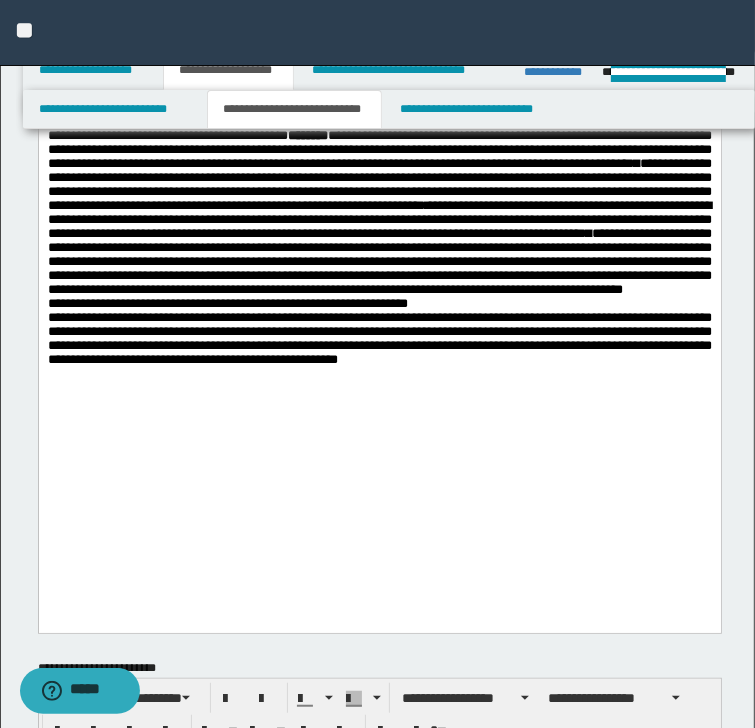 scroll, scrollTop: 320, scrollLeft: 0, axis: vertical 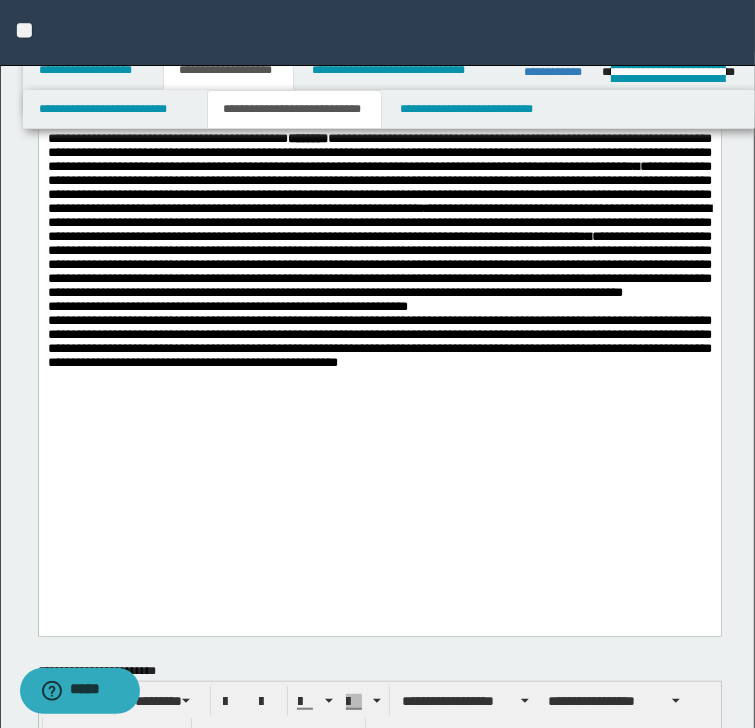 click on "**********" at bounding box center (379, 300) 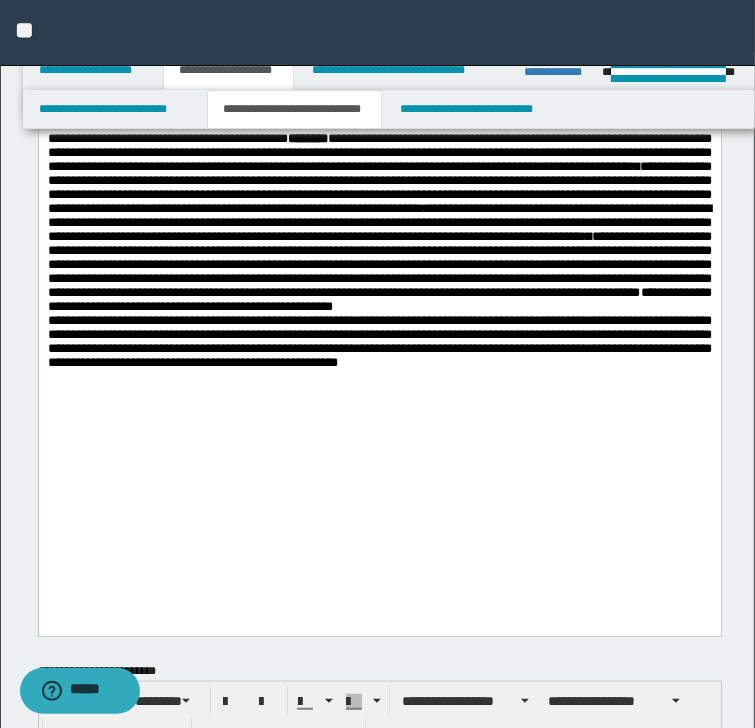 click on "**********" at bounding box center (379, 300) 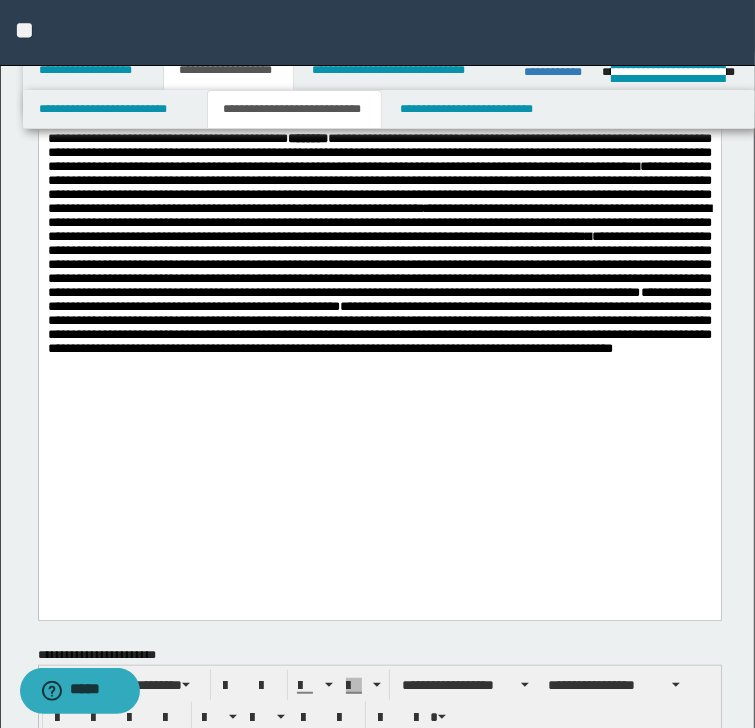 click on "**********" at bounding box center (379, 219) 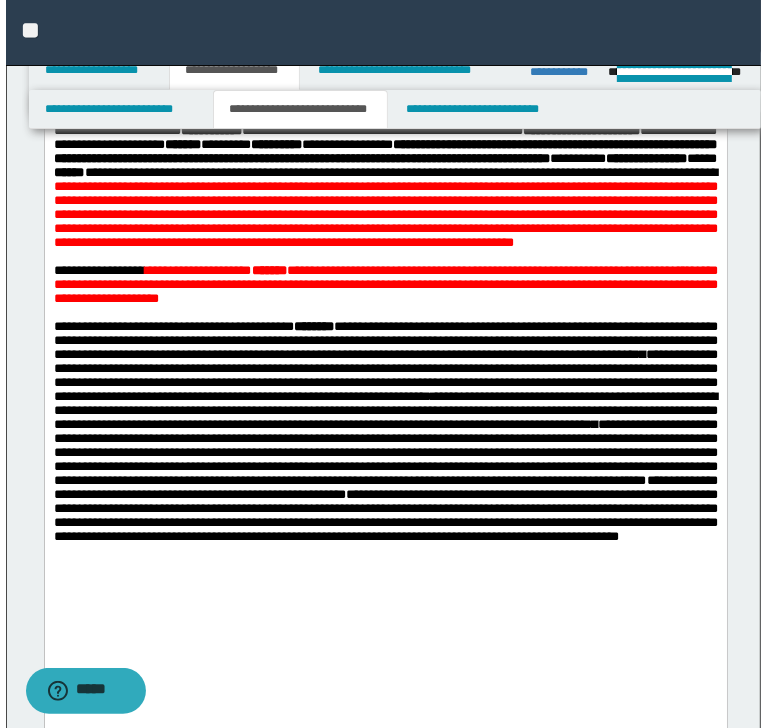 scroll, scrollTop: 0, scrollLeft: 0, axis: both 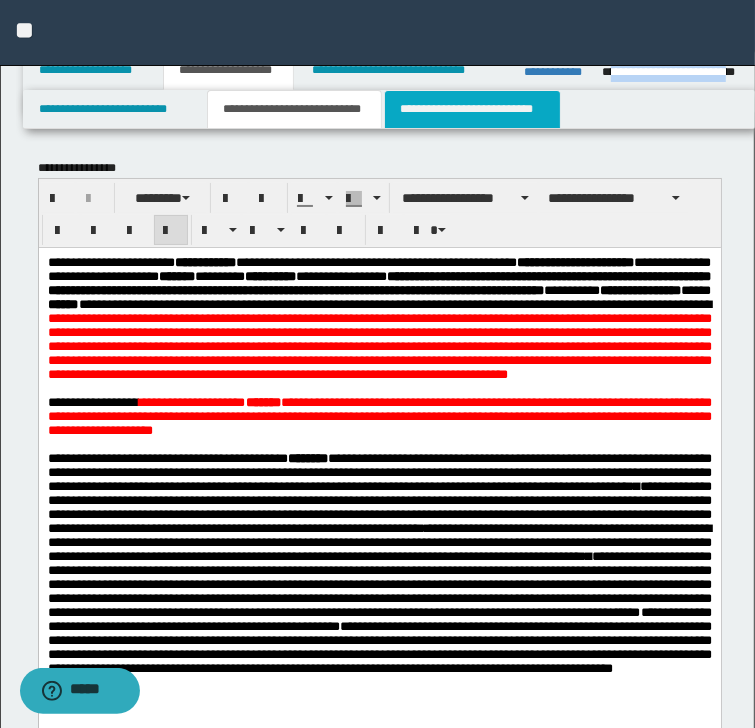 click on "**********" at bounding box center (472, 109) 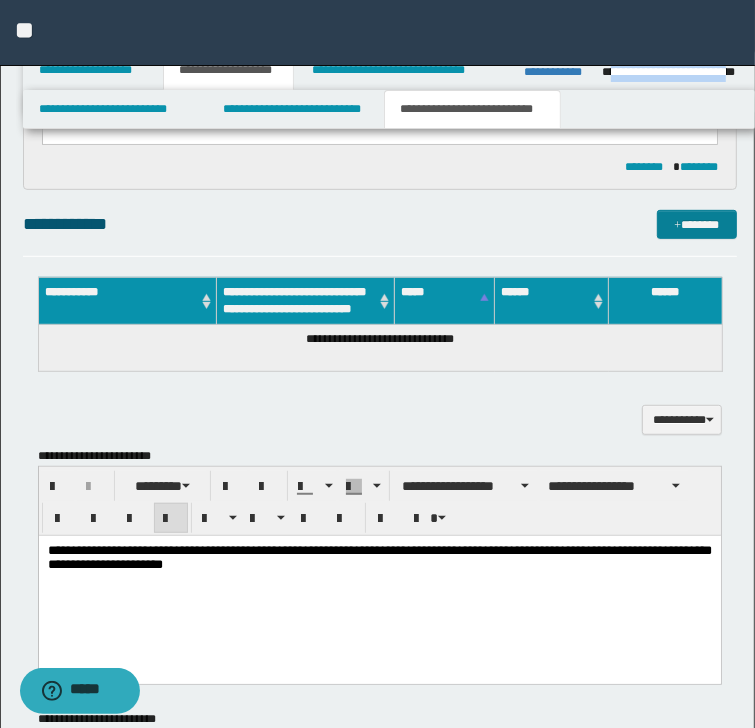 scroll, scrollTop: 400, scrollLeft: 0, axis: vertical 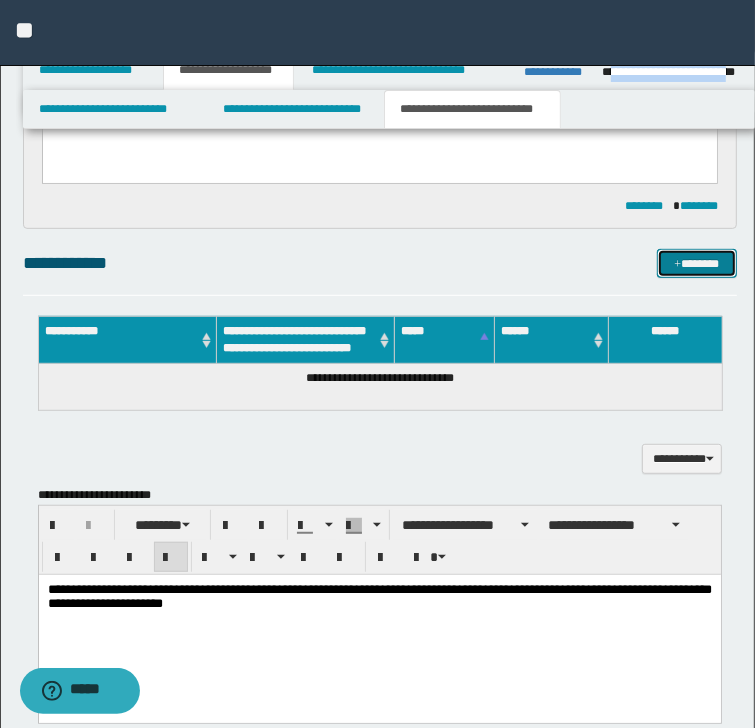 click on "*******" at bounding box center (696, 264) 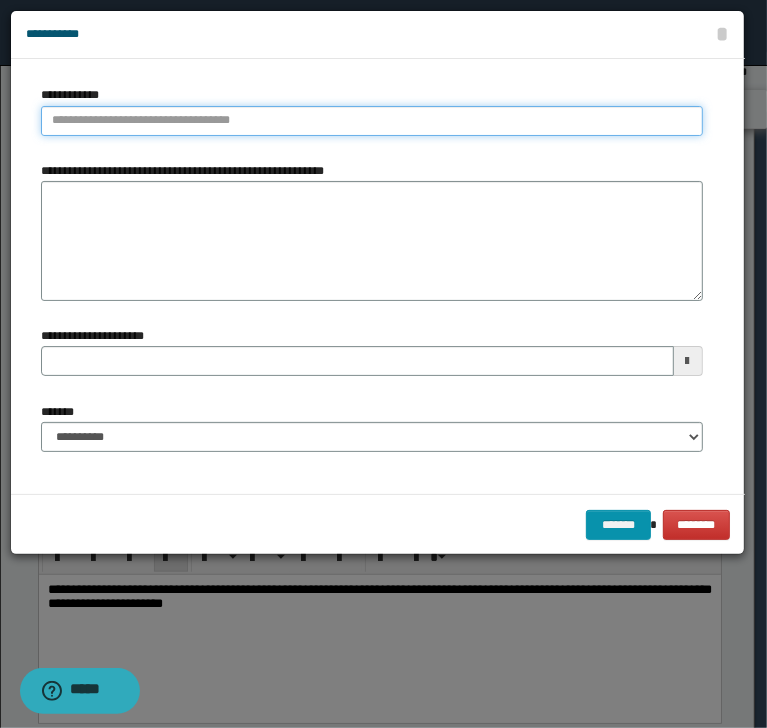click on "**********" at bounding box center (372, 121) 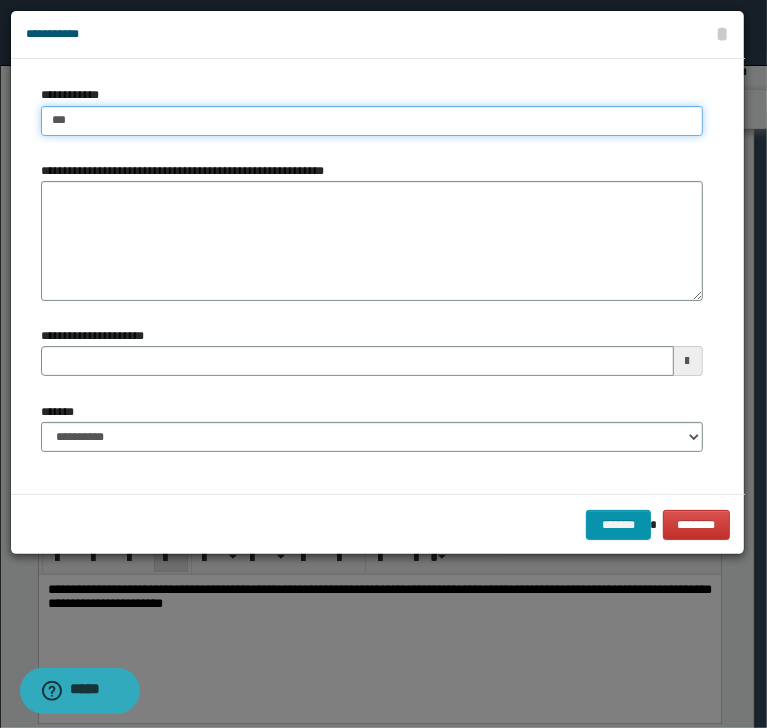 type on "****" 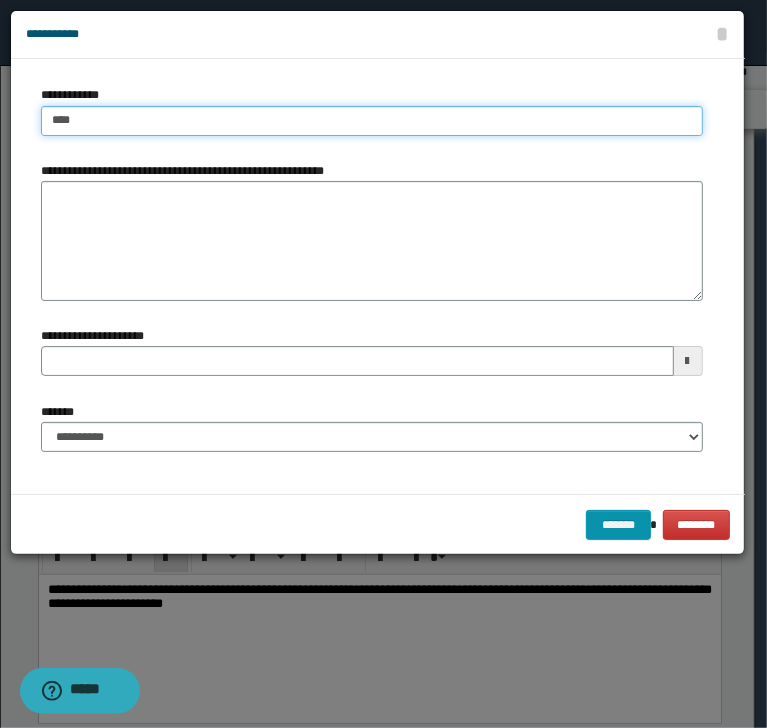 type on "****" 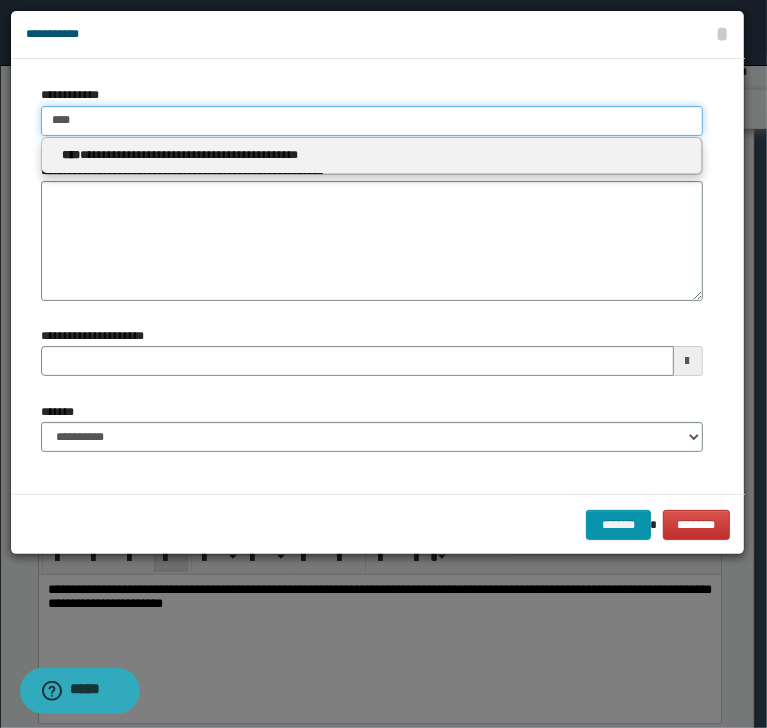 type on "****" 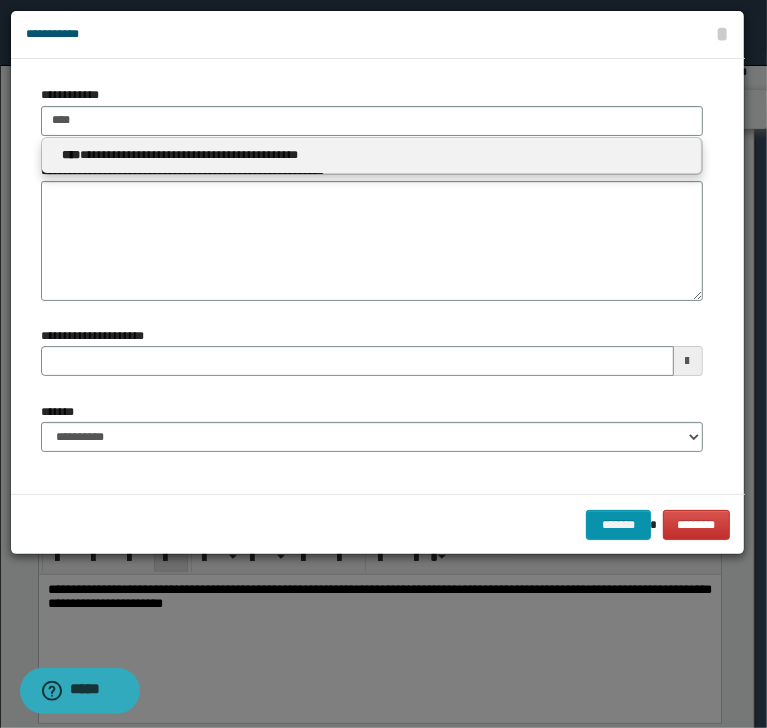click on "**********" at bounding box center [371, 155] 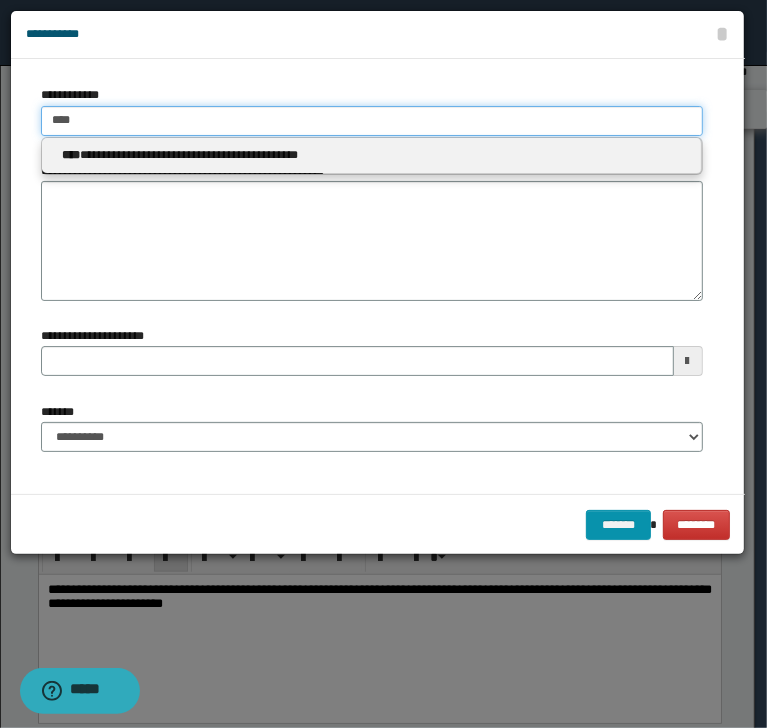 type 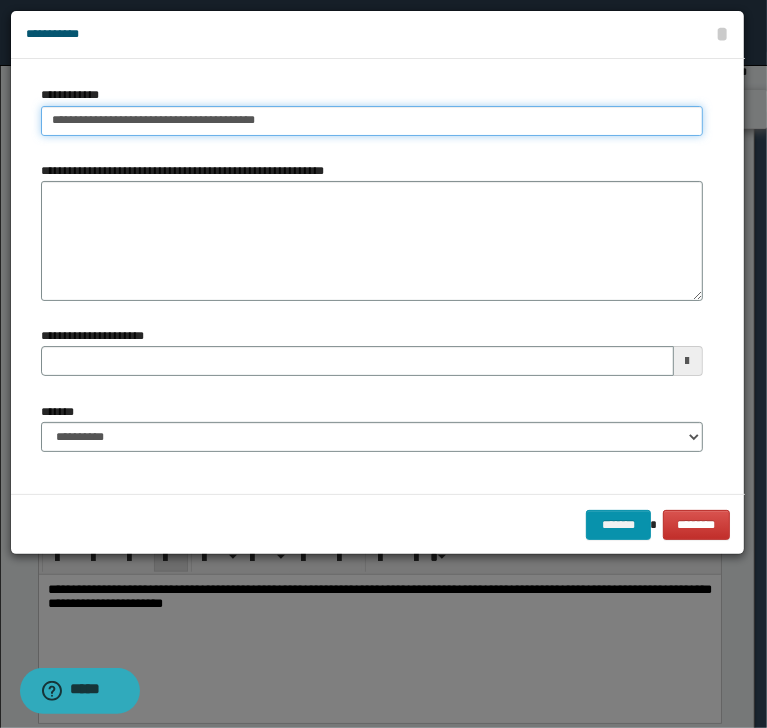 type on "**********" 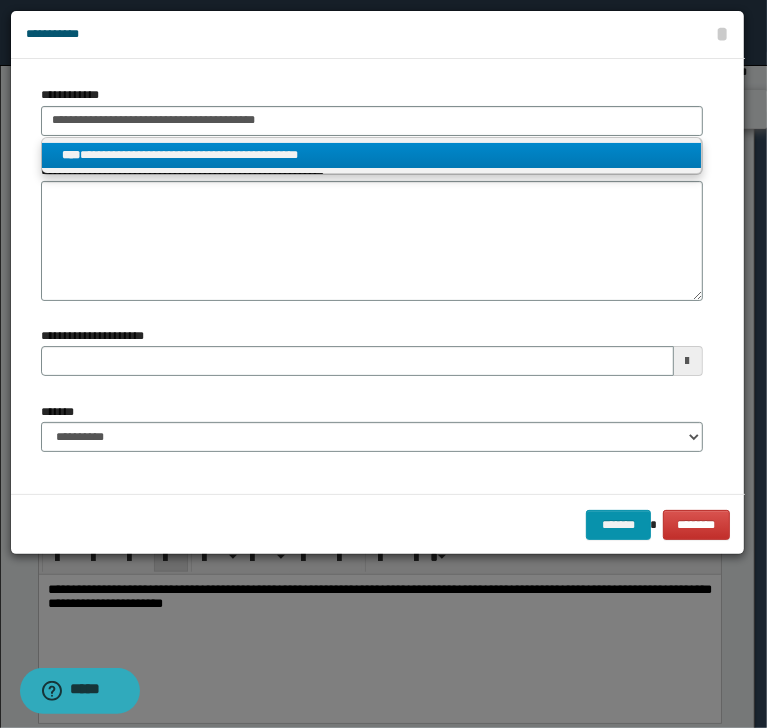 drag, startPoint x: 311, startPoint y: 149, endPoint x: 297, endPoint y: 149, distance: 14 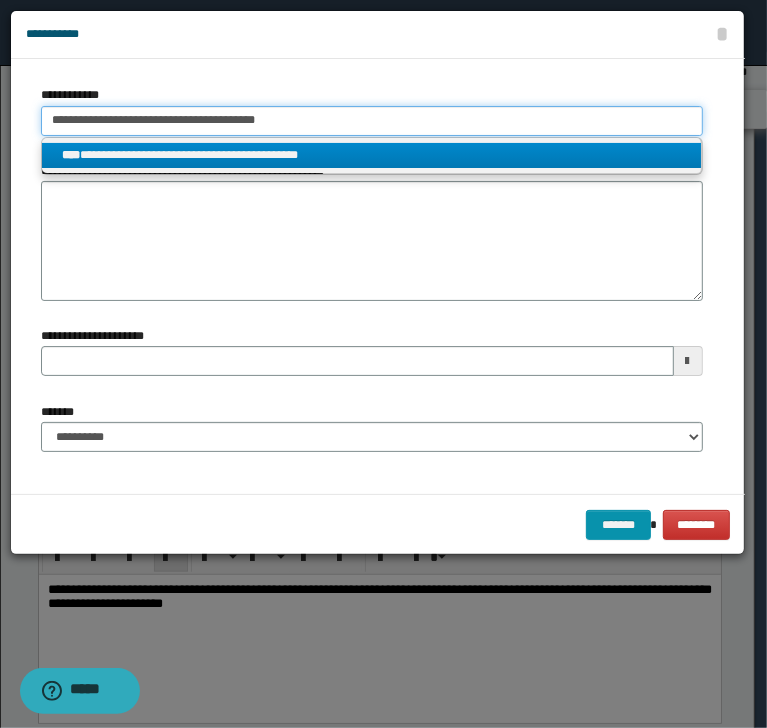 type 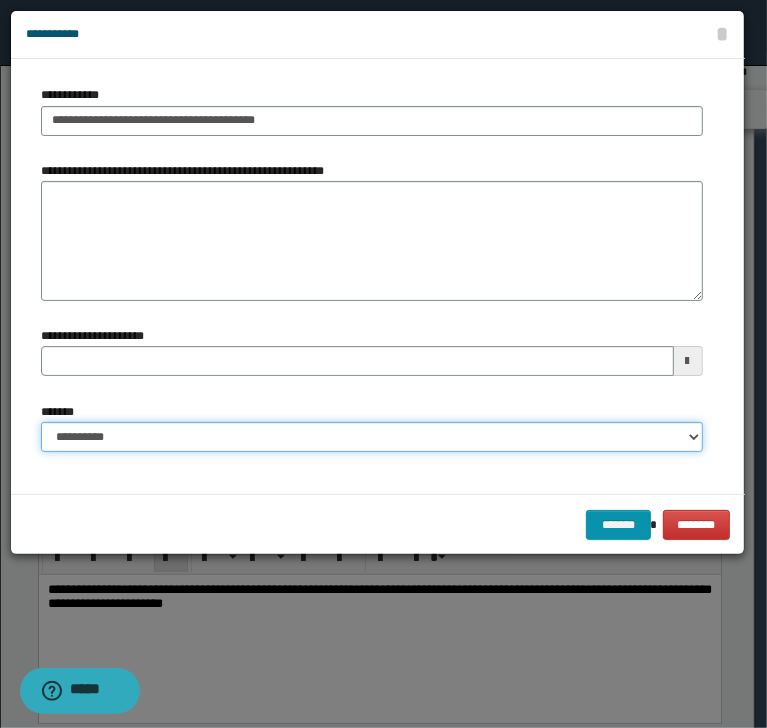 drag, startPoint x: 105, startPoint y: 432, endPoint x: 112, endPoint y: 447, distance: 16.552946 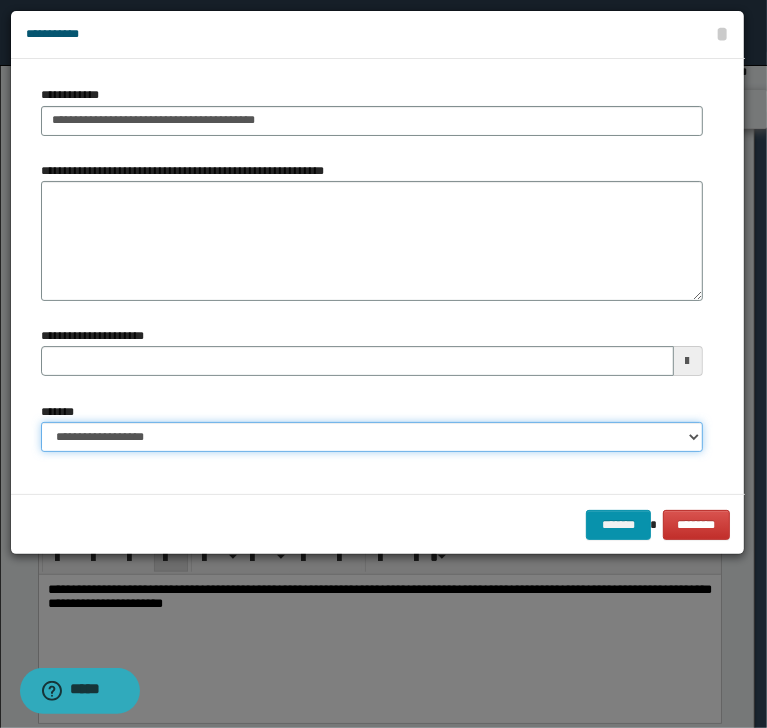 click on "**********" at bounding box center [372, 437] 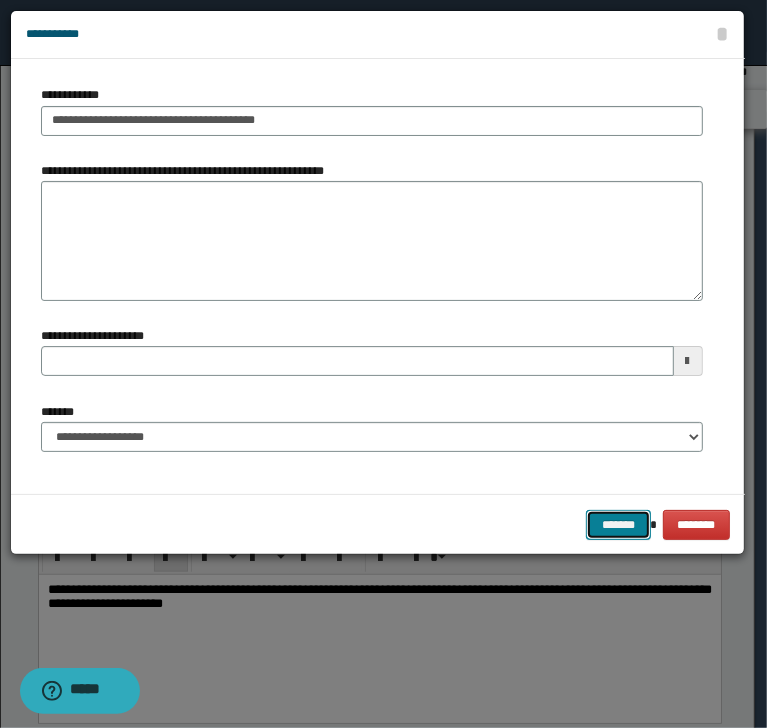 click on "*******" at bounding box center (618, 525) 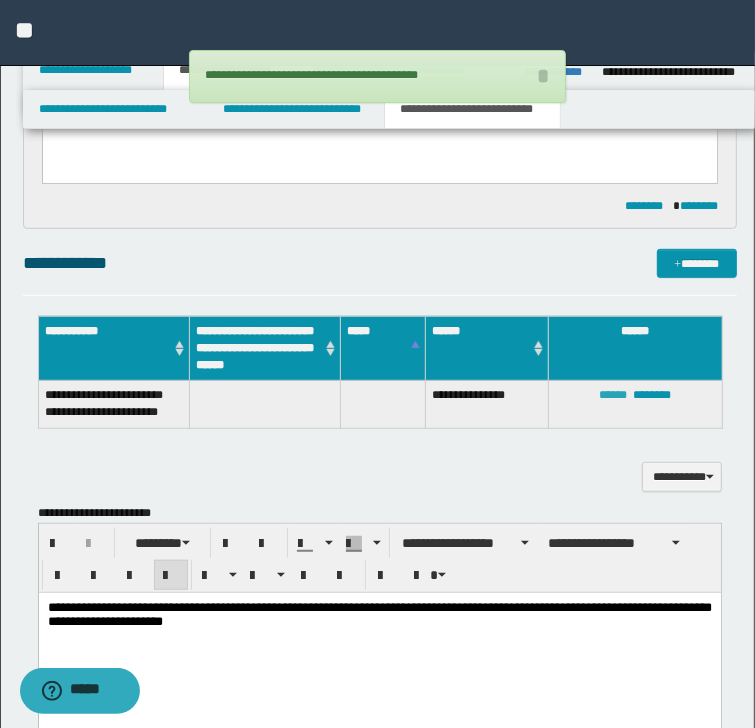 click on "******" at bounding box center [613, 395] 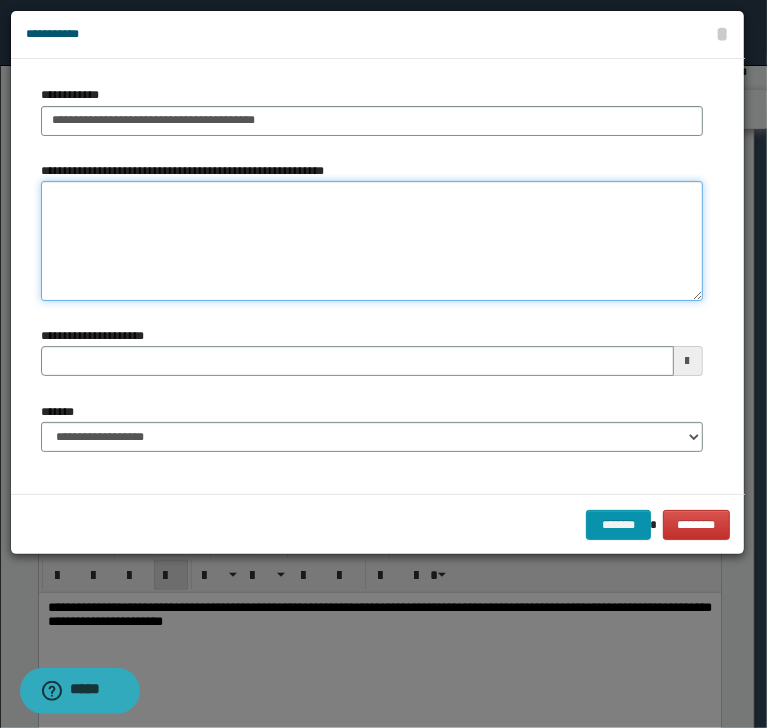 click on "**********" at bounding box center (372, 241) 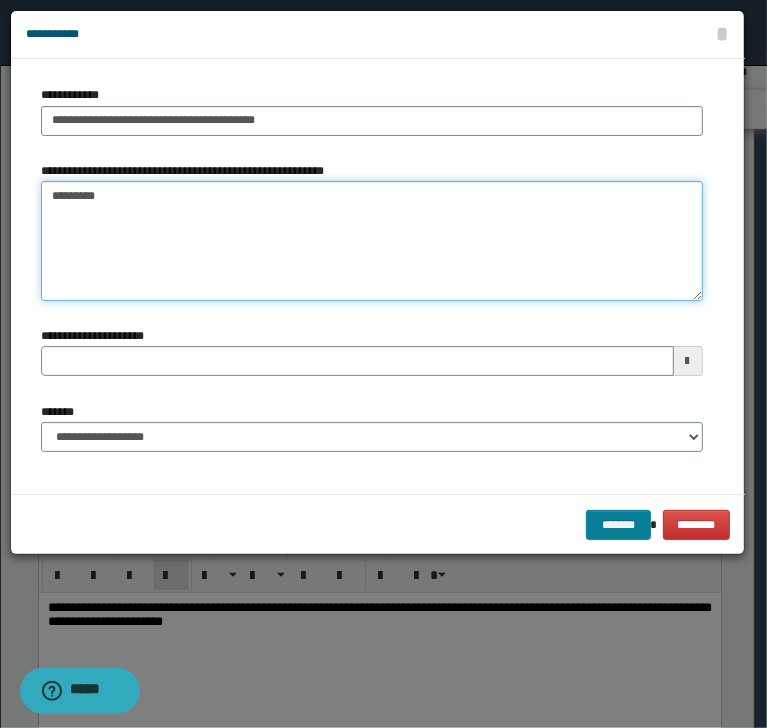 type on "*********" 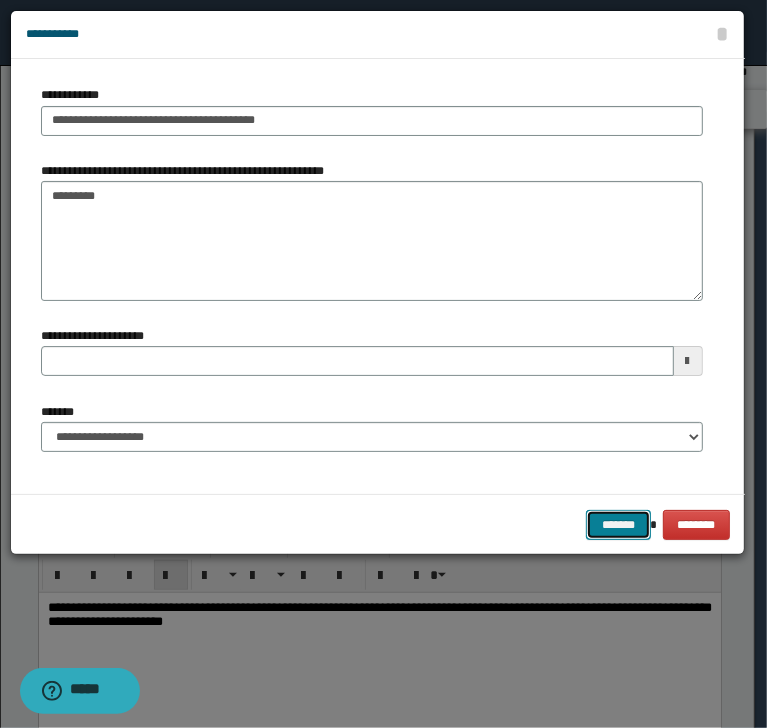 click on "*******" at bounding box center [618, 525] 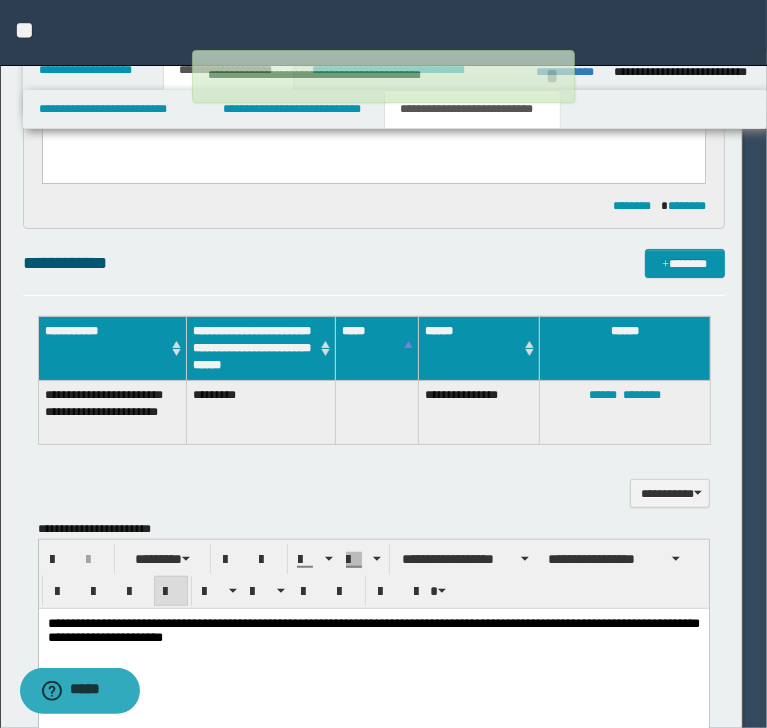 type 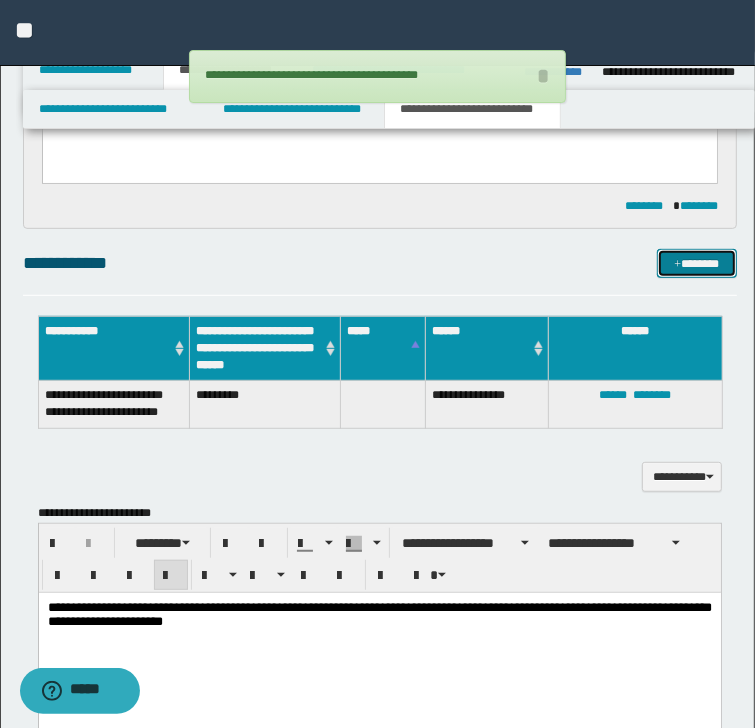 click on "*******" at bounding box center (696, 264) 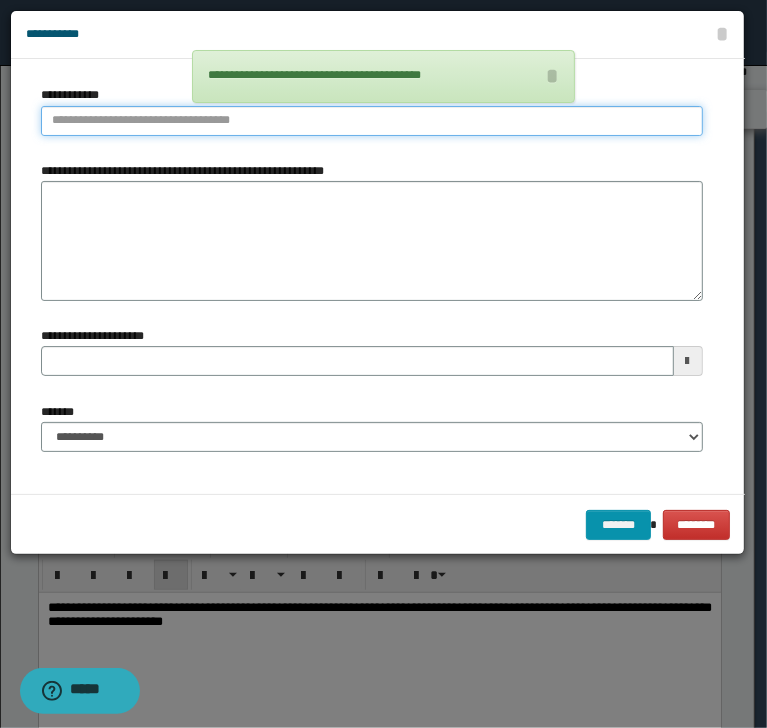 type on "**********" 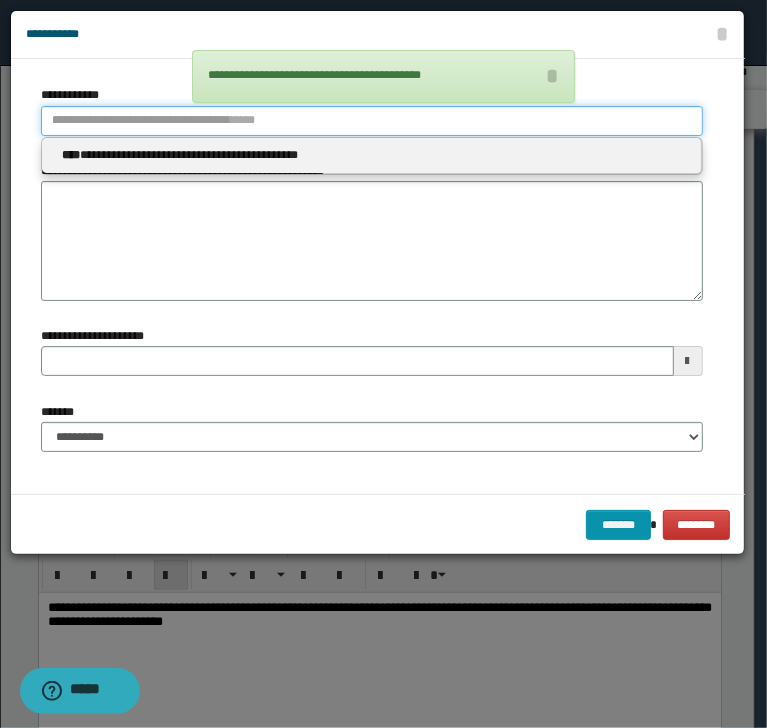 click on "**********" at bounding box center [372, 121] 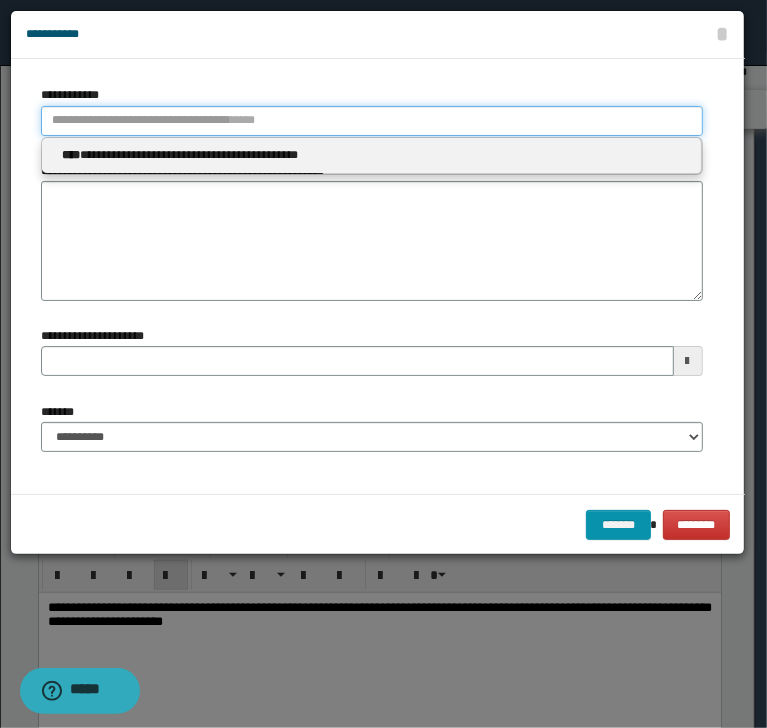 type 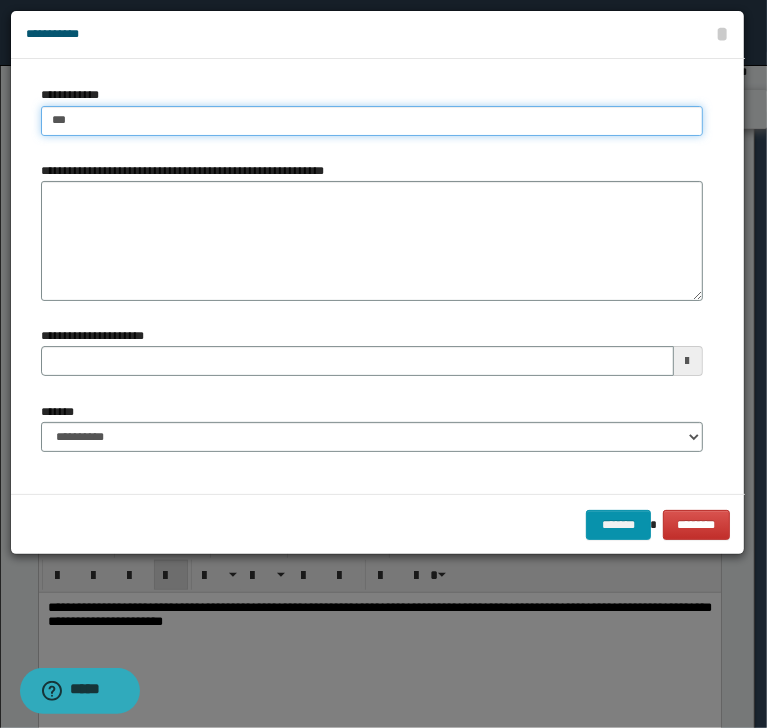 type on "****" 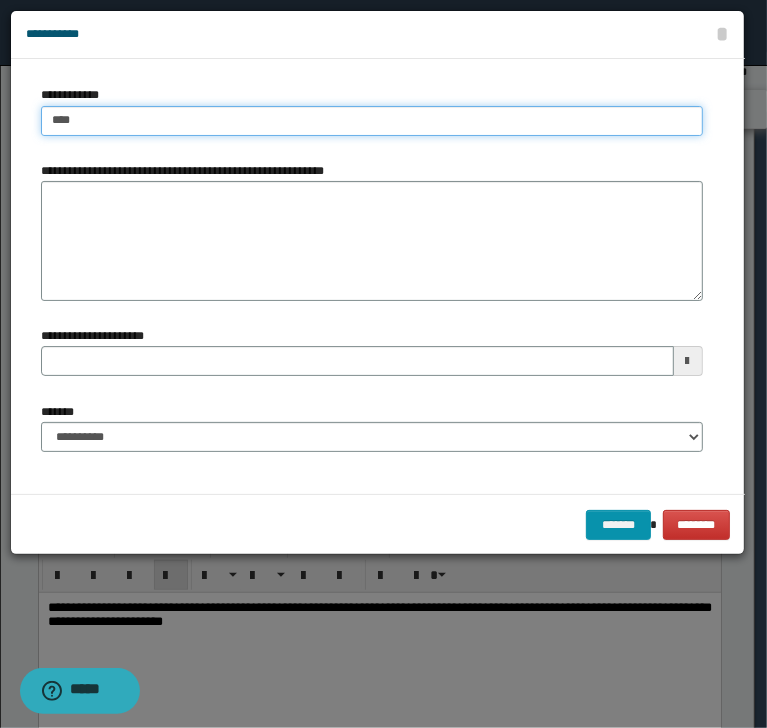 type on "****" 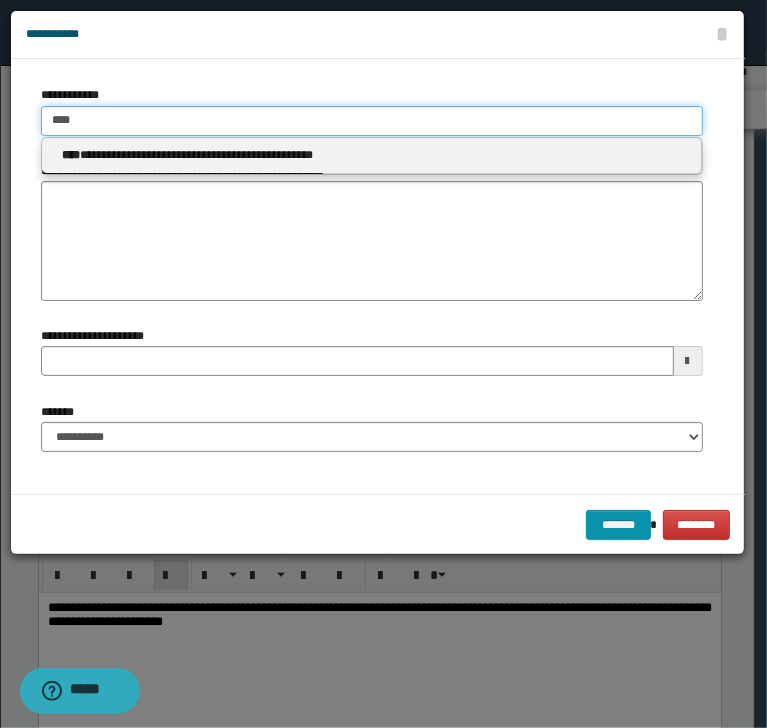 type on "****" 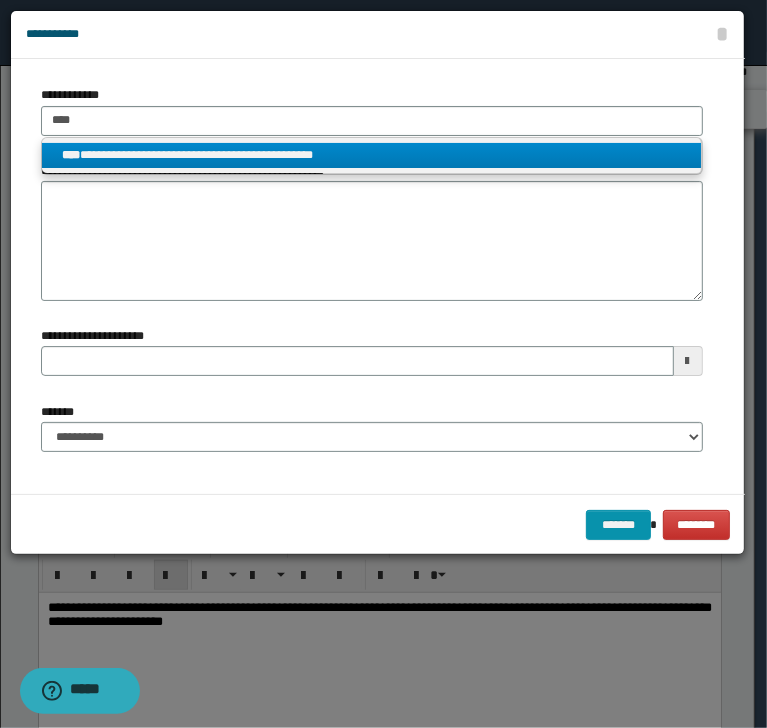click on "**********" at bounding box center (371, 155) 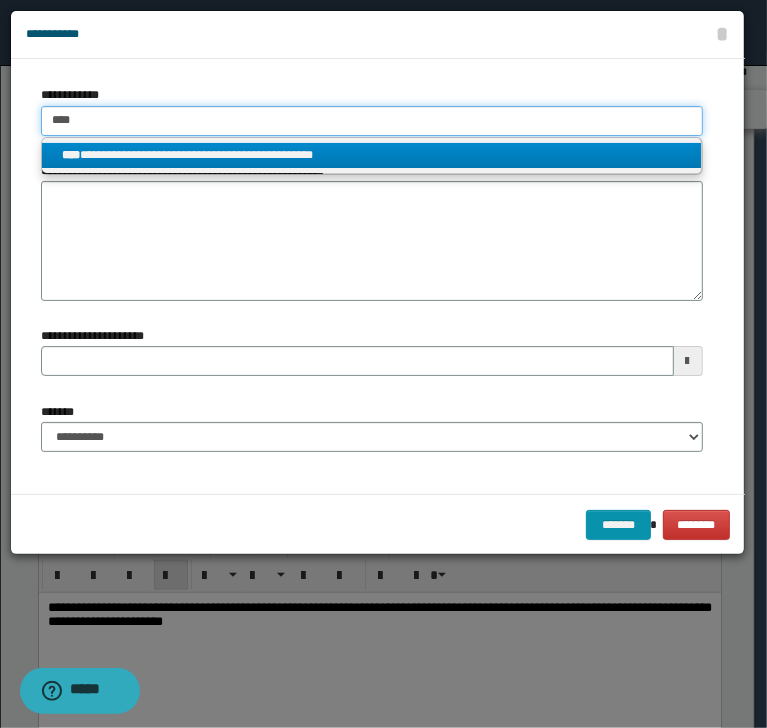 type 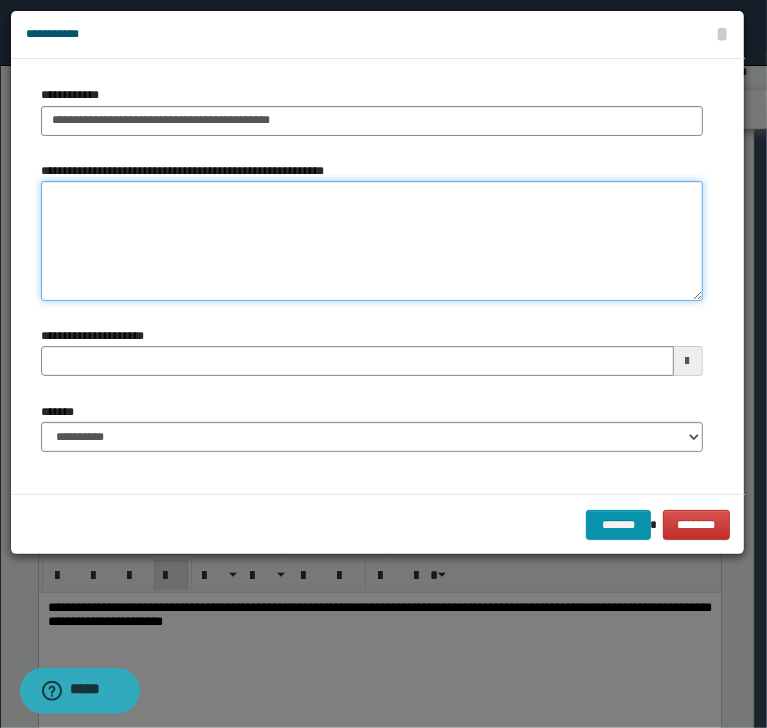 click on "**********" at bounding box center (372, 241) 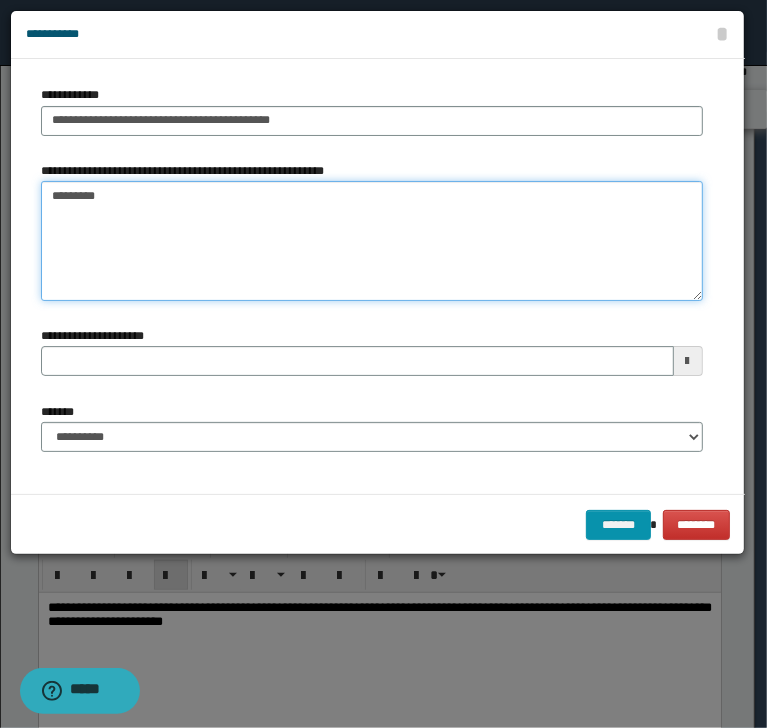 type on "*********" 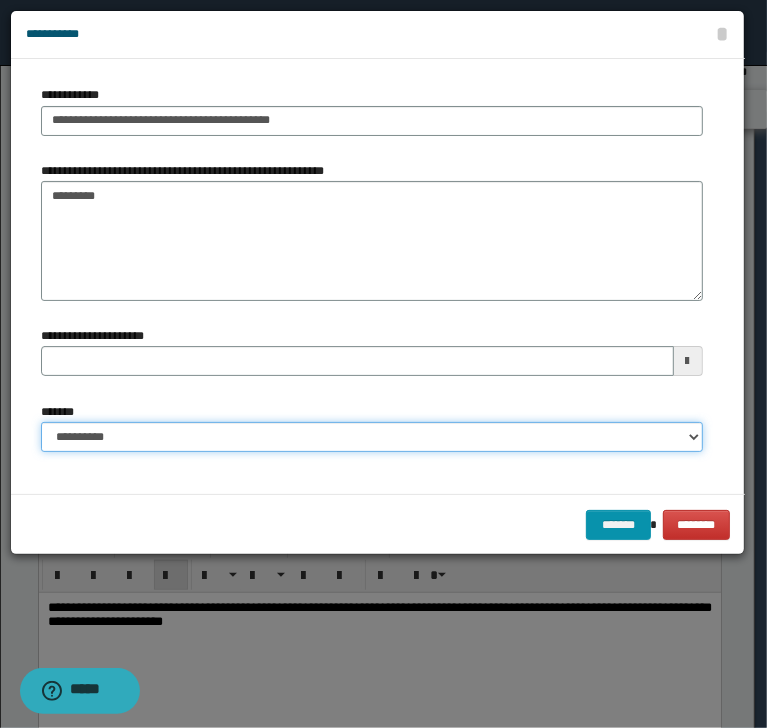 drag, startPoint x: 118, startPoint y: 439, endPoint x: 136, endPoint y: 446, distance: 19.313208 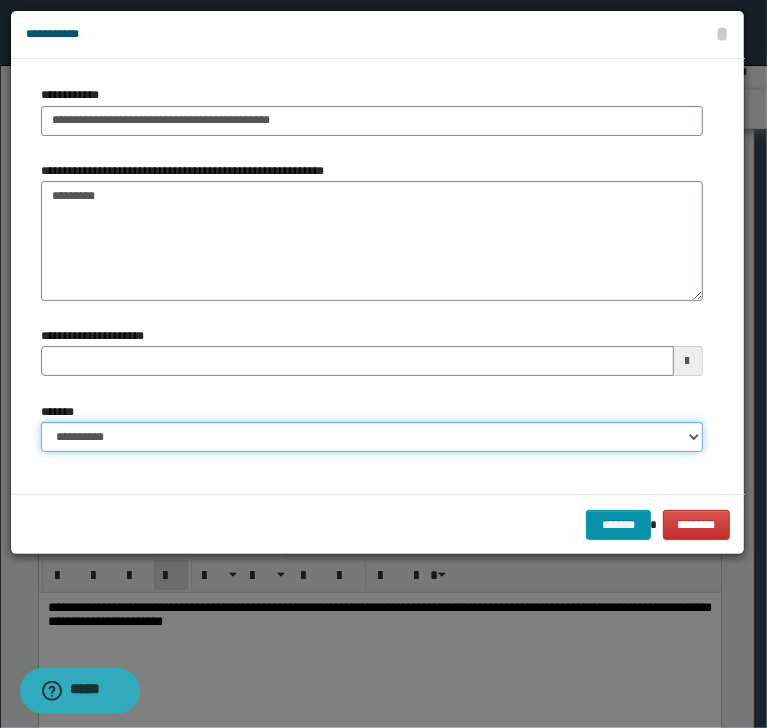 select on "*" 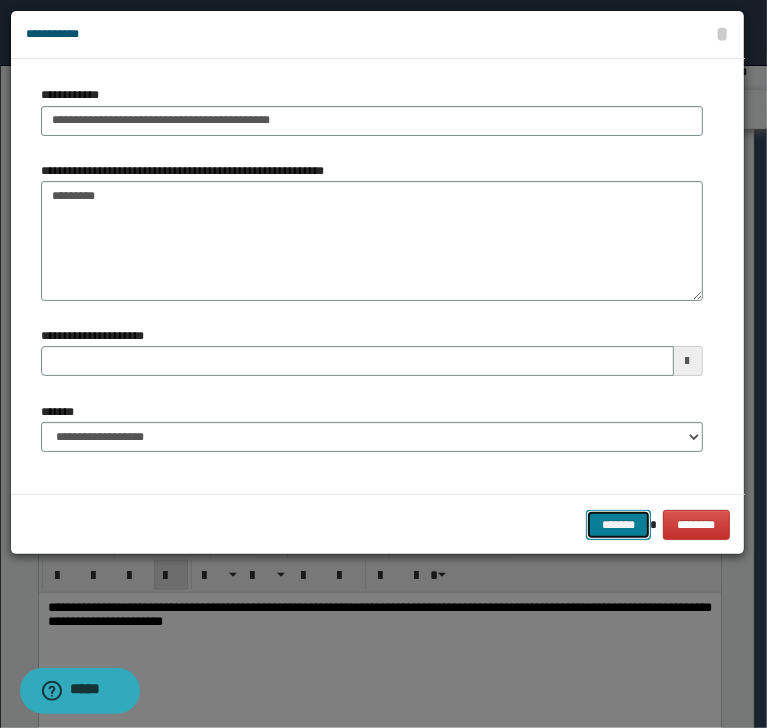 click on "*******" at bounding box center [618, 525] 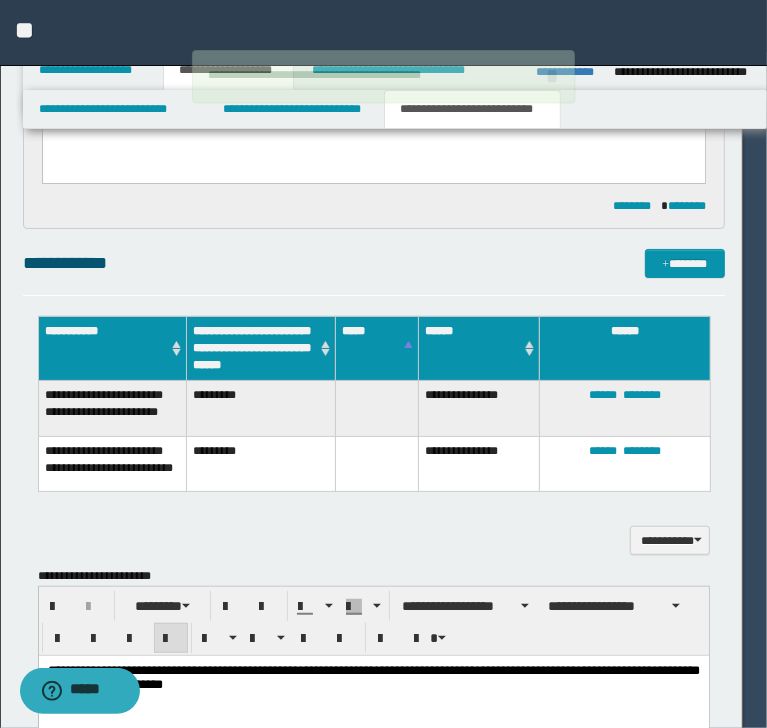 type 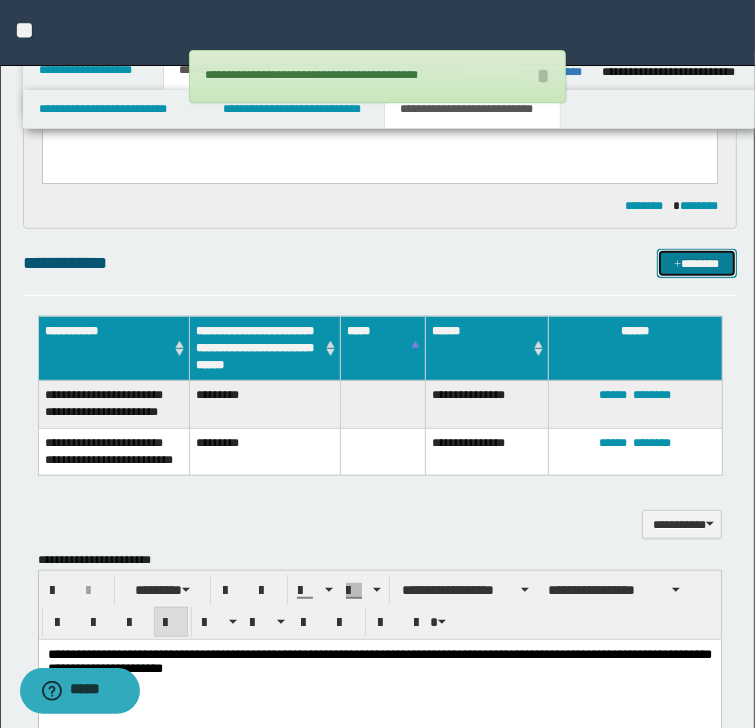 click on "*******" at bounding box center [696, 264] 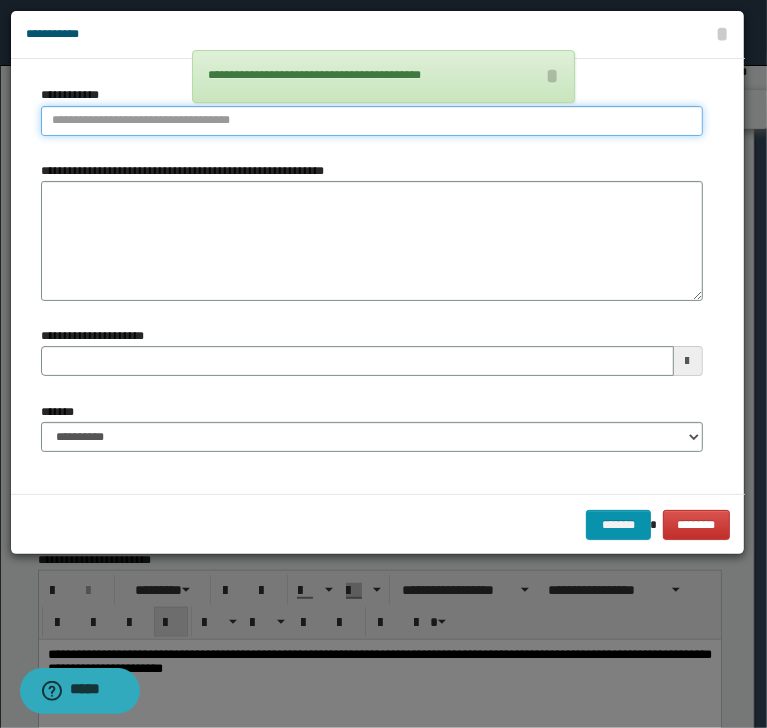 type on "**********" 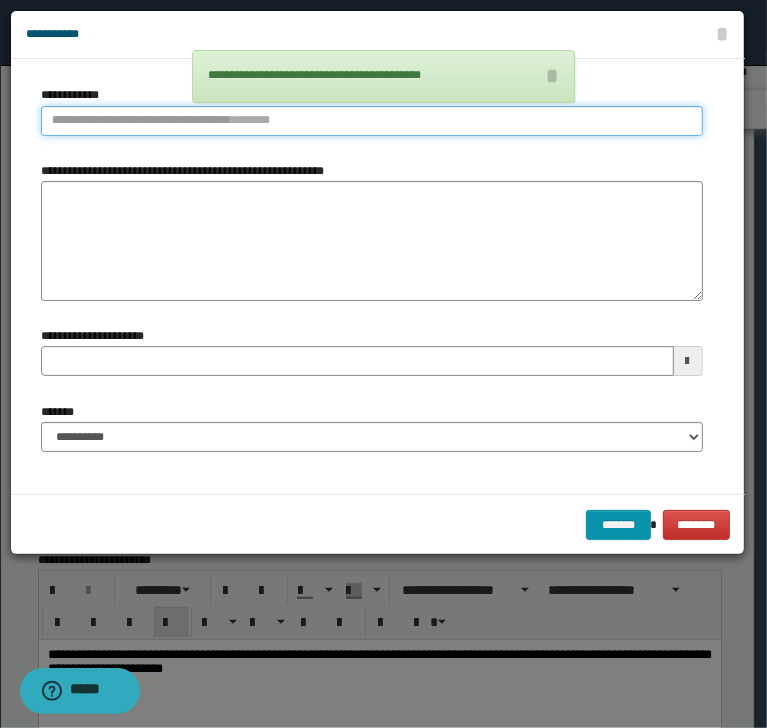 click on "**********" at bounding box center (372, 121) 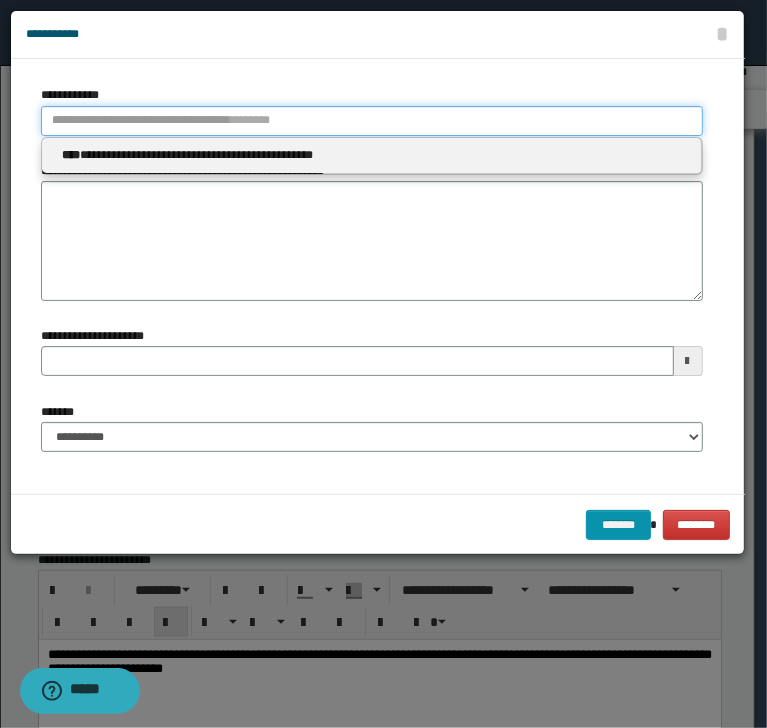 type 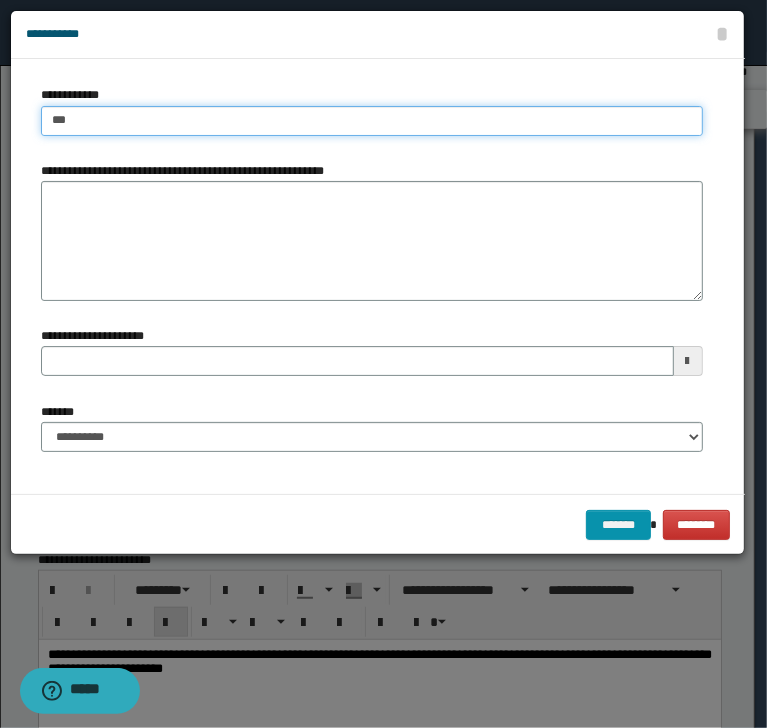 type on "****" 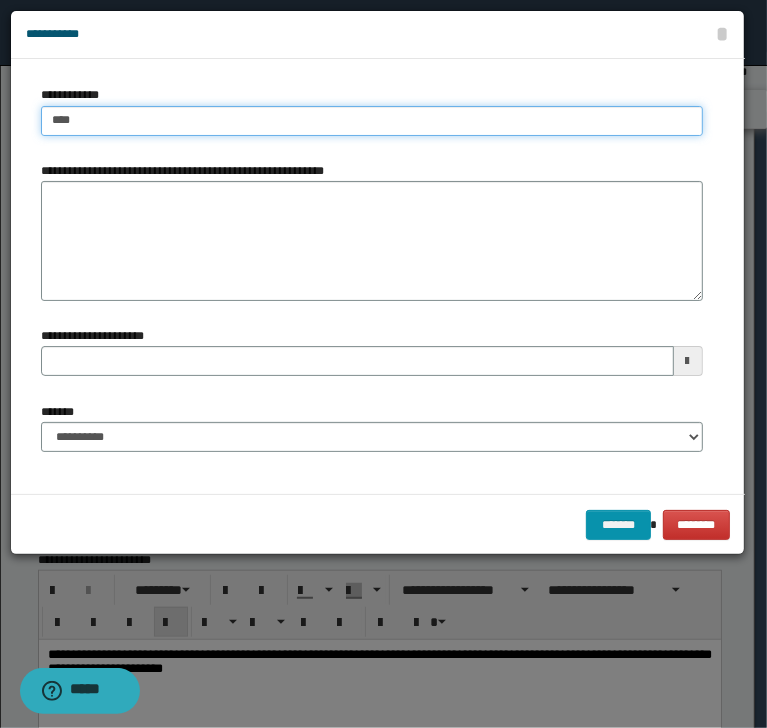 type on "****" 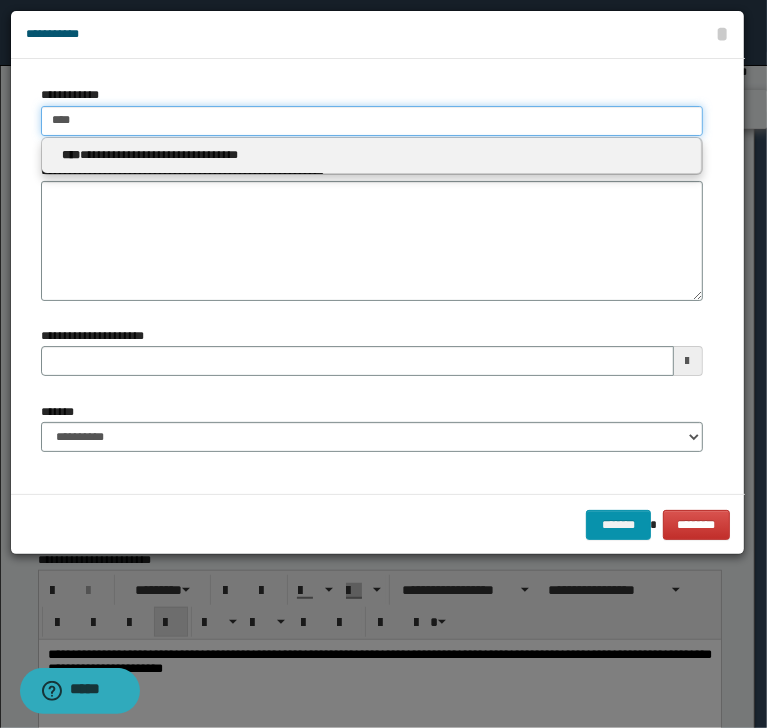 type on "****" 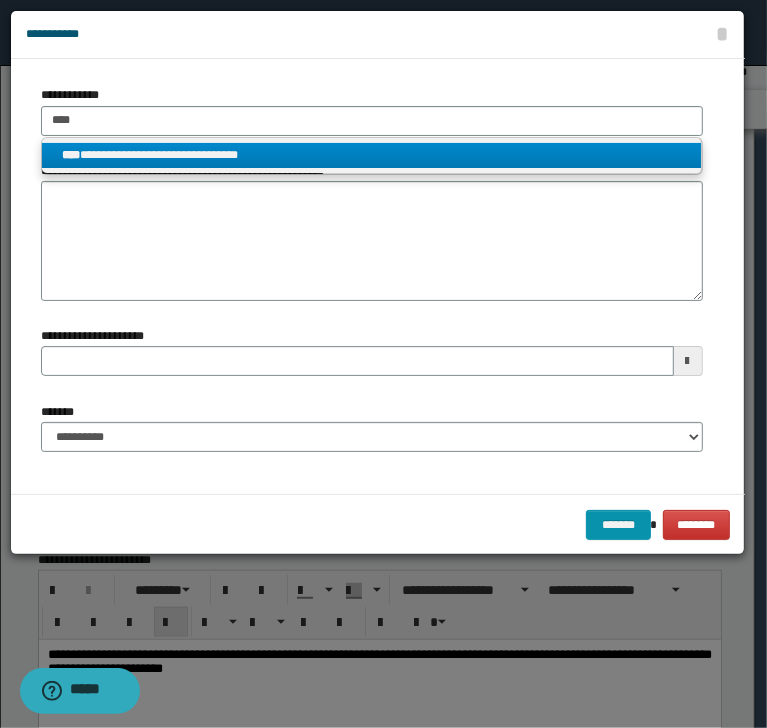 drag, startPoint x: 200, startPoint y: 148, endPoint x: 192, endPoint y: 216, distance: 68.46897 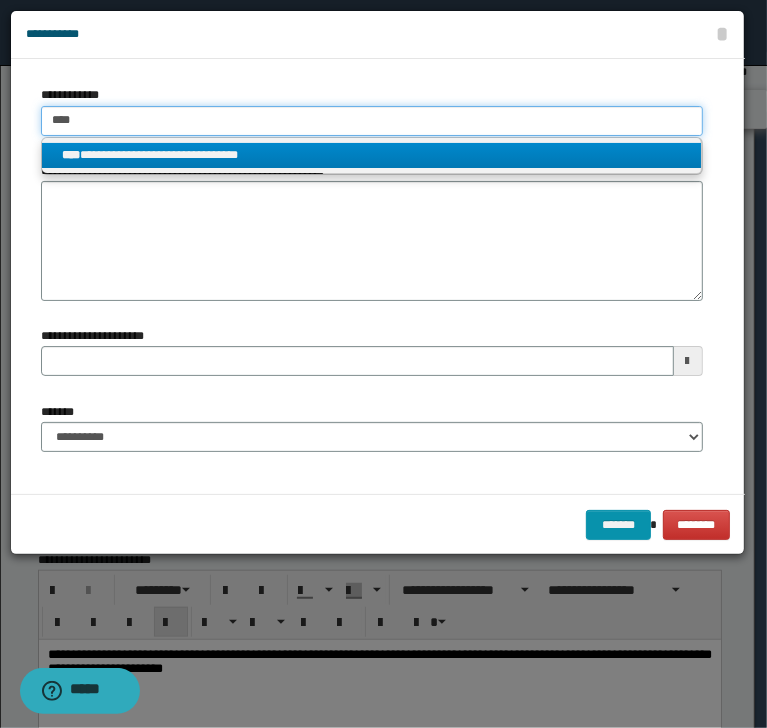 type 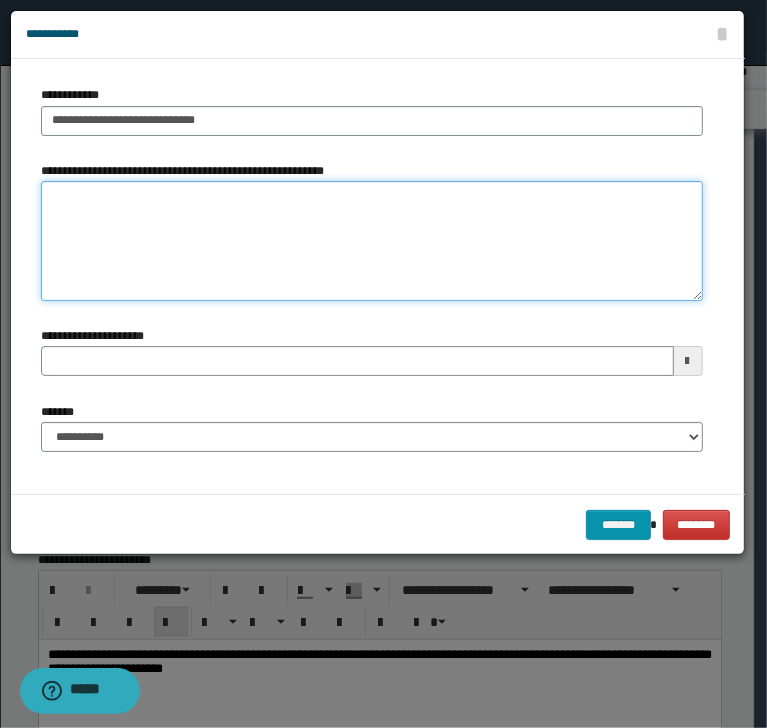 click on "**********" at bounding box center [372, 241] 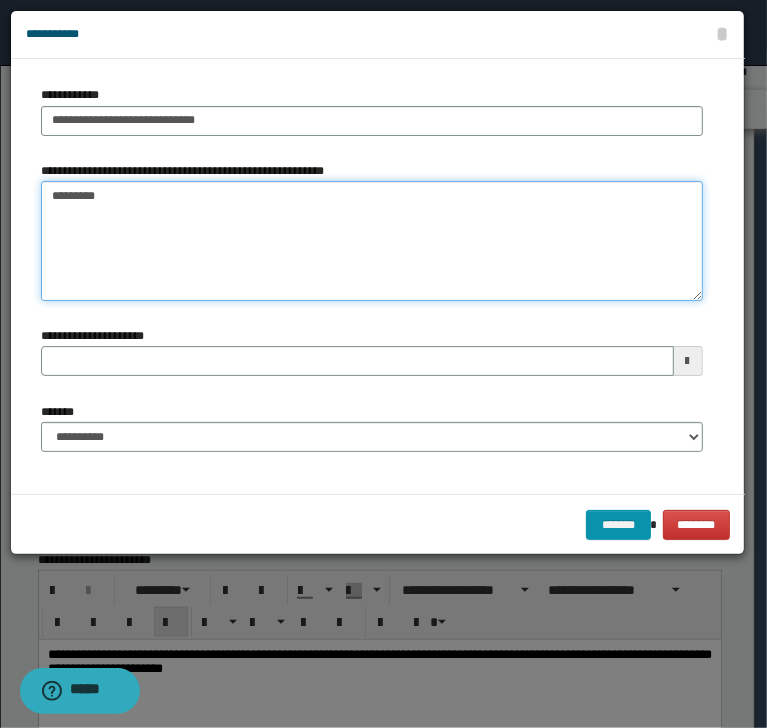 type on "*********" 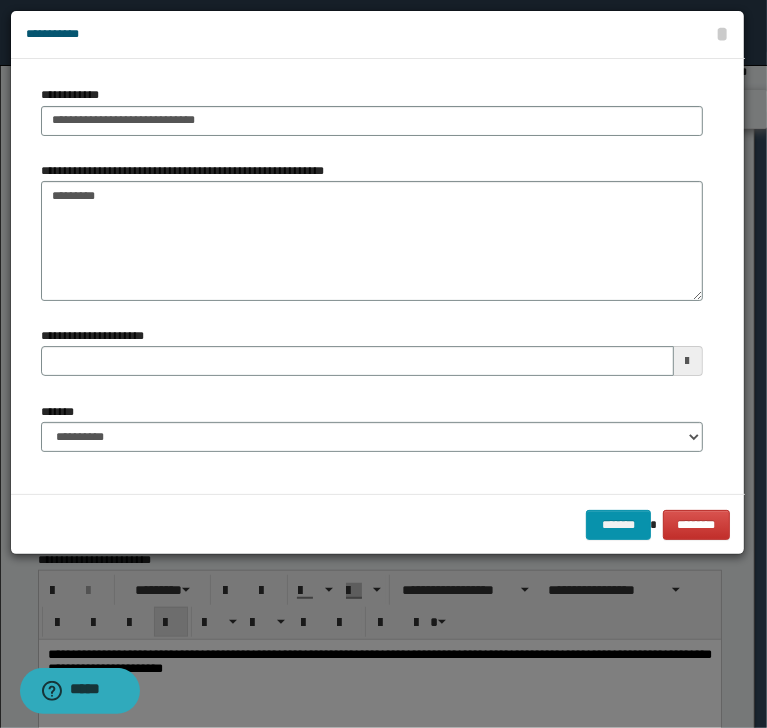 click on "**********" at bounding box center [372, 435] 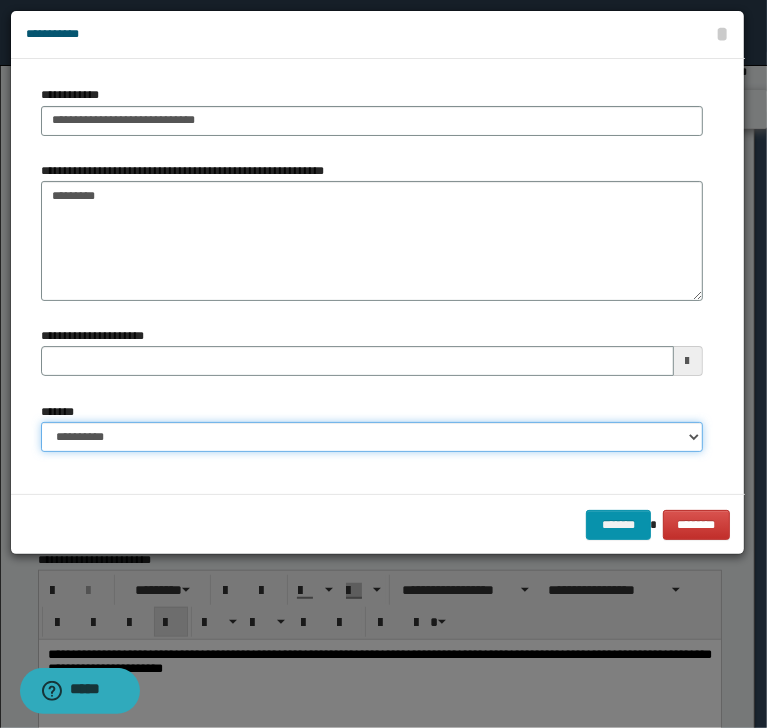 click on "**********" at bounding box center (372, 437) 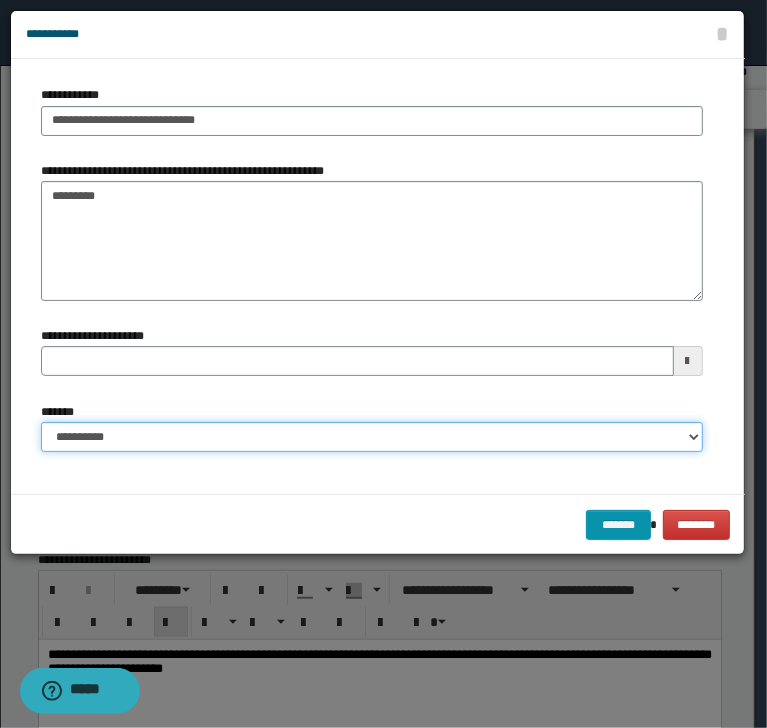 click on "**********" at bounding box center [372, 437] 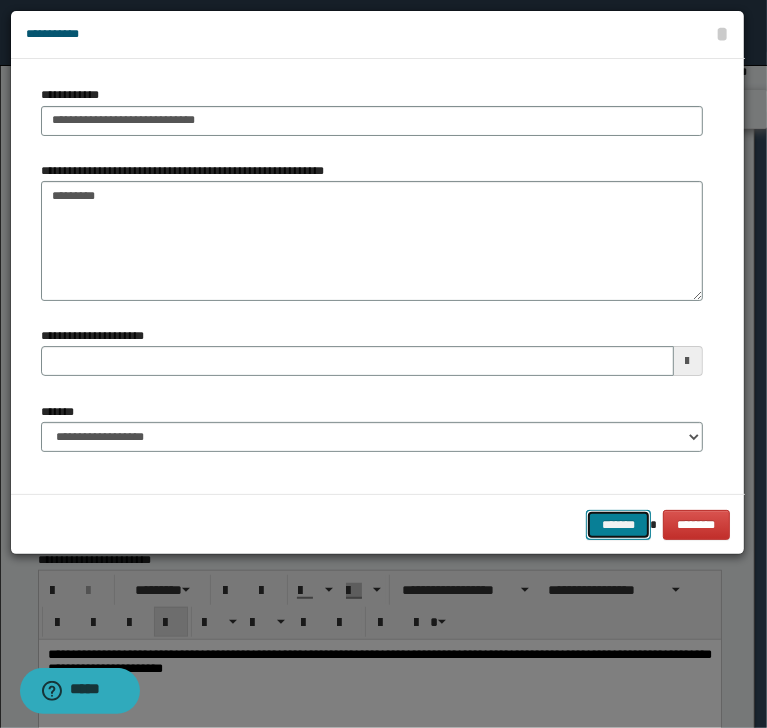 click on "*******" at bounding box center (618, 525) 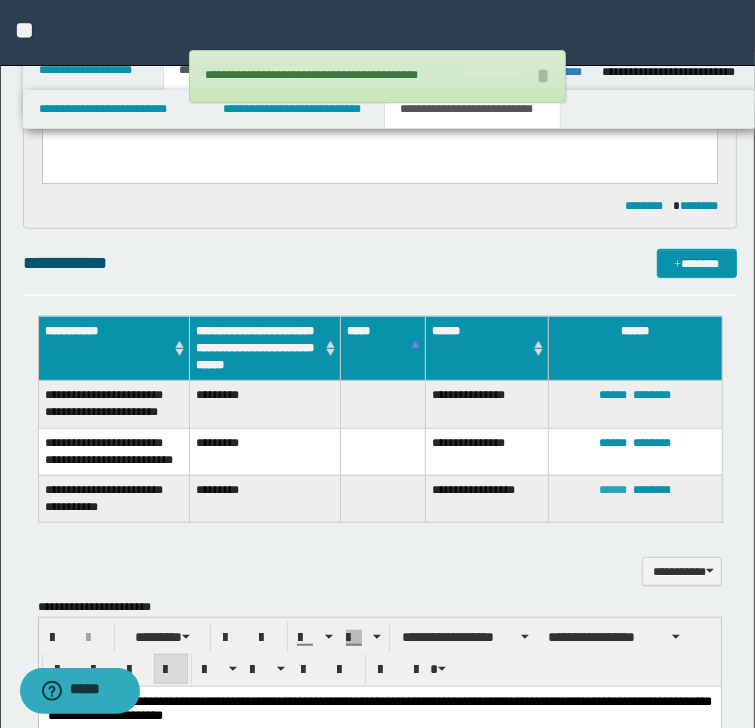 click on "******" at bounding box center [613, 490] 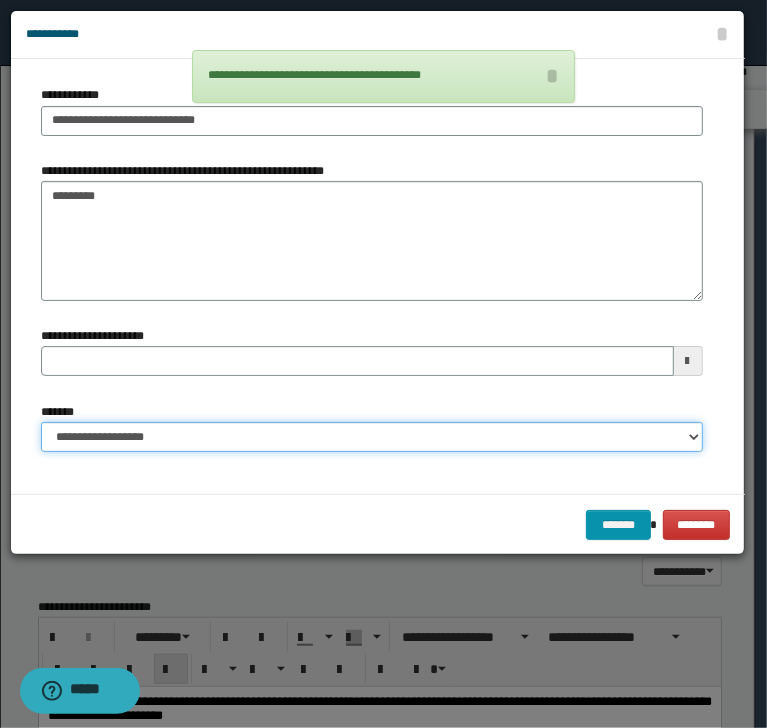click on "**********" at bounding box center (372, 437) 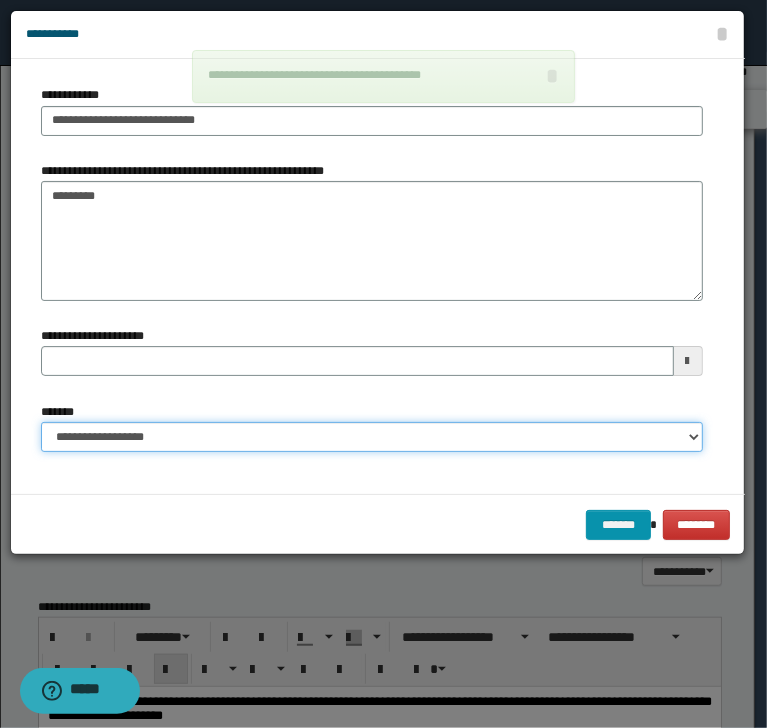 select on "*" 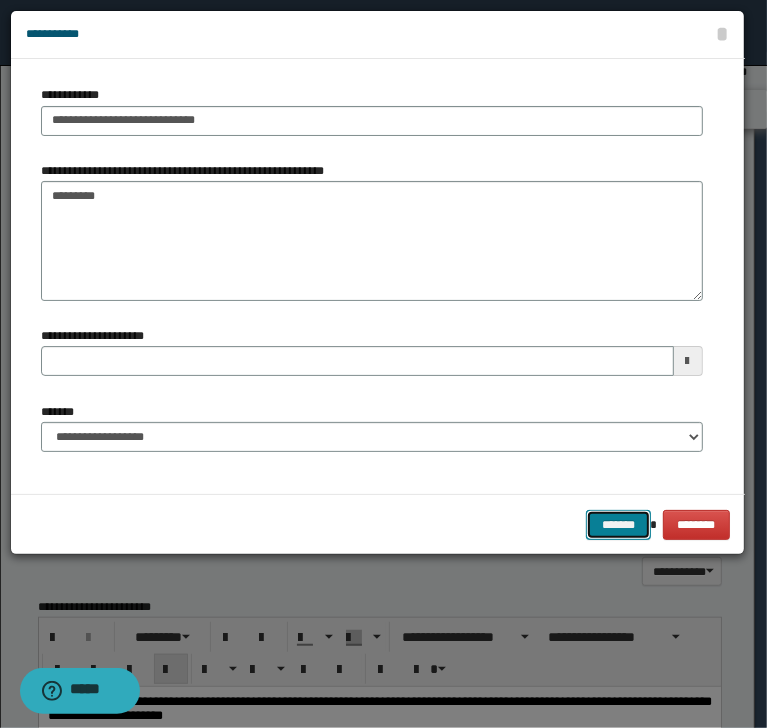 click on "*******" at bounding box center (618, 525) 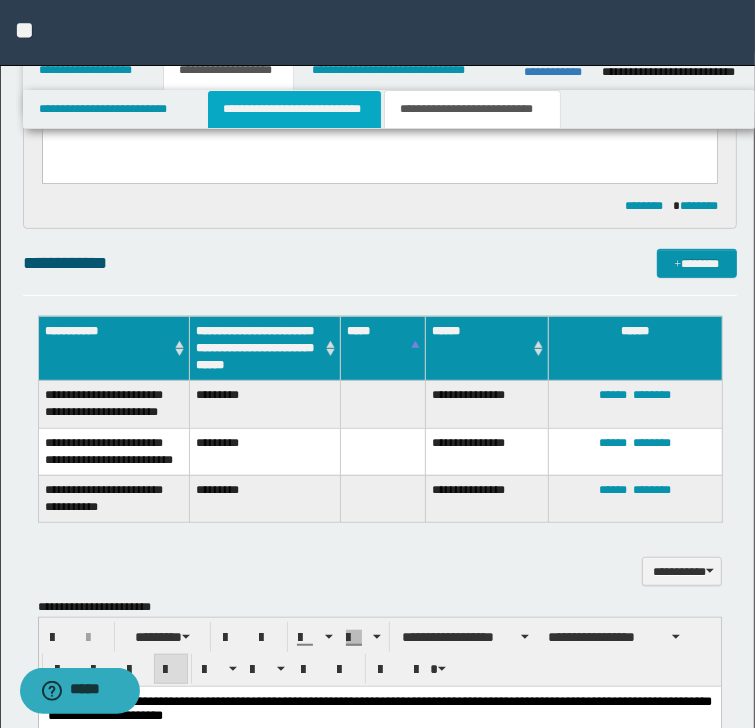 click on "**********" at bounding box center [294, 109] 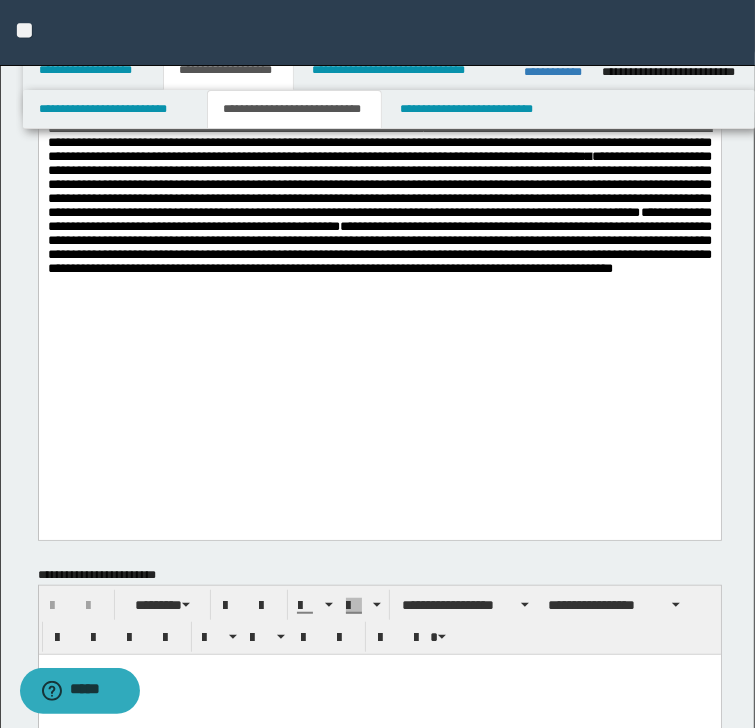 scroll, scrollTop: 0, scrollLeft: 0, axis: both 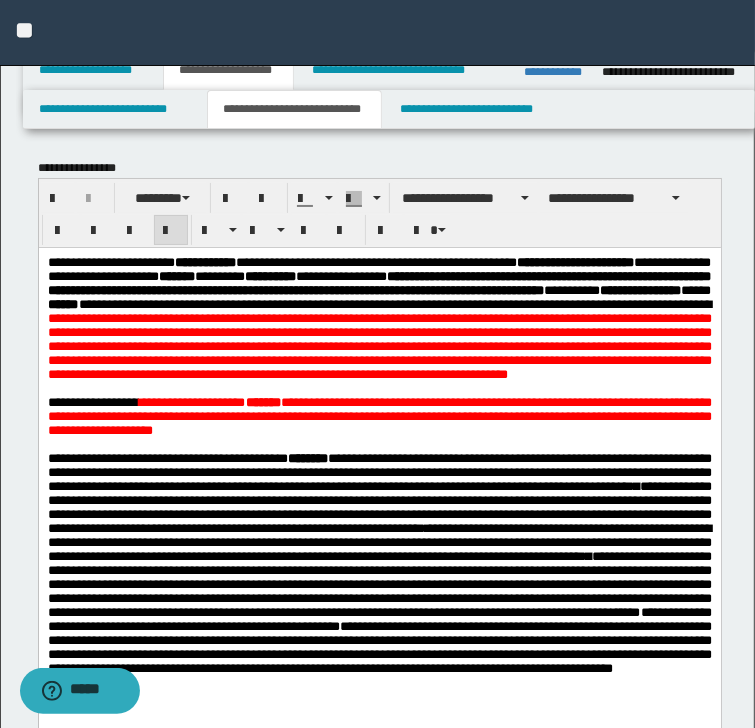 click on "**********" at bounding box center [639, 289] 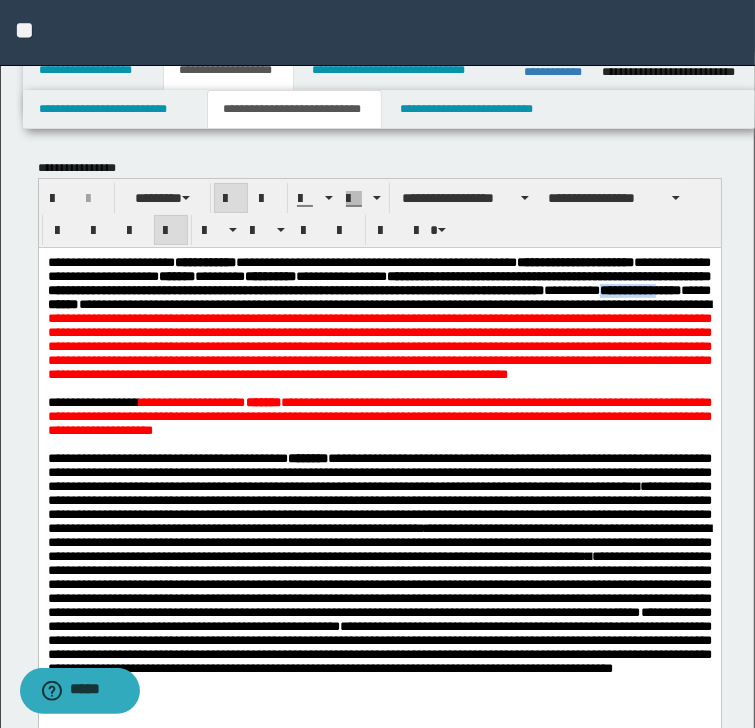 click on "**********" at bounding box center (639, 289) 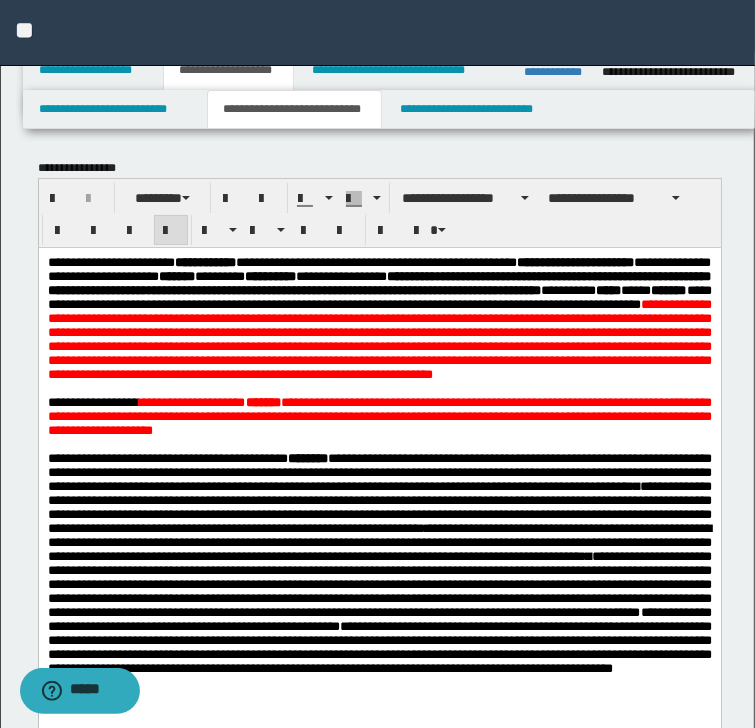 click on "**********" at bounding box center (379, 338) 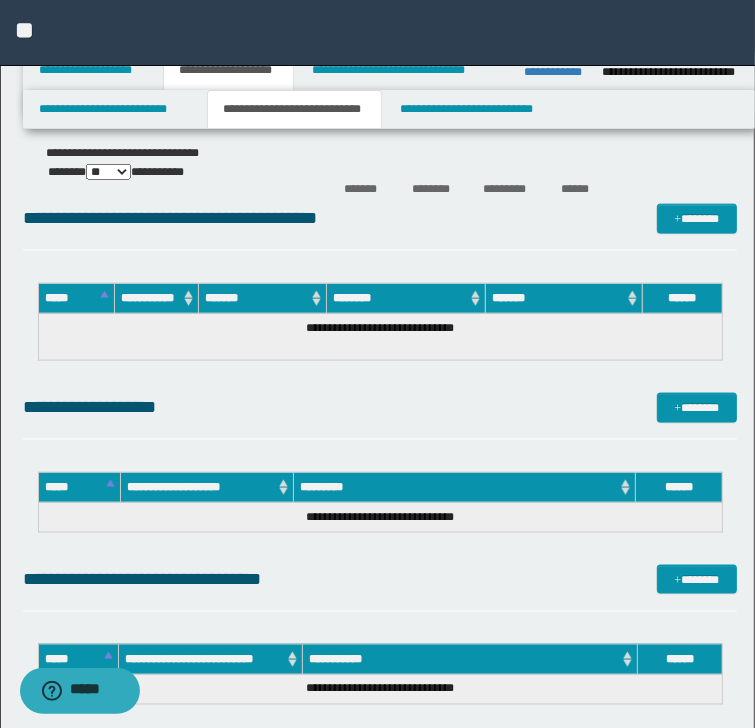 scroll, scrollTop: 1200, scrollLeft: 0, axis: vertical 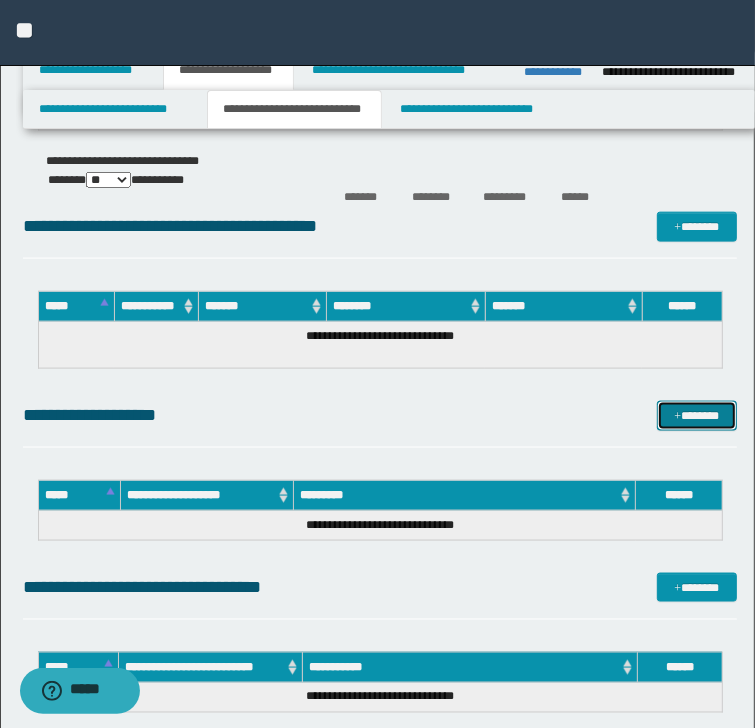 click on "*******" at bounding box center (696, 416) 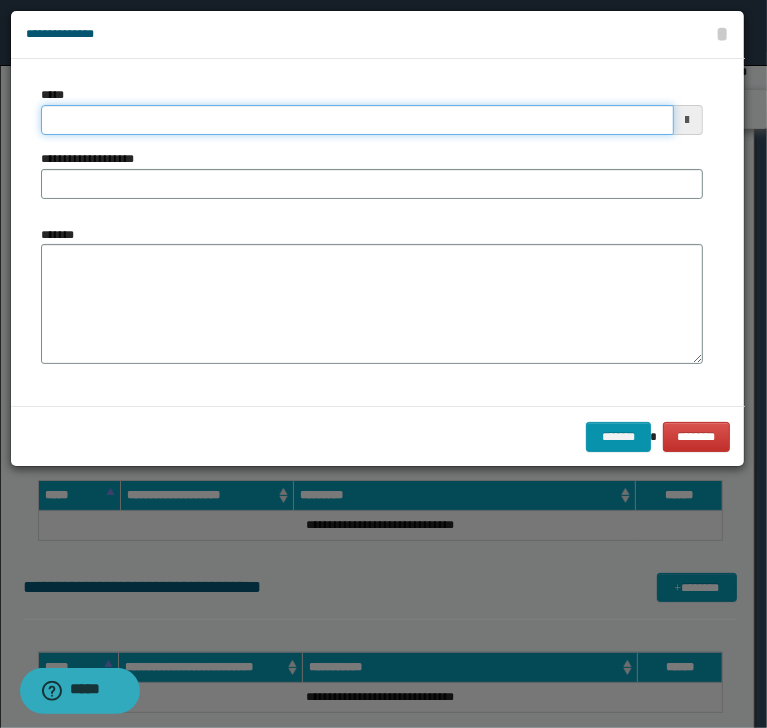 click on "*****" at bounding box center [357, 120] 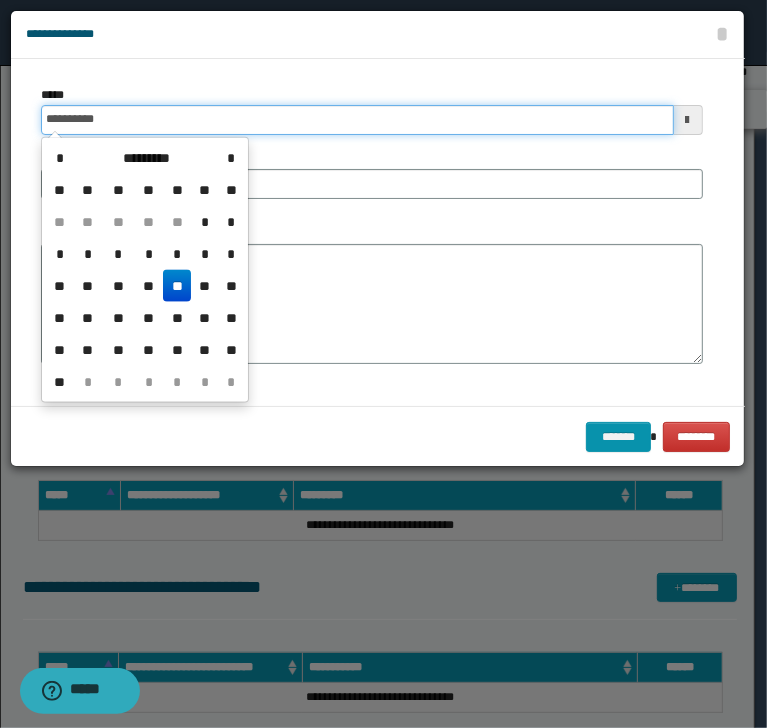 type on "**********" 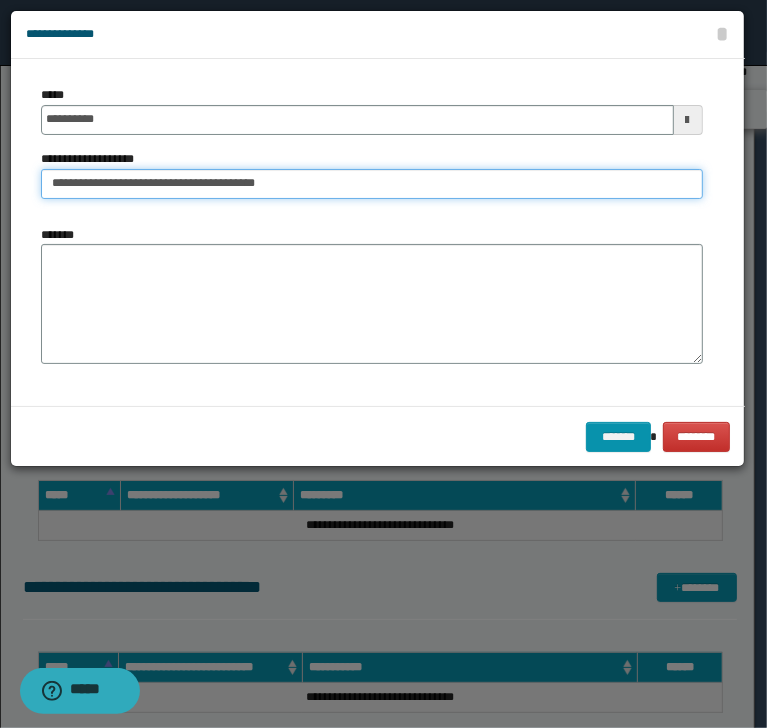 type on "**********" 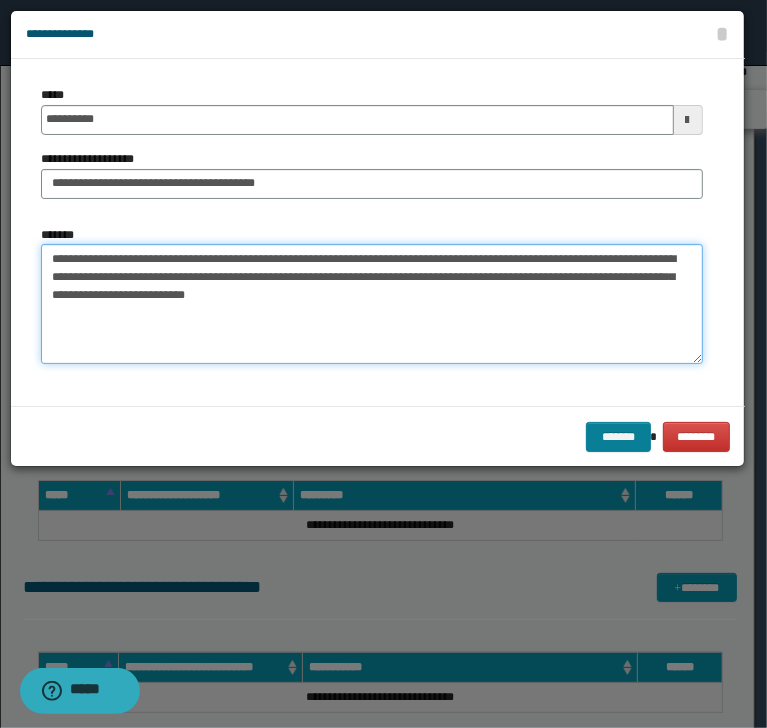 type on "**********" 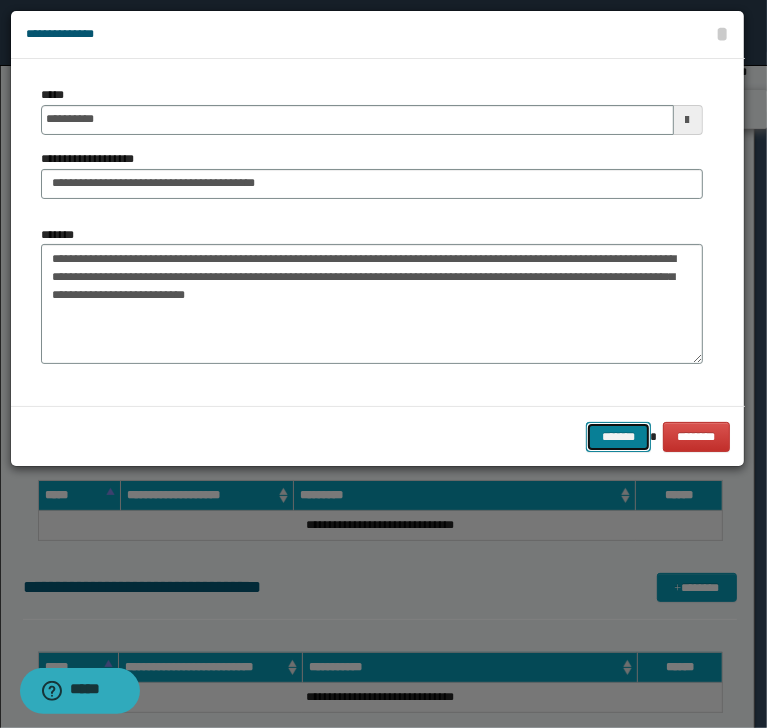 click on "*******" at bounding box center [618, 437] 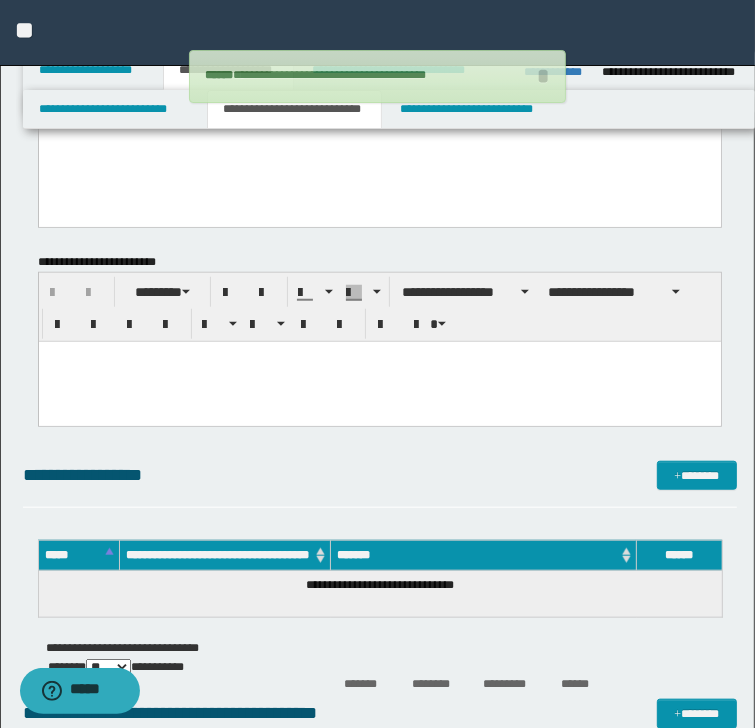 scroll, scrollTop: 720, scrollLeft: 0, axis: vertical 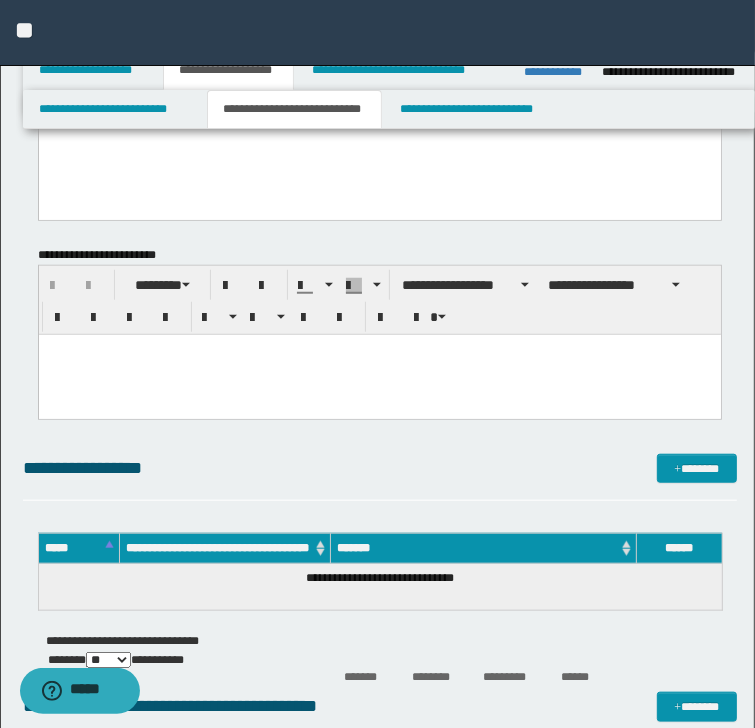 click on "**********" at bounding box center (380, 477) 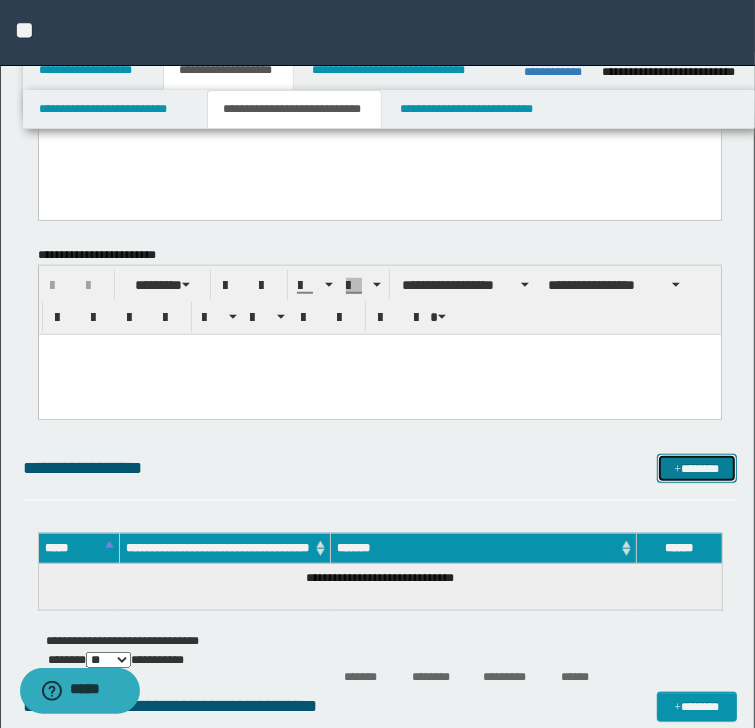 click on "*******" at bounding box center [696, 469] 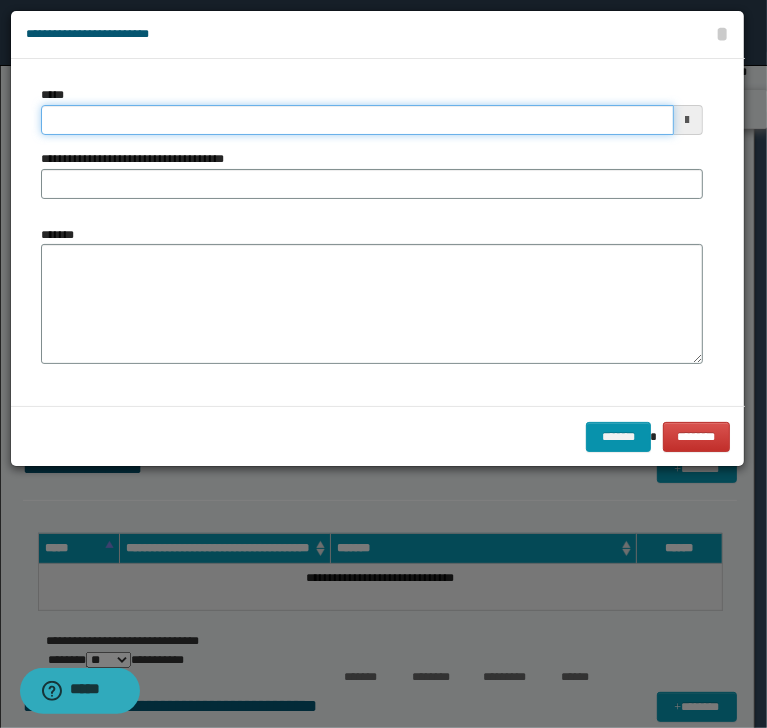 click on "*****" at bounding box center (357, 120) 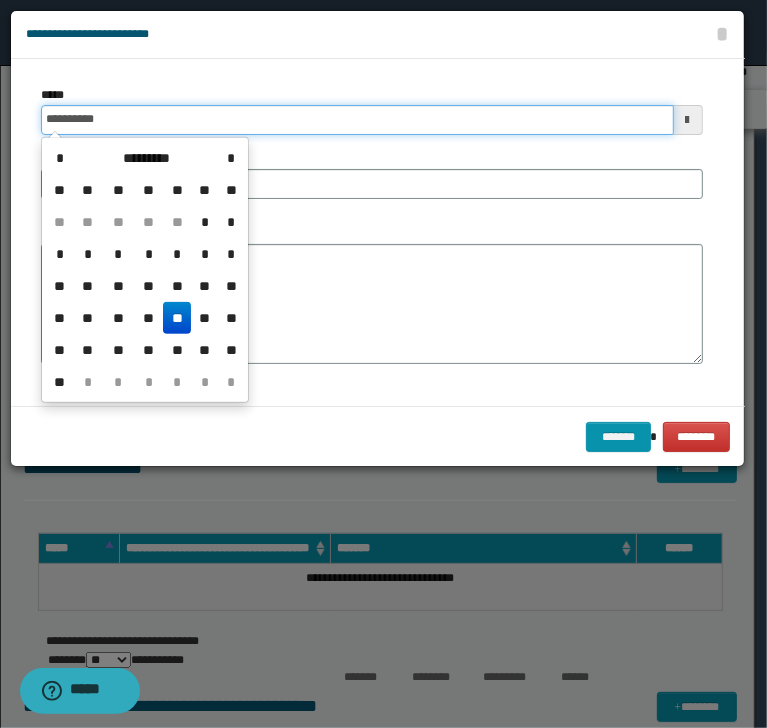 type on "**********" 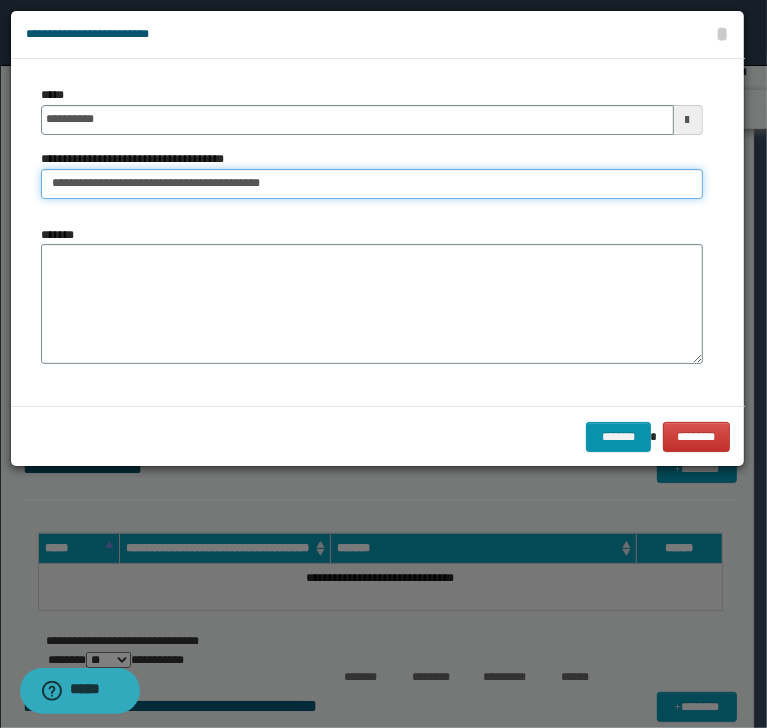 type on "**********" 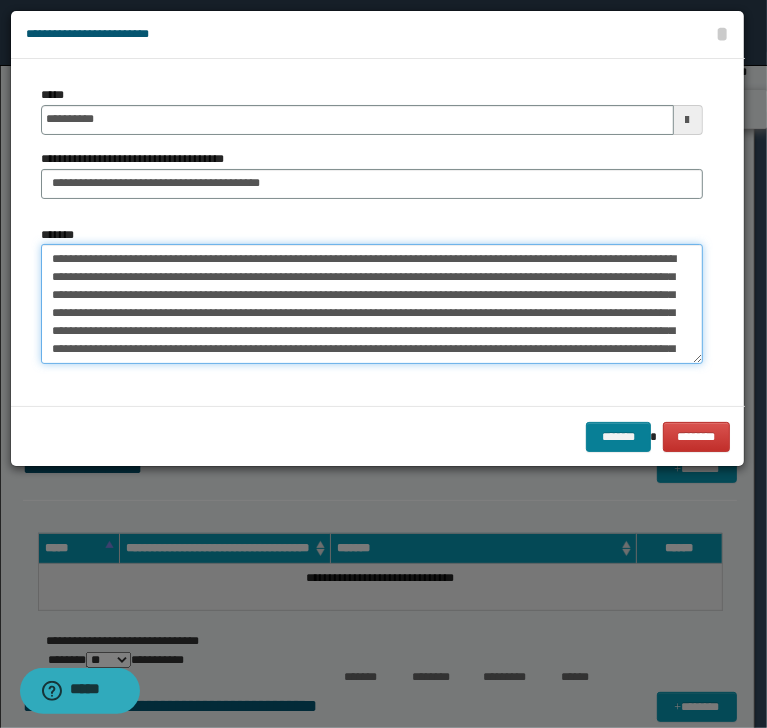 type on "**********" 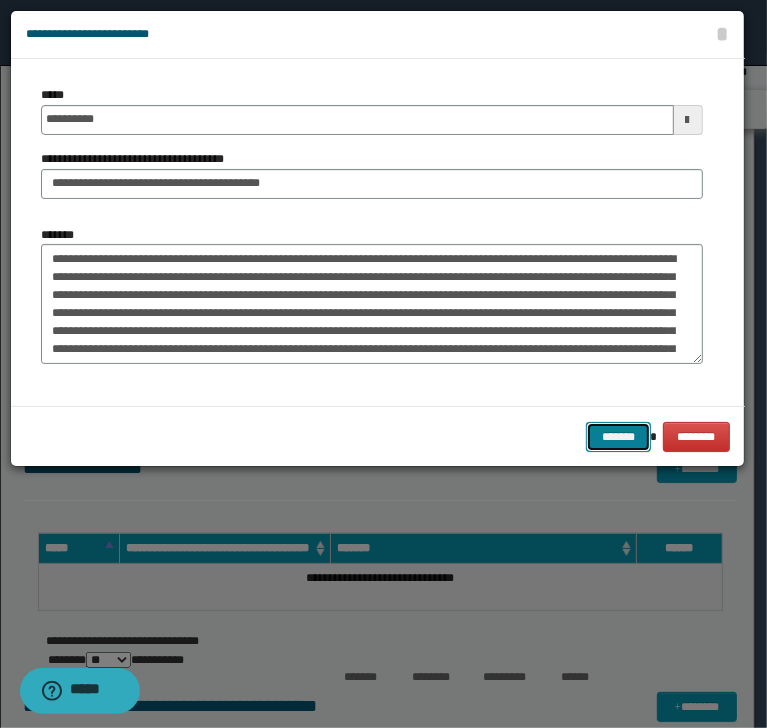 click on "*******" at bounding box center [618, 437] 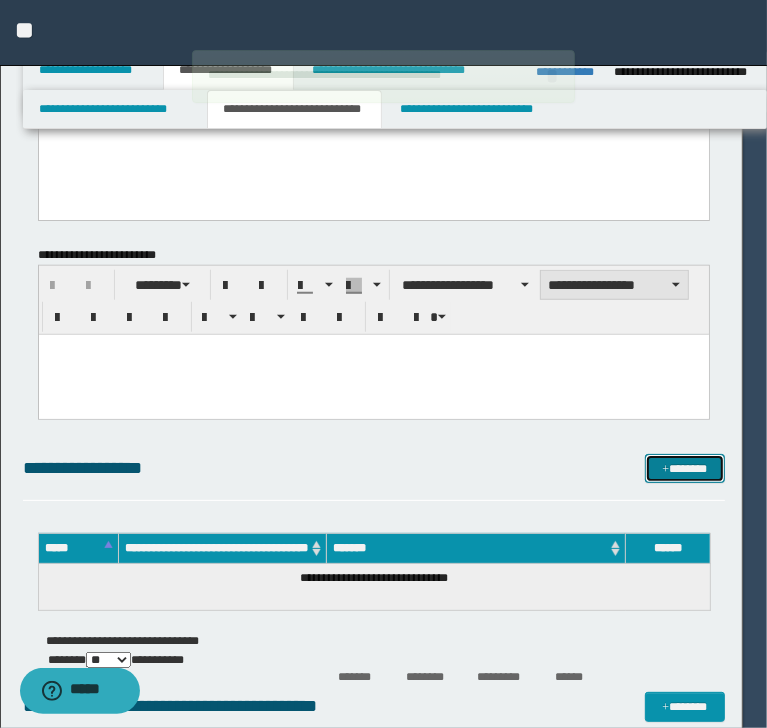 type 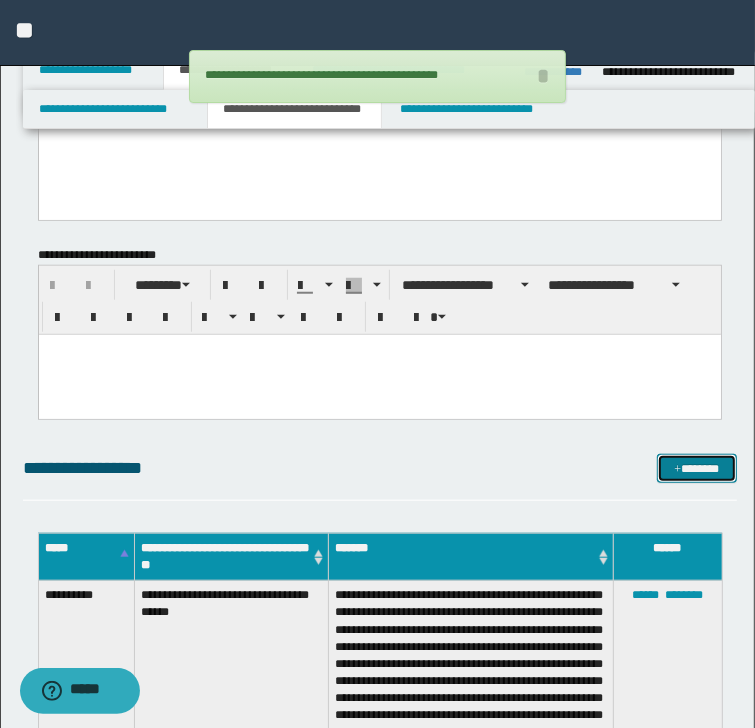 click on "*******" at bounding box center (696, 469) 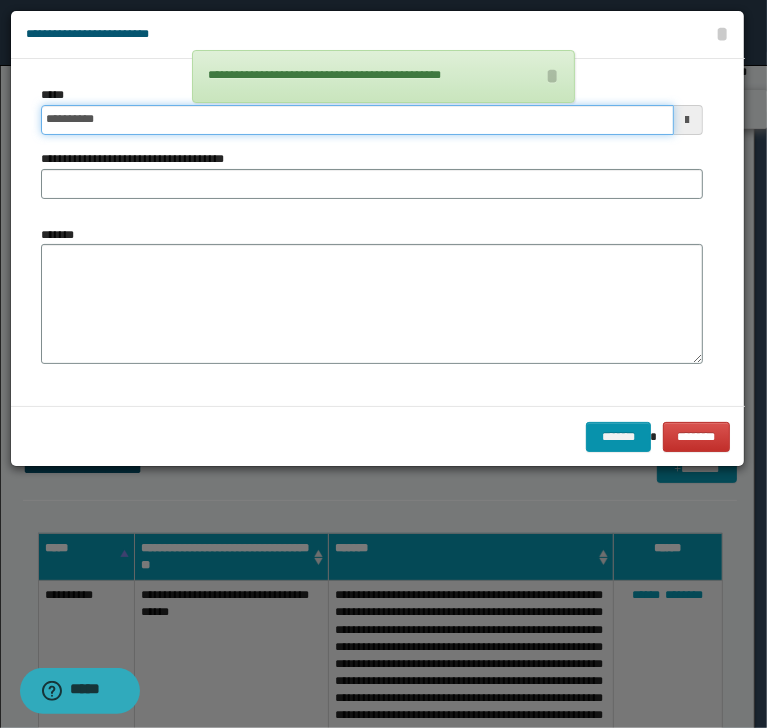 click on "**********" at bounding box center (357, 120) 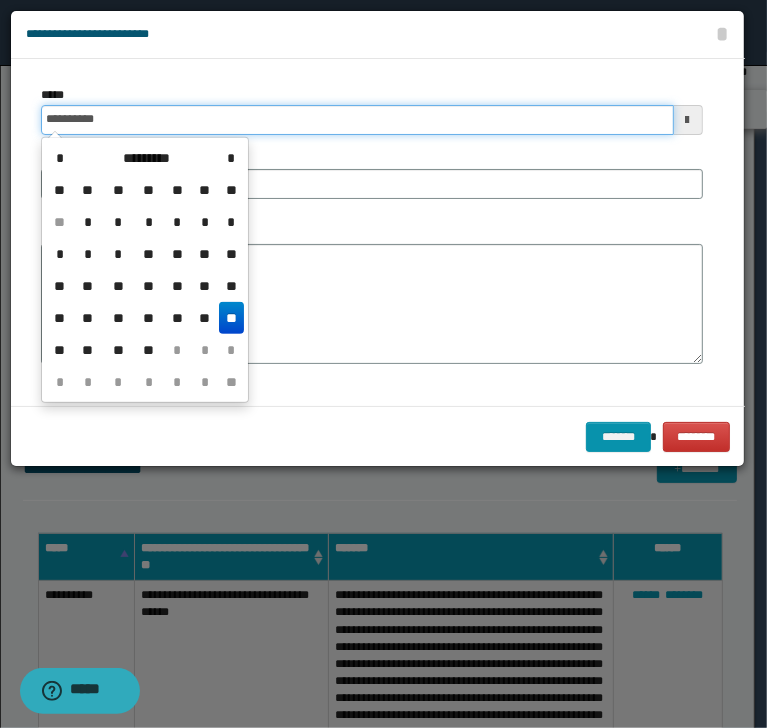 type on "**********" 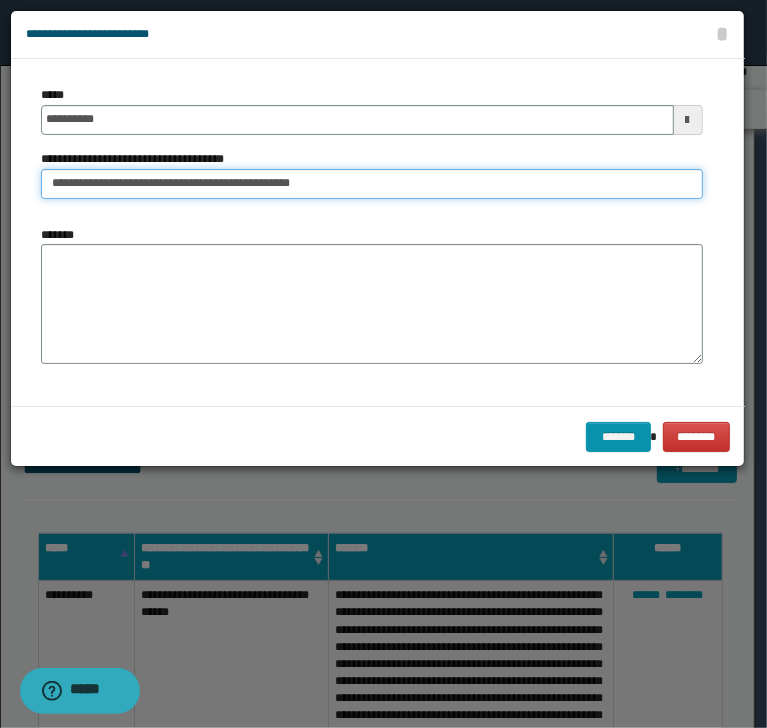 type on "**********" 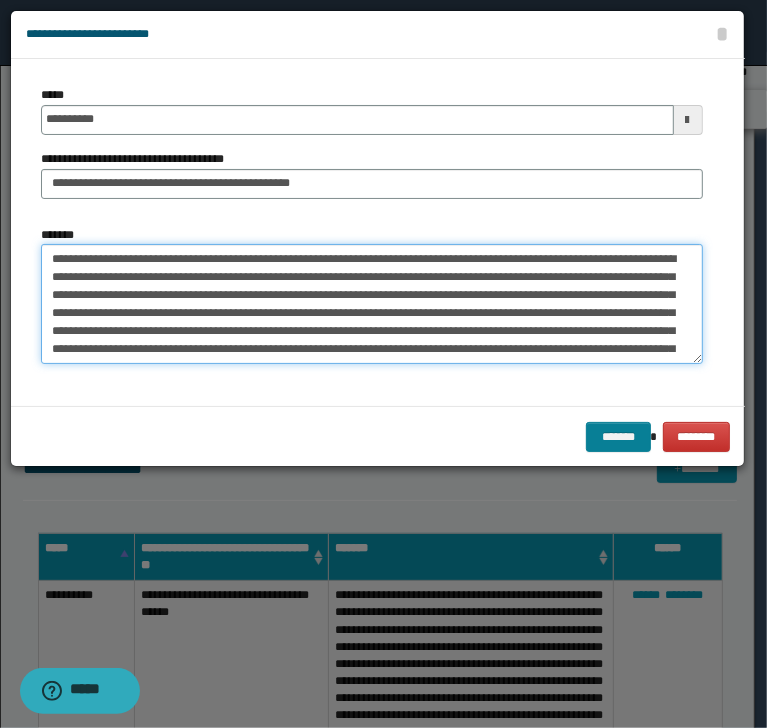 type on "**********" 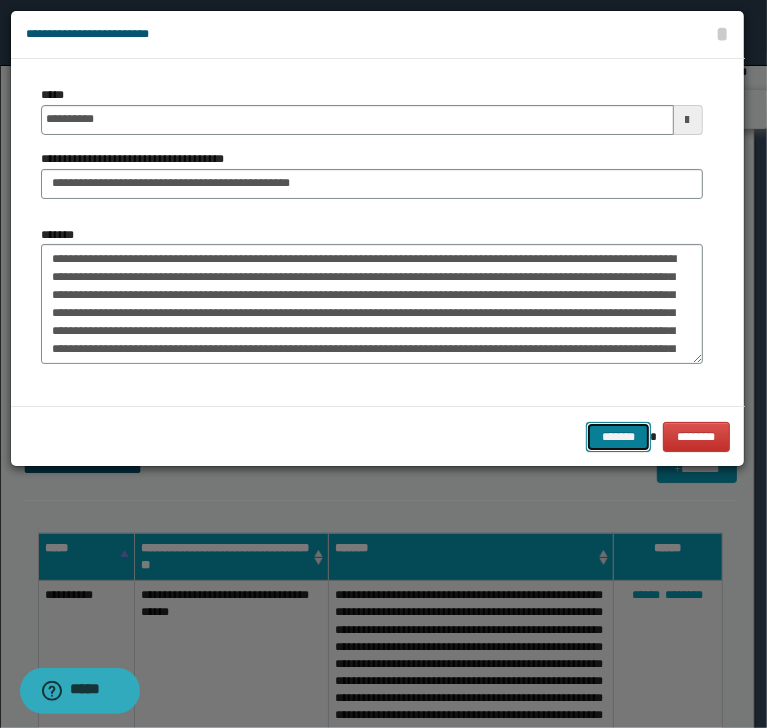 click on "*******" at bounding box center [618, 437] 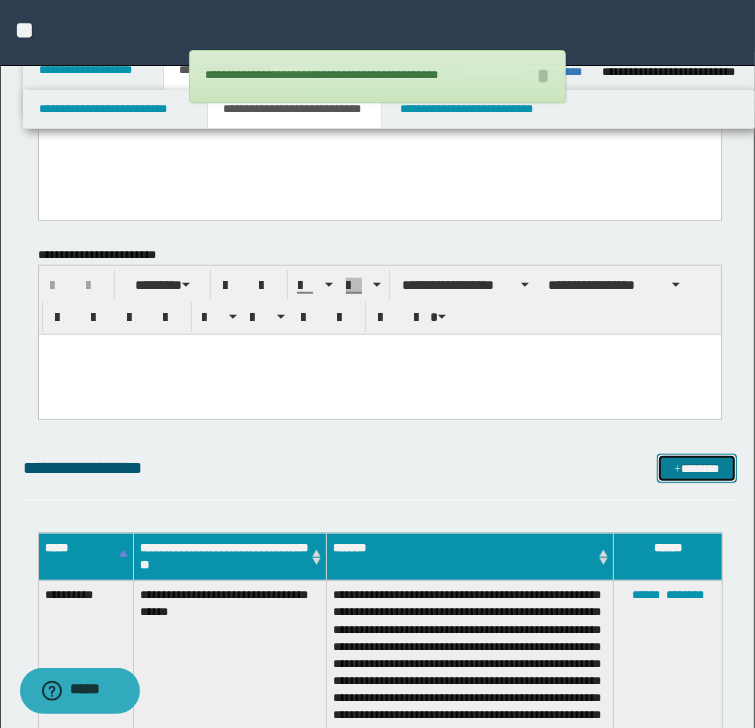 click on "*******" at bounding box center (696, 469) 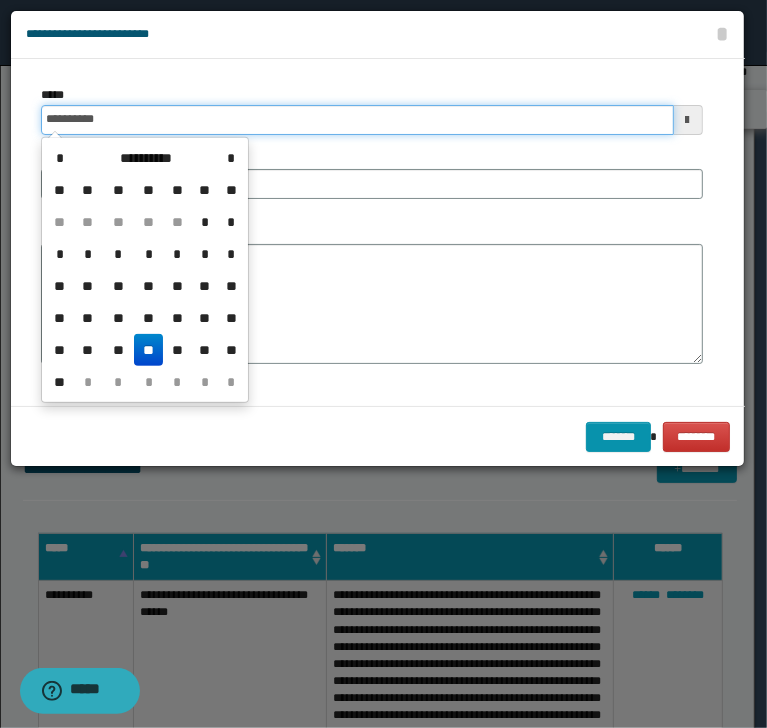 click on "**********" at bounding box center [357, 120] 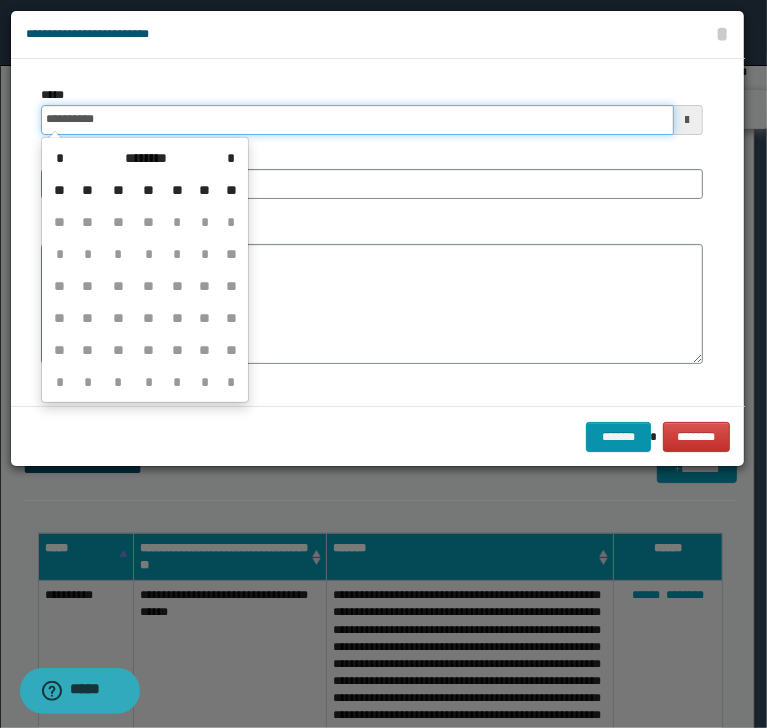 type on "**********" 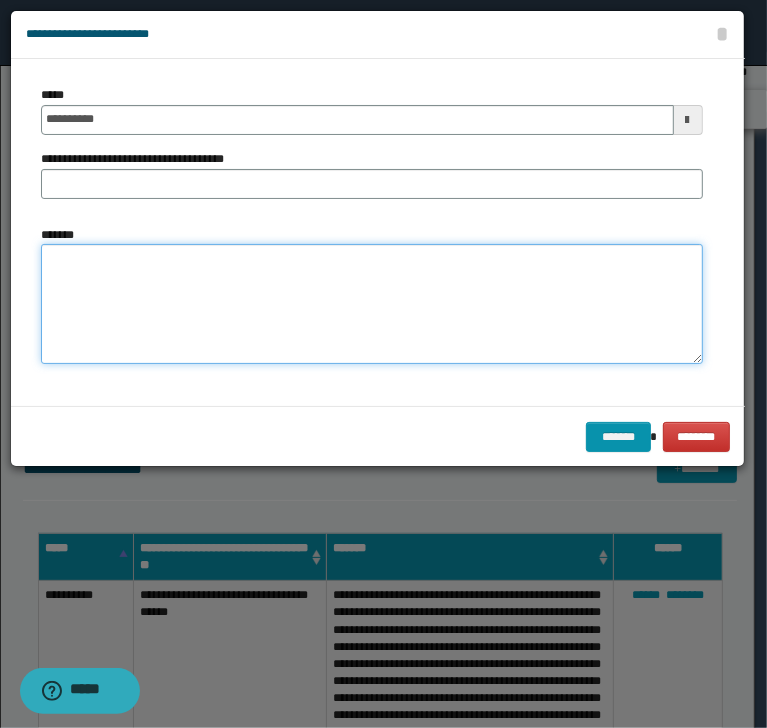 type on "**********" 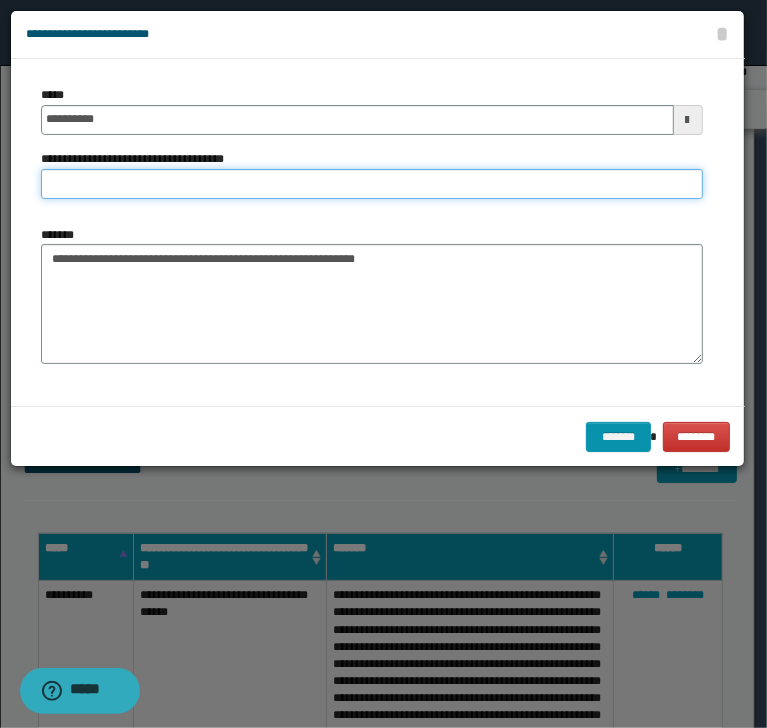 type on "**********" 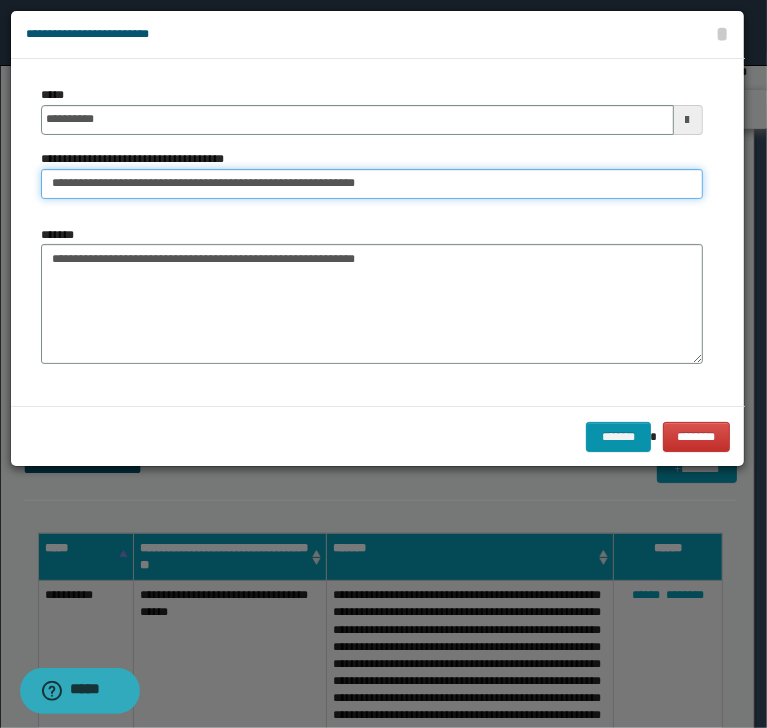 type 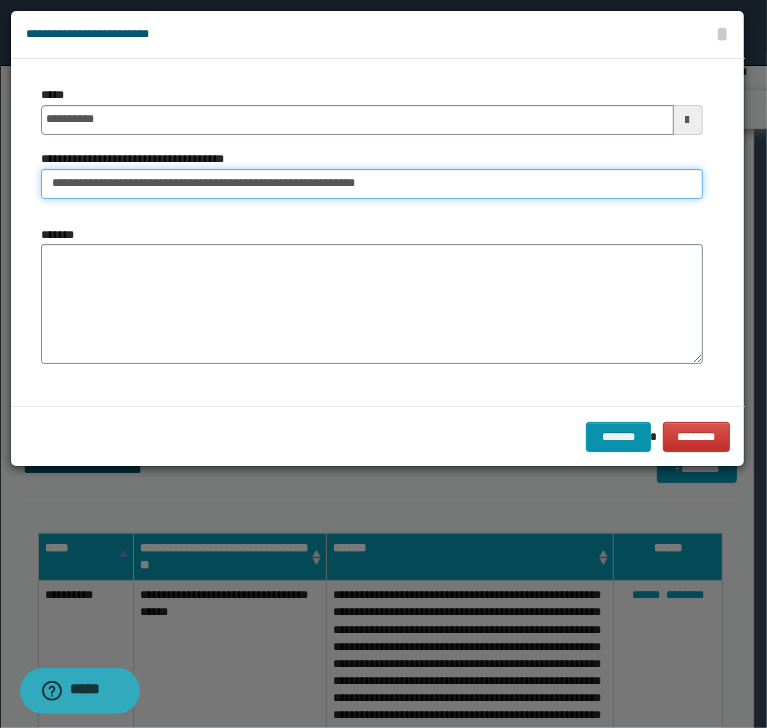 type on "**********" 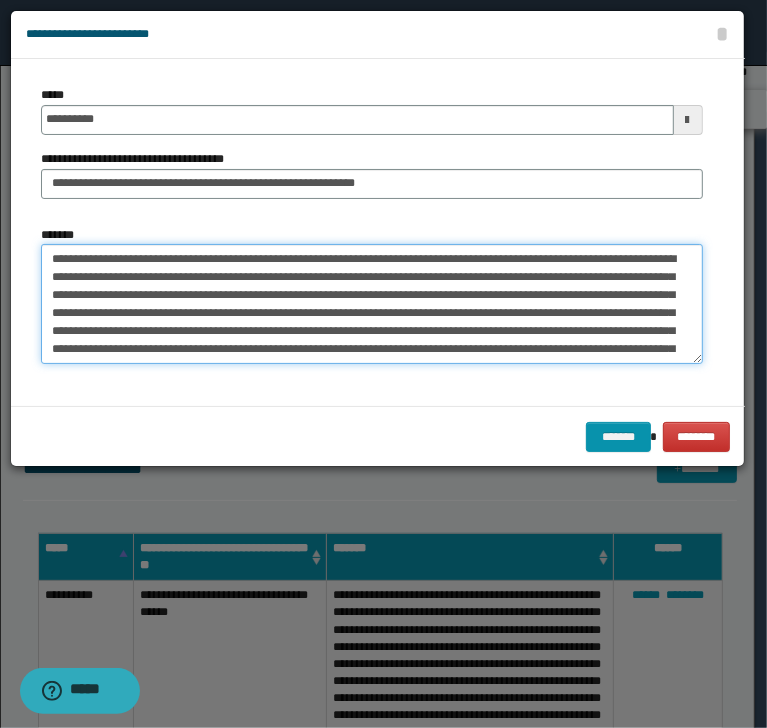 type on "**********" 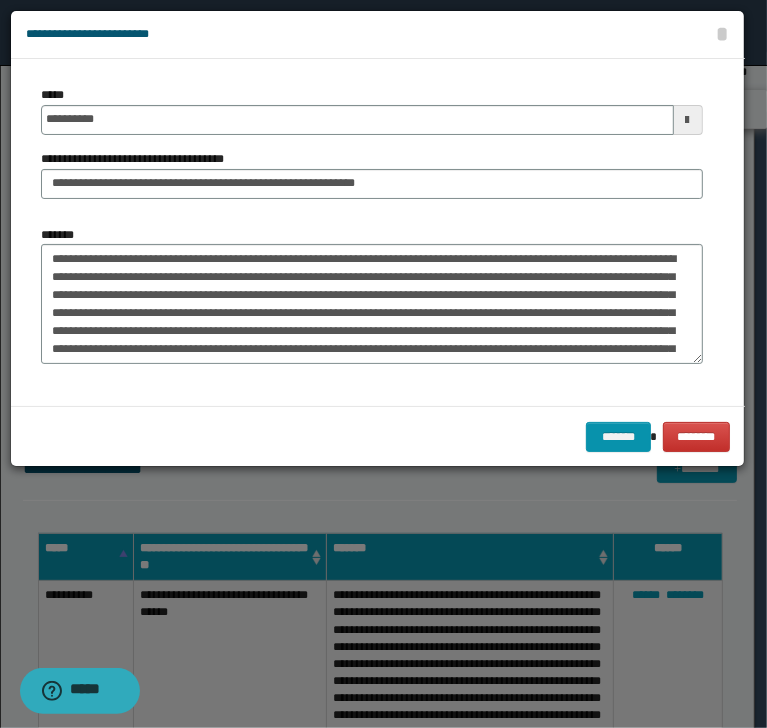 click on "*******
********" at bounding box center [378, 436] 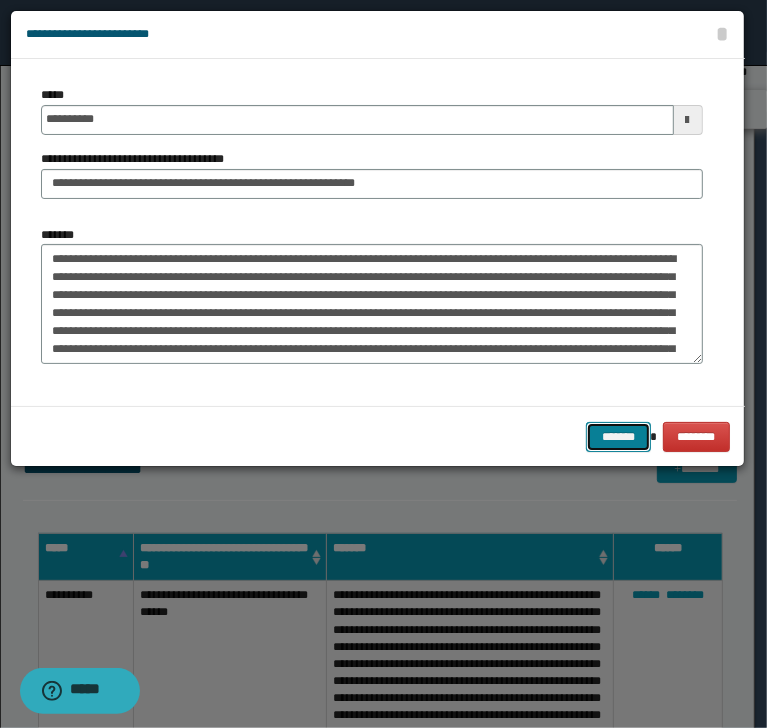 click on "*******" at bounding box center (618, 437) 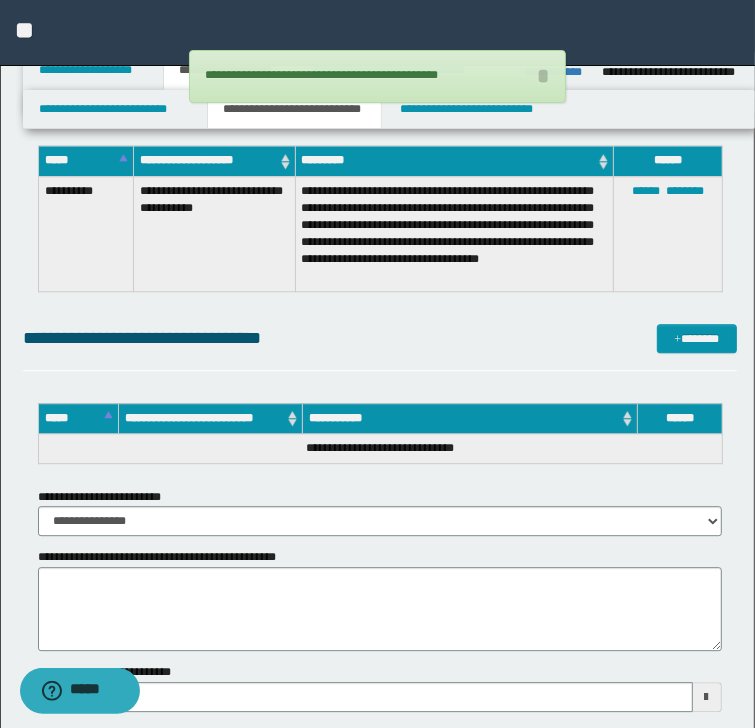 scroll, scrollTop: 2320, scrollLeft: 0, axis: vertical 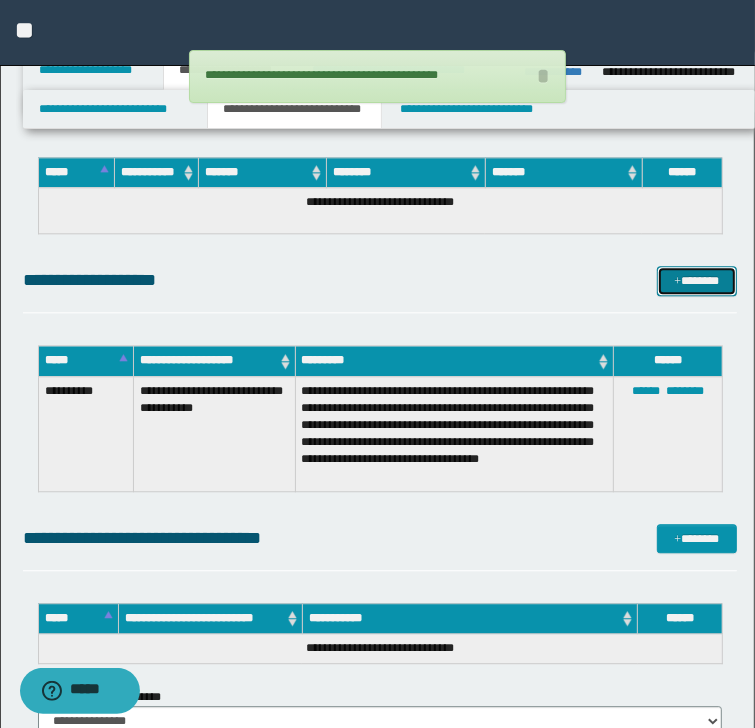 click on "*******" at bounding box center [696, 281] 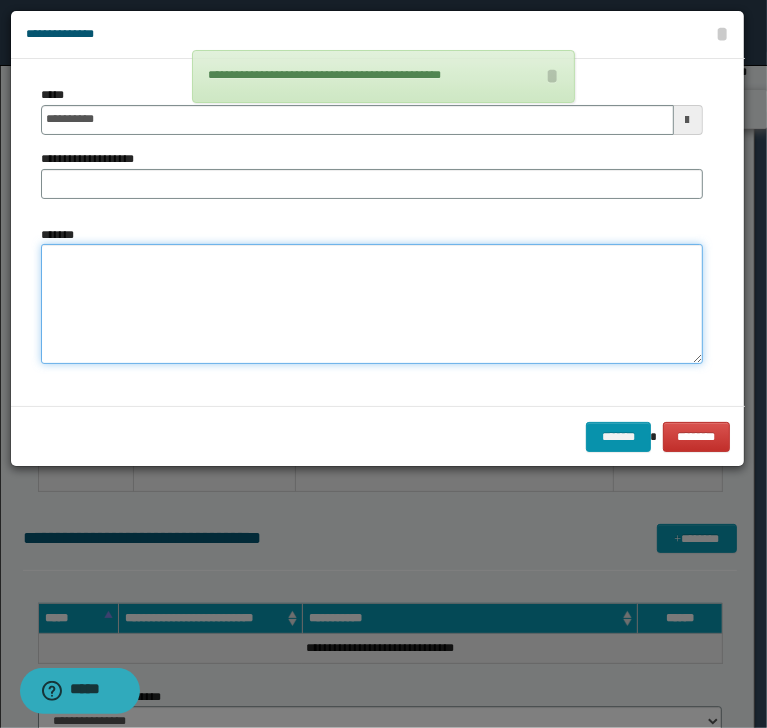 click on "*******" at bounding box center (372, 304) 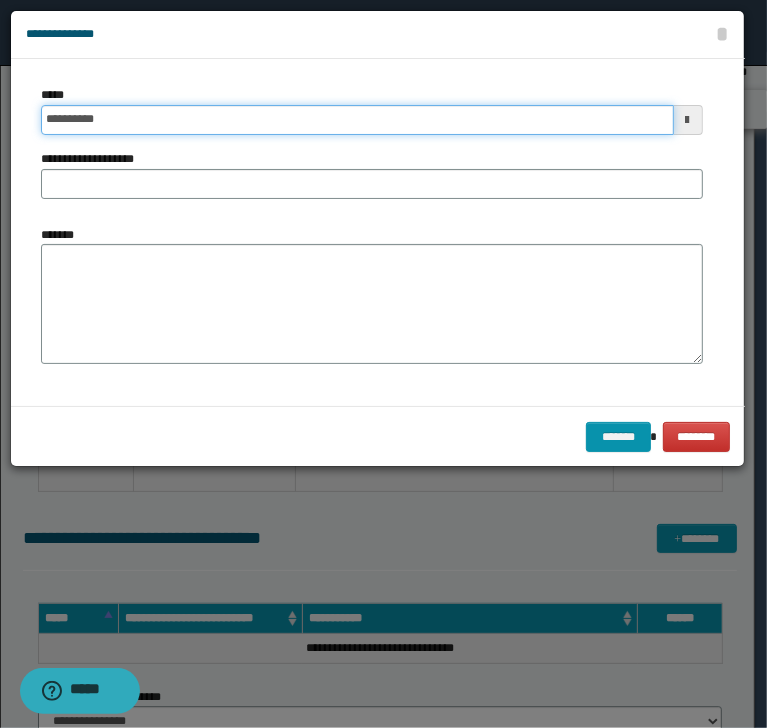 click on "**********" at bounding box center [357, 120] 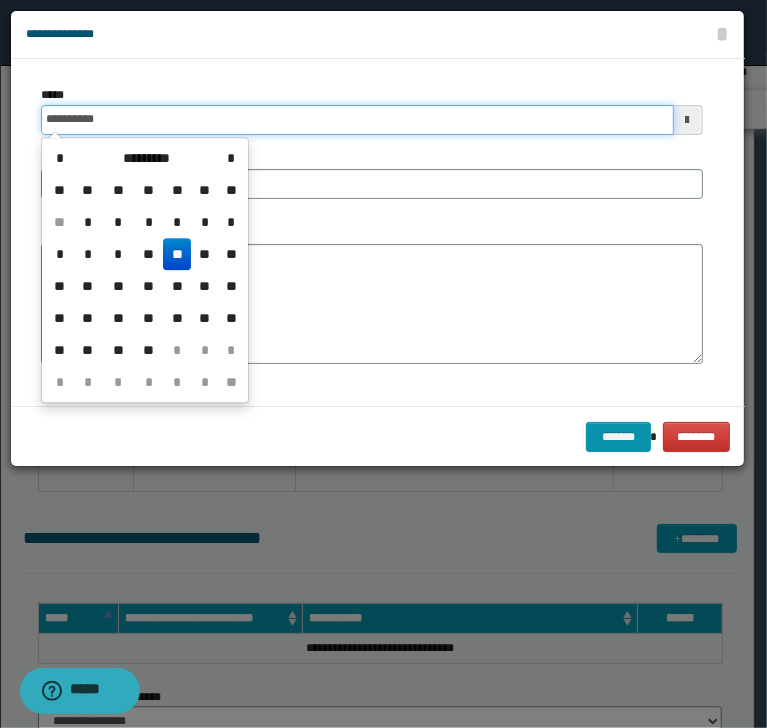 type on "**********" 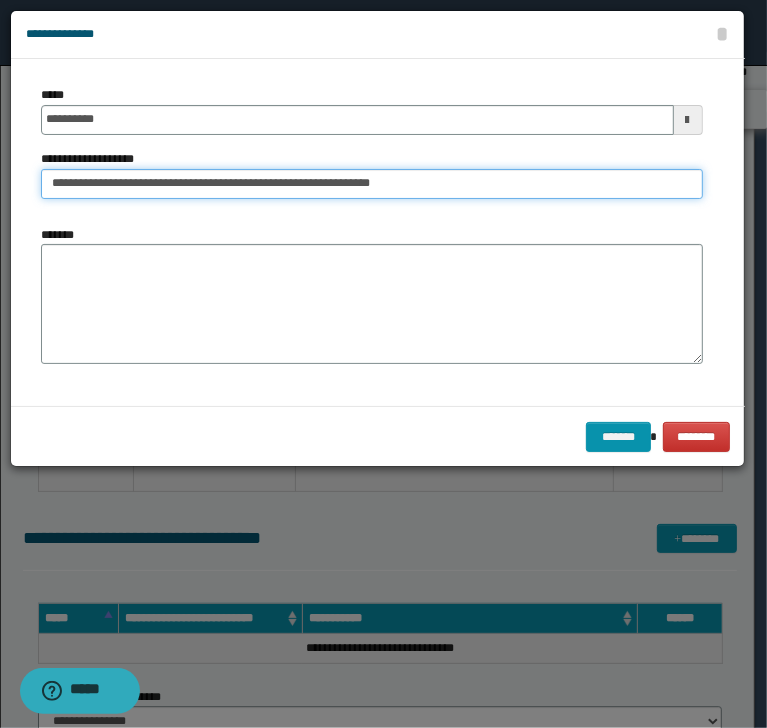 type on "**********" 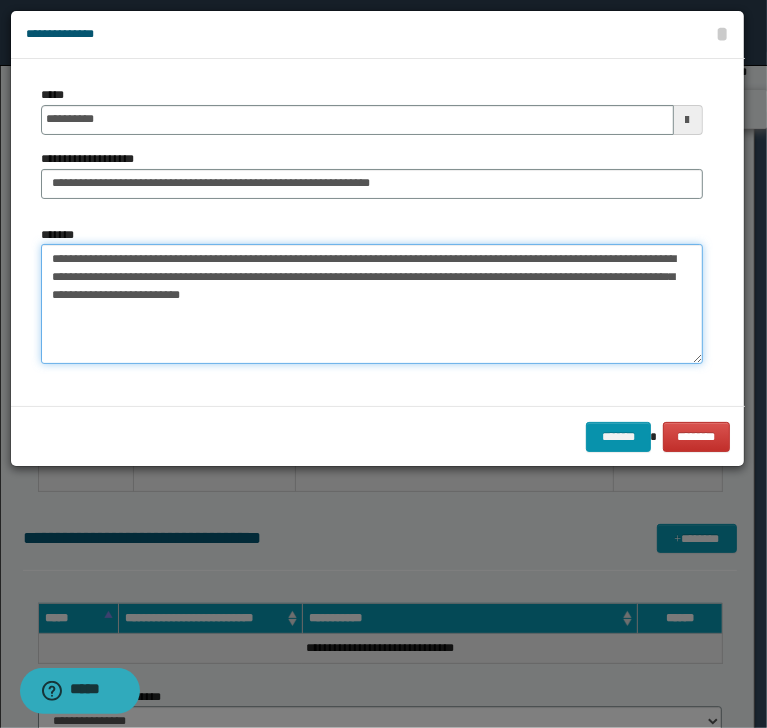 type on "**********" 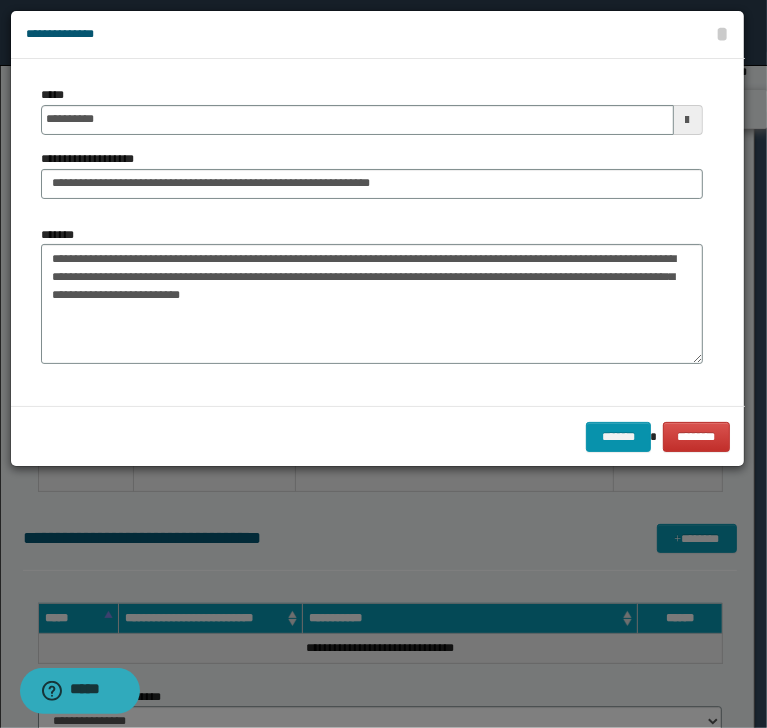 click on "*******
********" at bounding box center (378, 436) 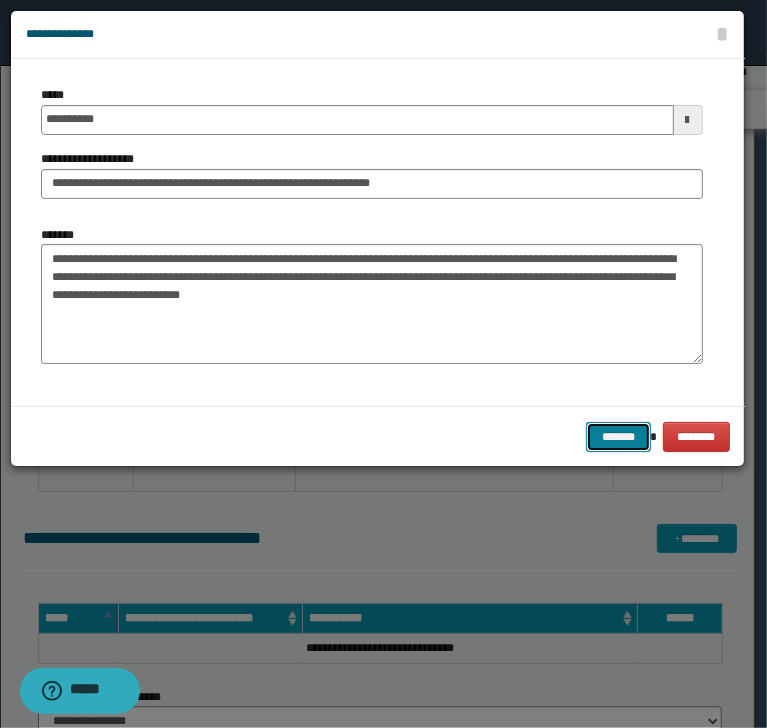 click on "*******" at bounding box center [618, 437] 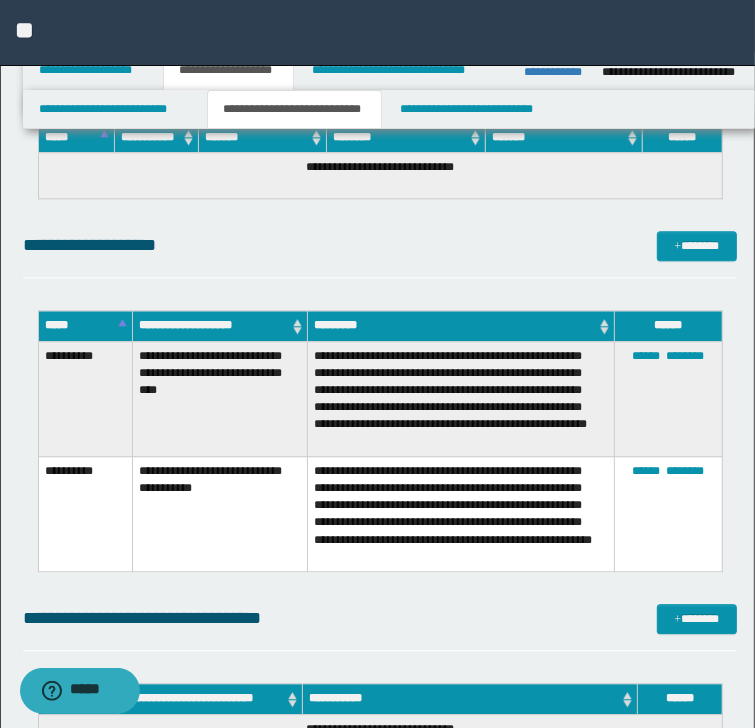 scroll, scrollTop: 2400, scrollLeft: 0, axis: vertical 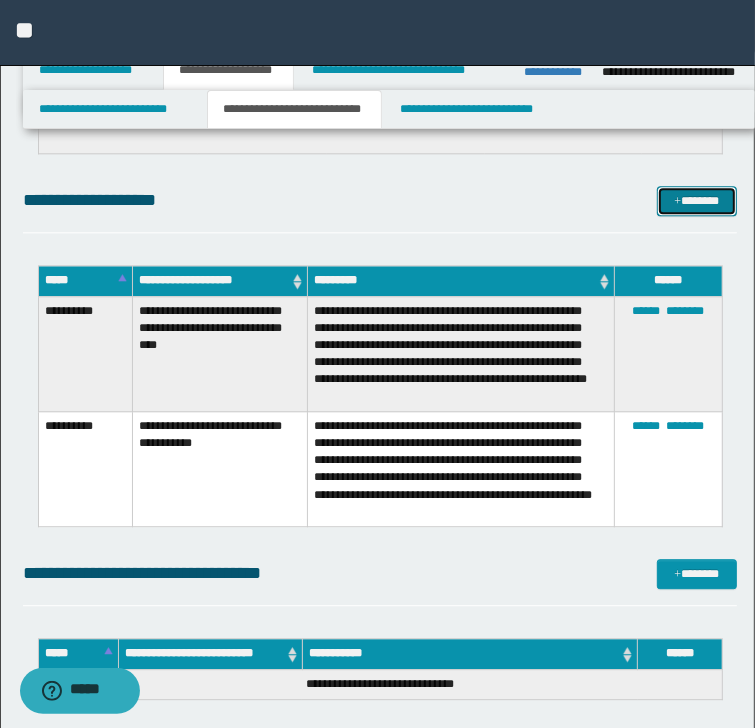 click on "*******" at bounding box center (696, 201) 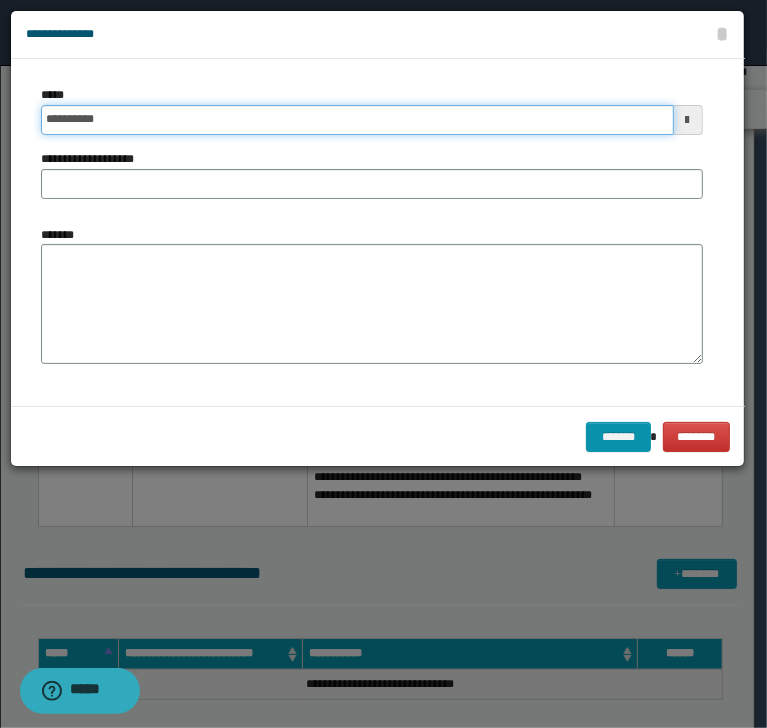 click on "**********" at bounding box center [357, 120] 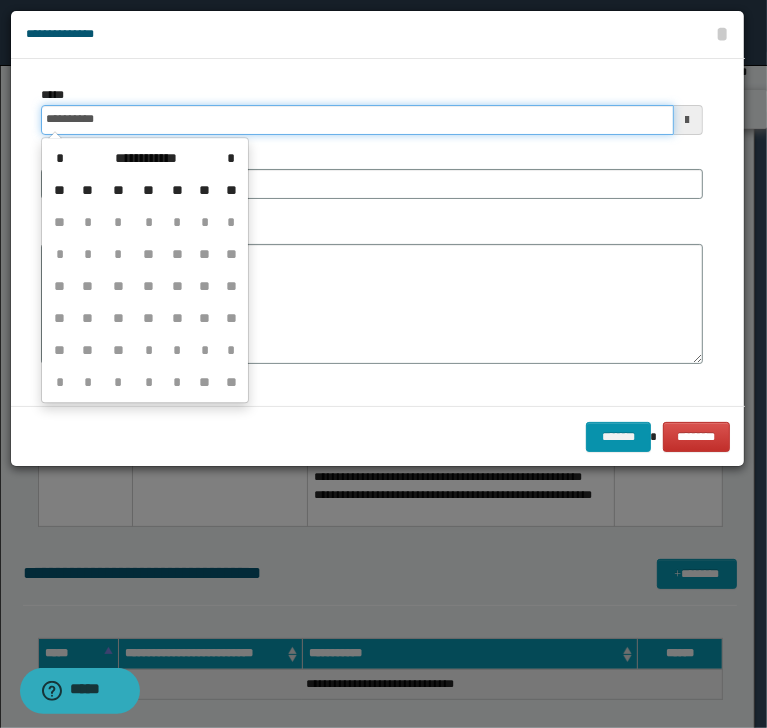 type on "**********" 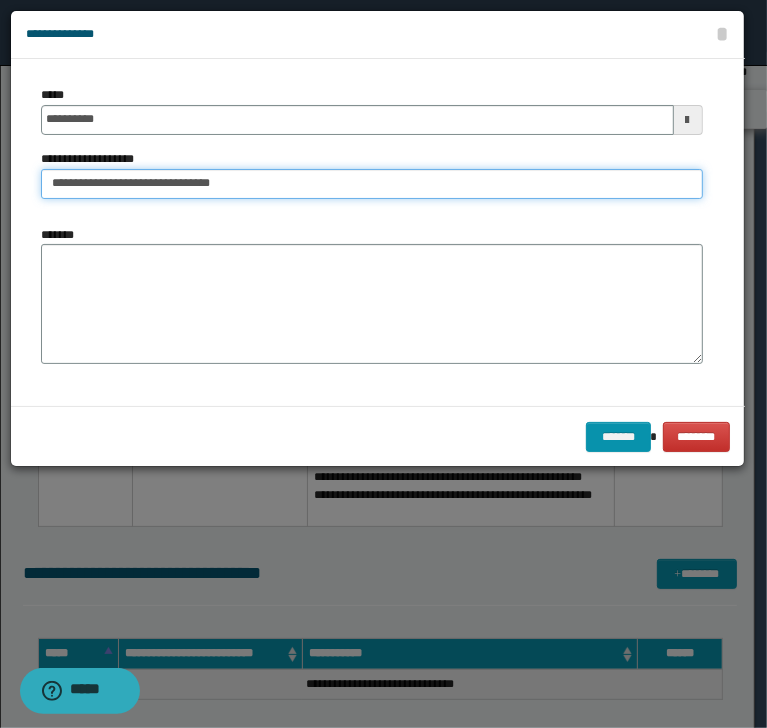 type on "**********" 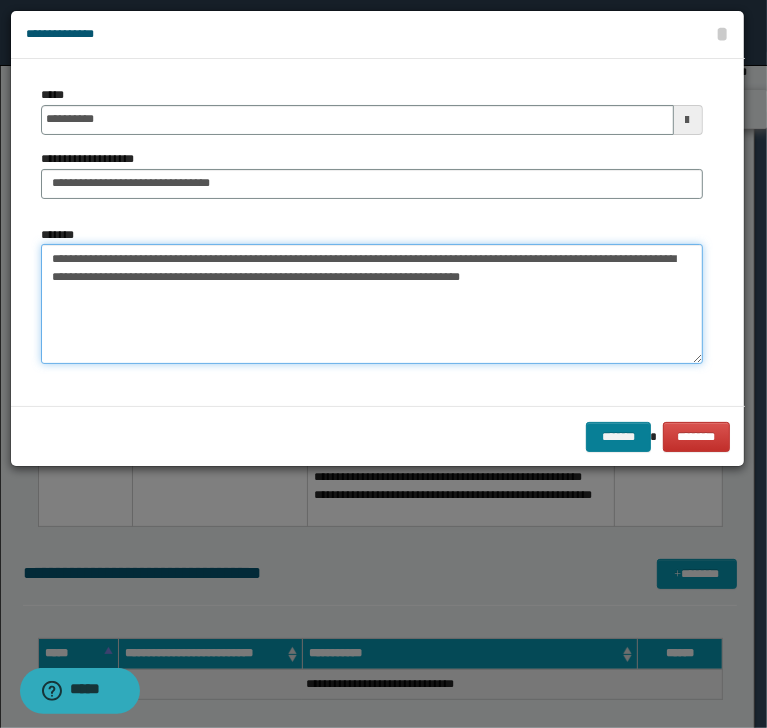 type on "**********" 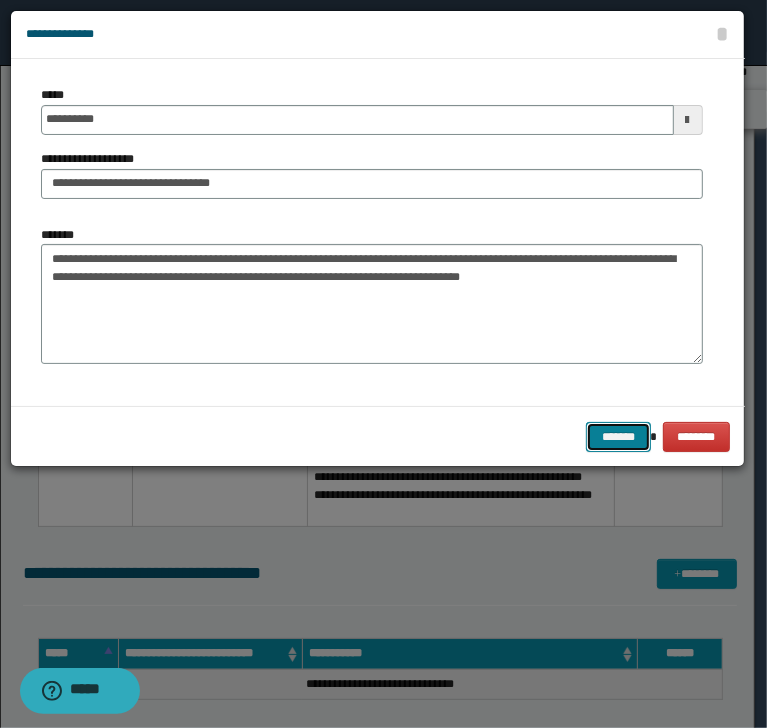 click on "*******" at bounding box center (618, 437) 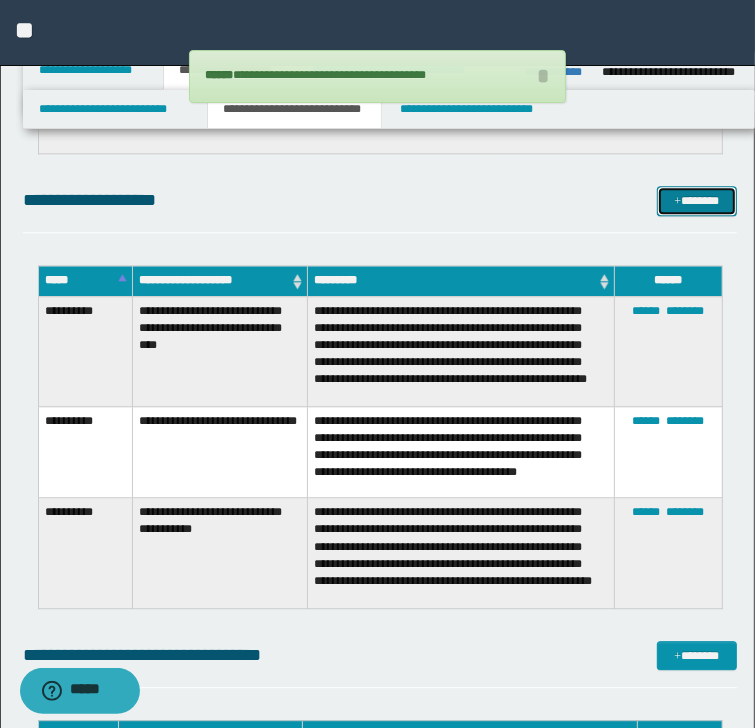 click on "*******" at bounding box center [696, 201] 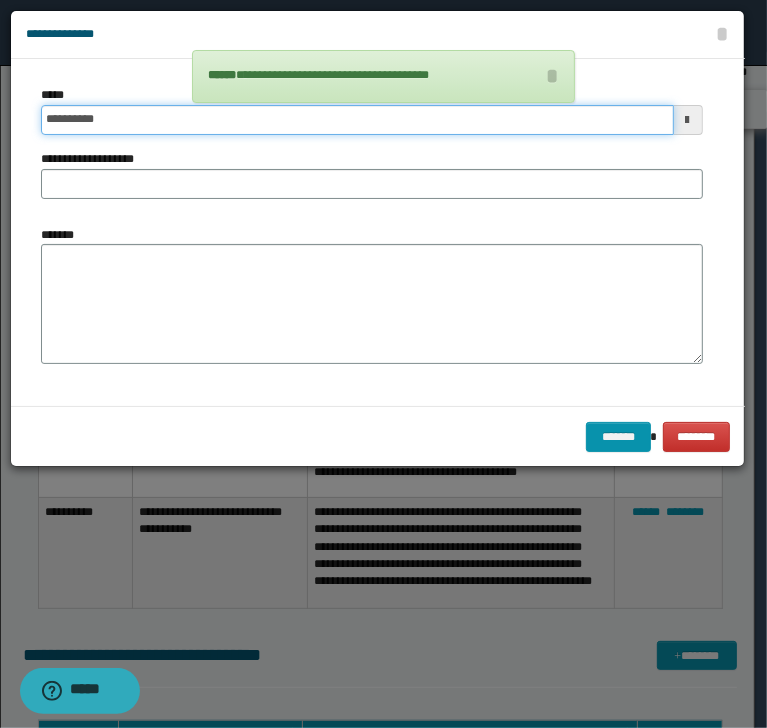click on "**********" at bounding box center [357, 120] 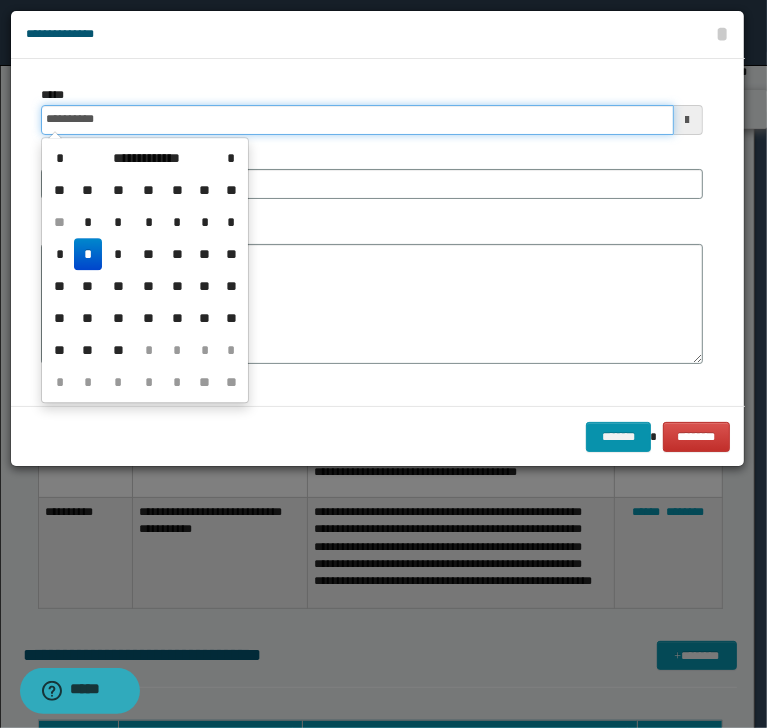 type on "**********" 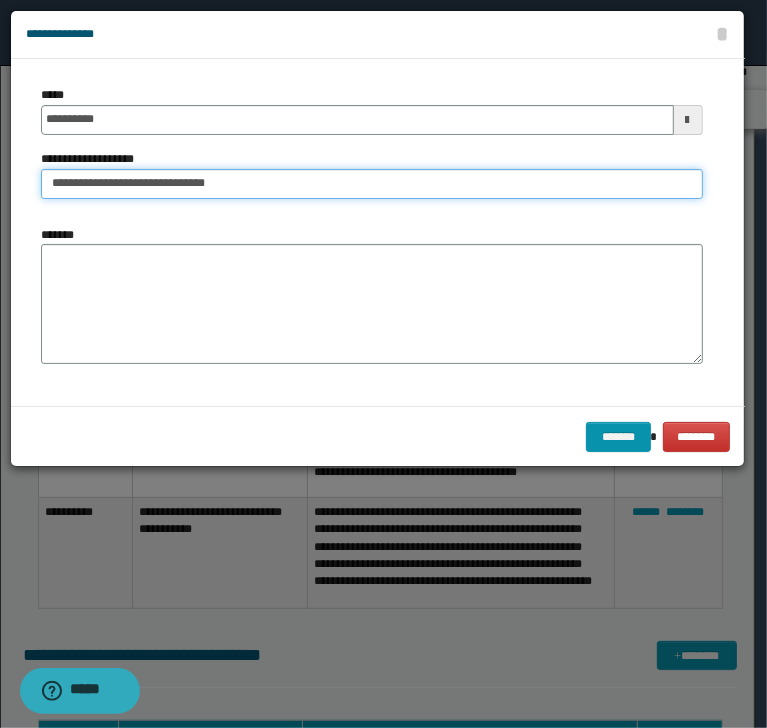 type on "**********" 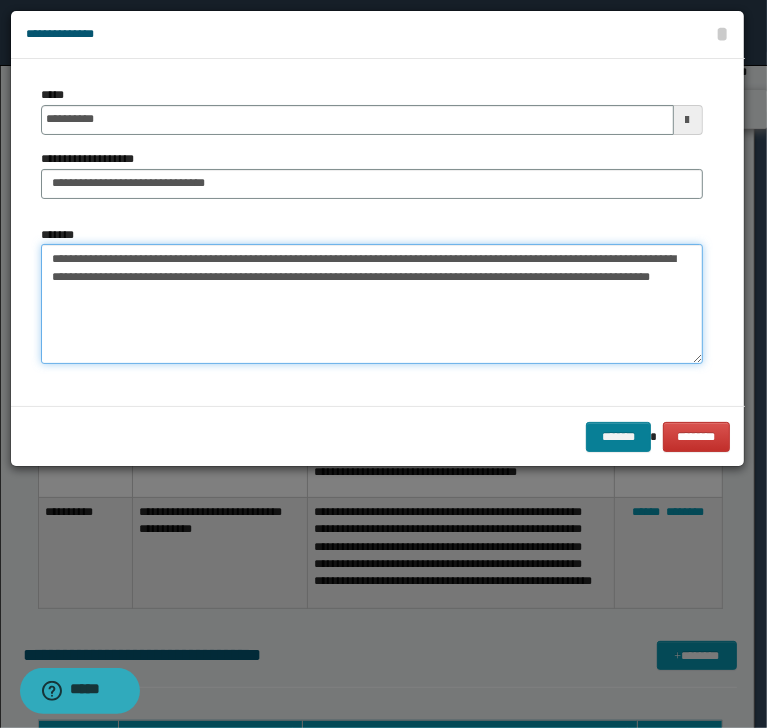 type on "**********" 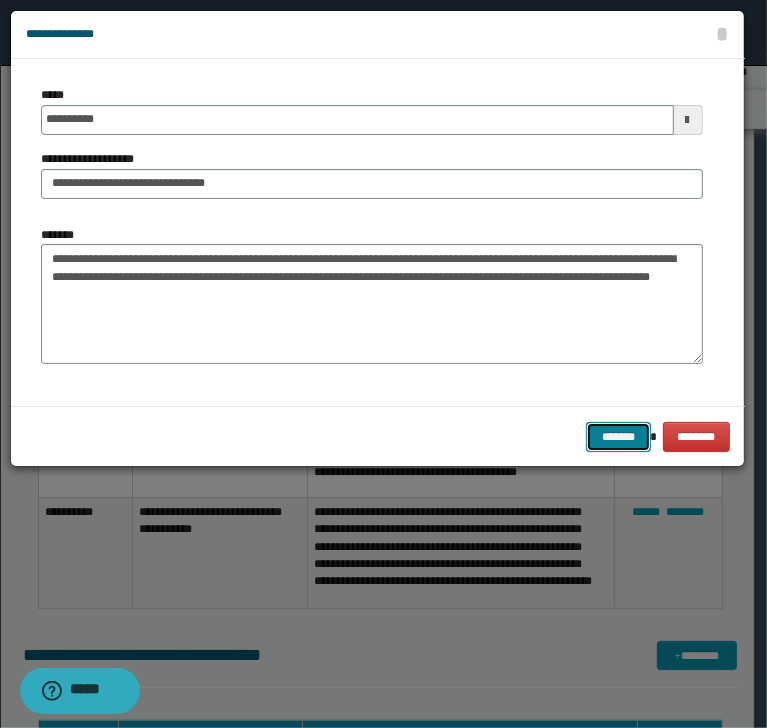 click on "*******" at bounding box center [618, 437] 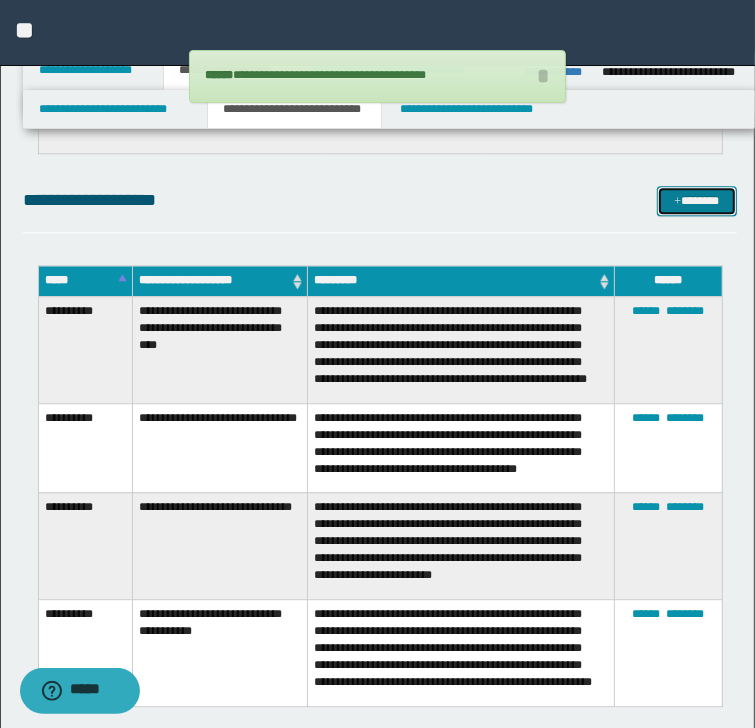 click on "*******" at bounding box center (696, 201) 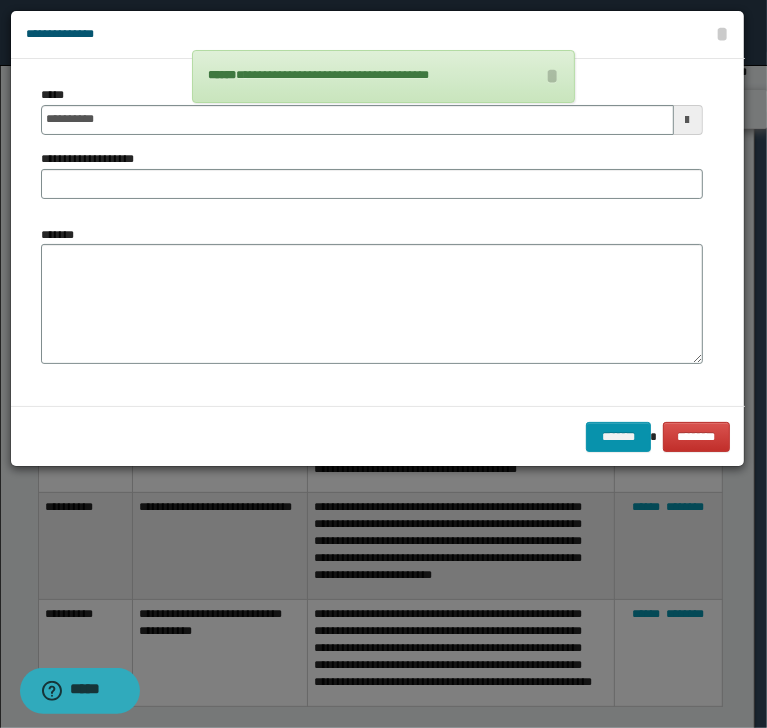 drag, startPoint x: 204, startPoint y: 90, endPoint x: 202, endPoint y: 108, distance: 18.110771 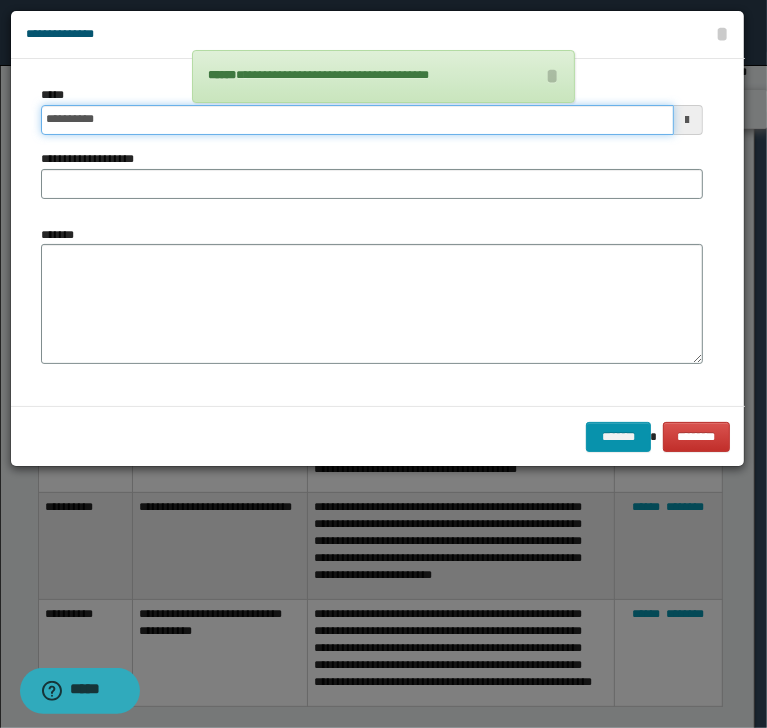 click on "**********" at bounding box center [357, 120] 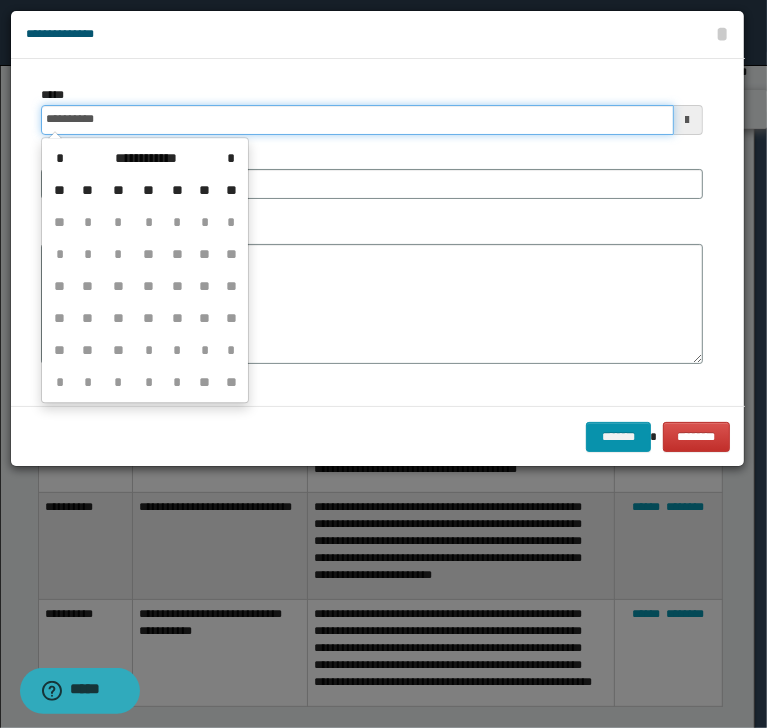 type on "**********" 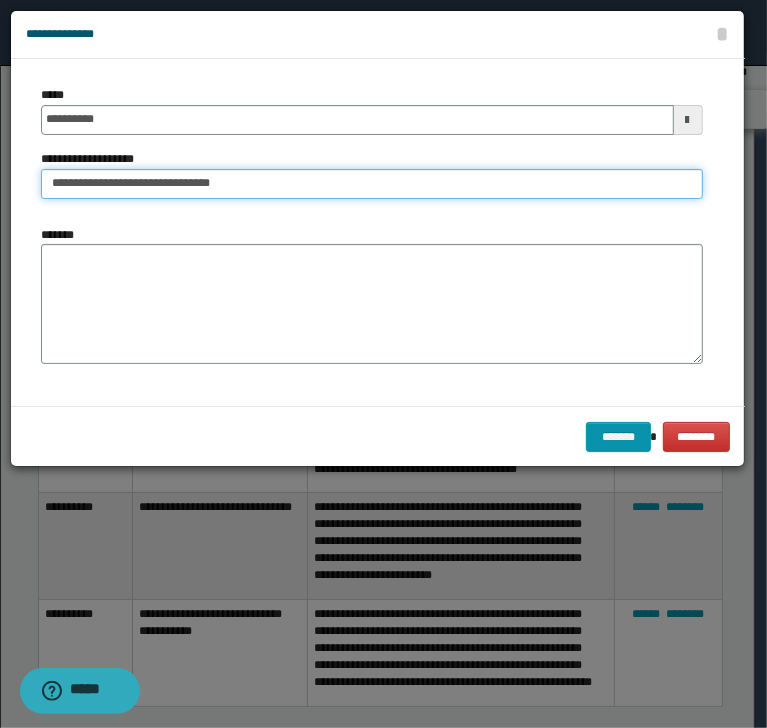 type on "**********" 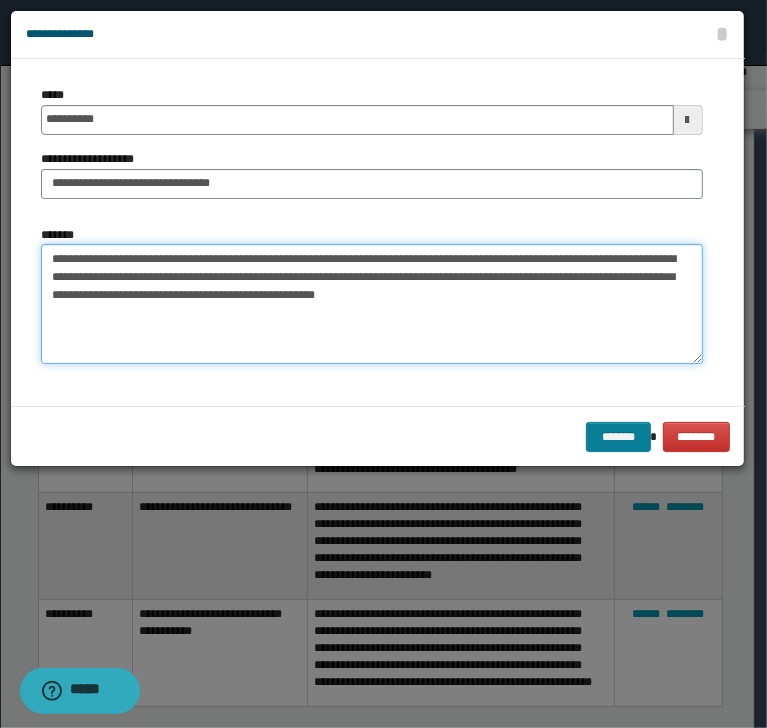 type on "**********" 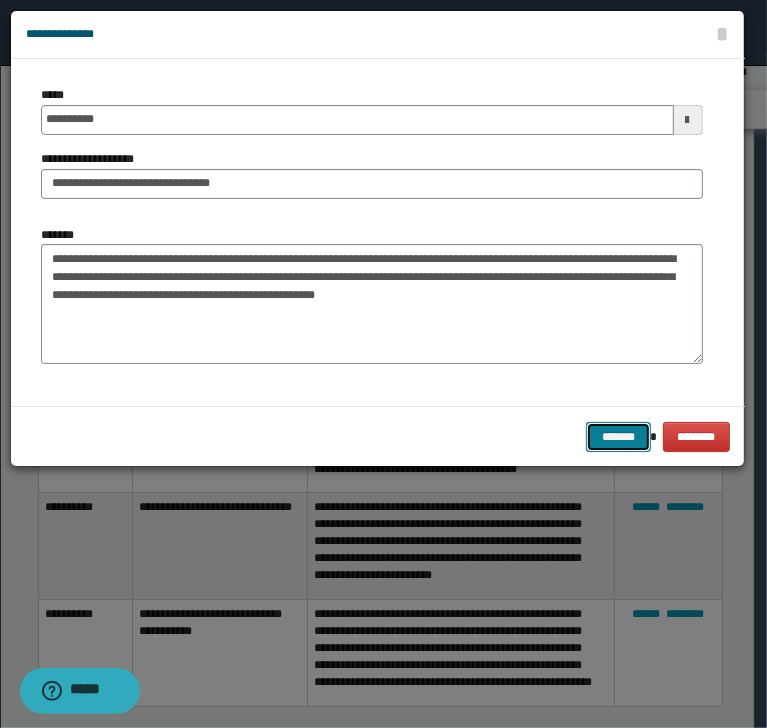 drag, startPoint x: 597, startPoint y: 436, endPoint x: 501, endPoint y: 419, distance: 97.49359 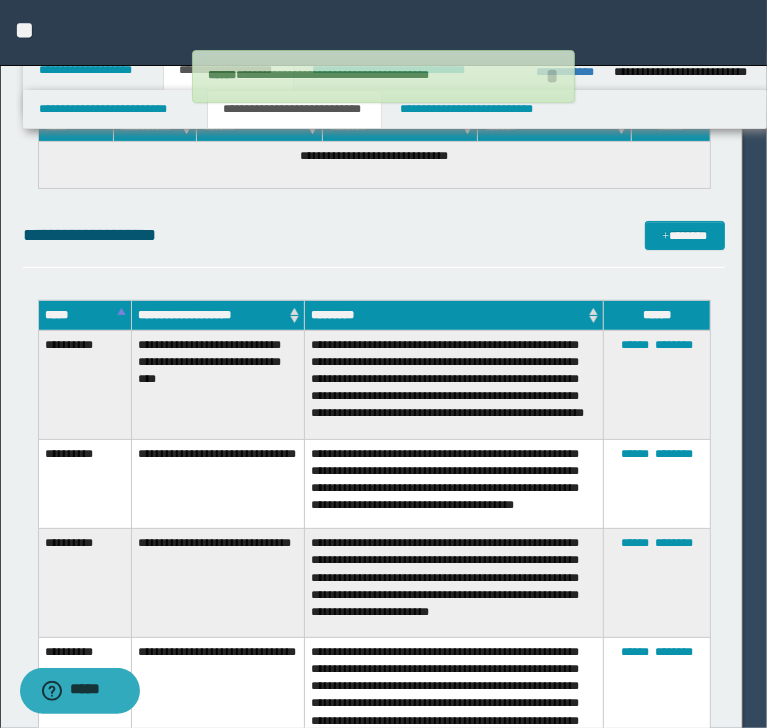 type 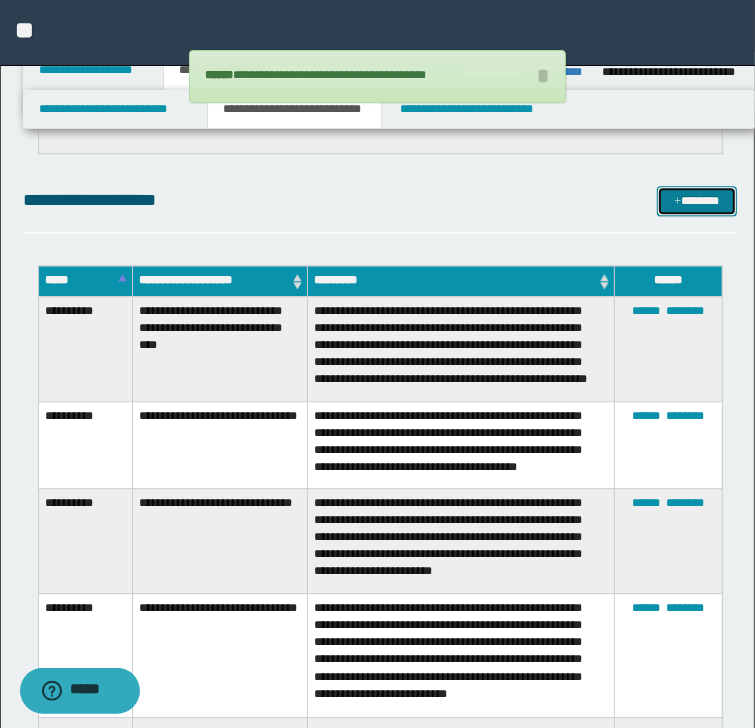 click on "*******" at bounding box center (696, 201) 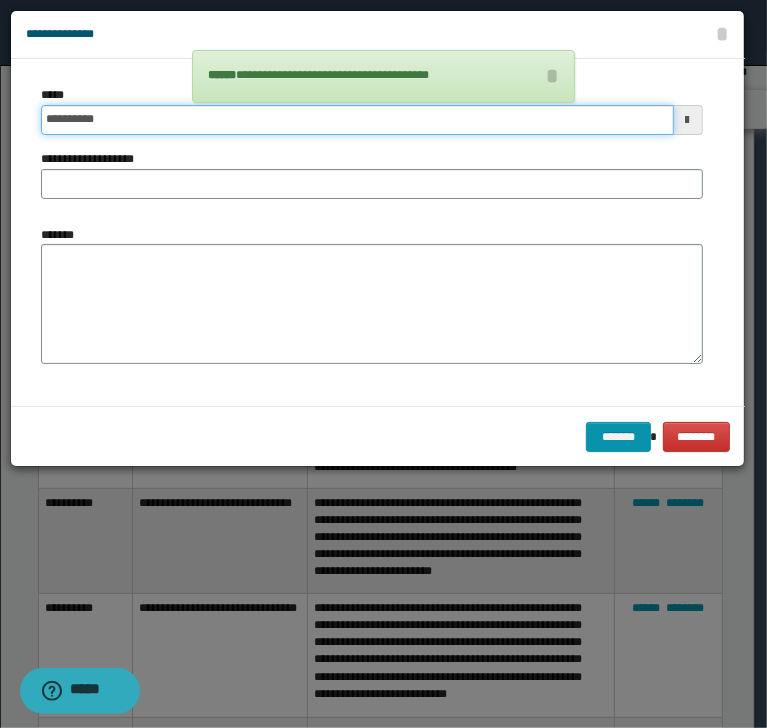 click on "**********" at bounding box center [357, 120] 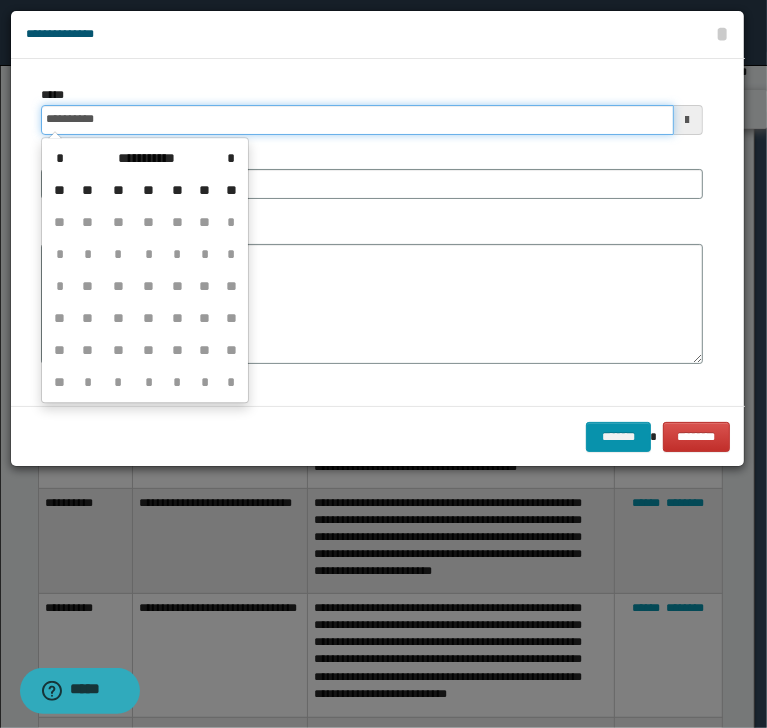 type on "**********" 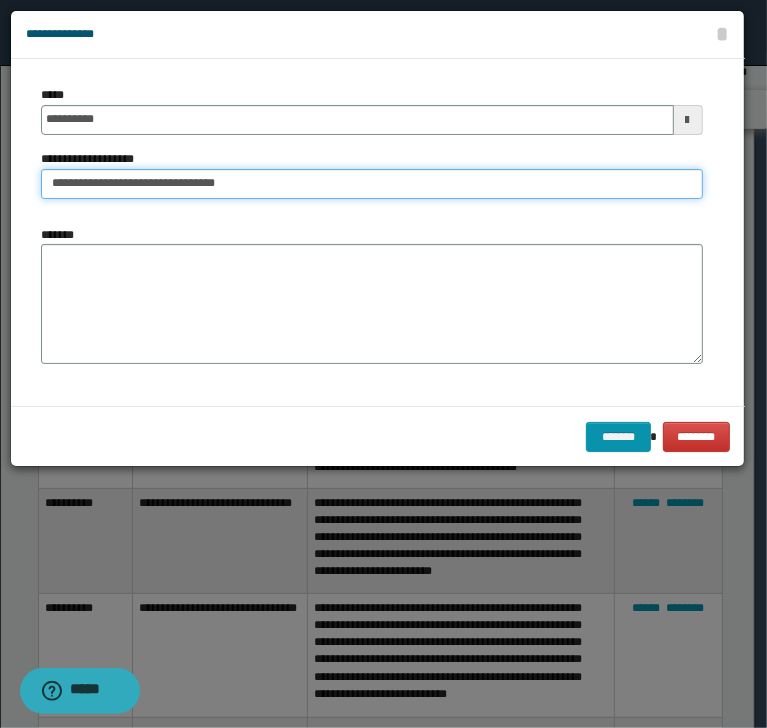 type on "**********" 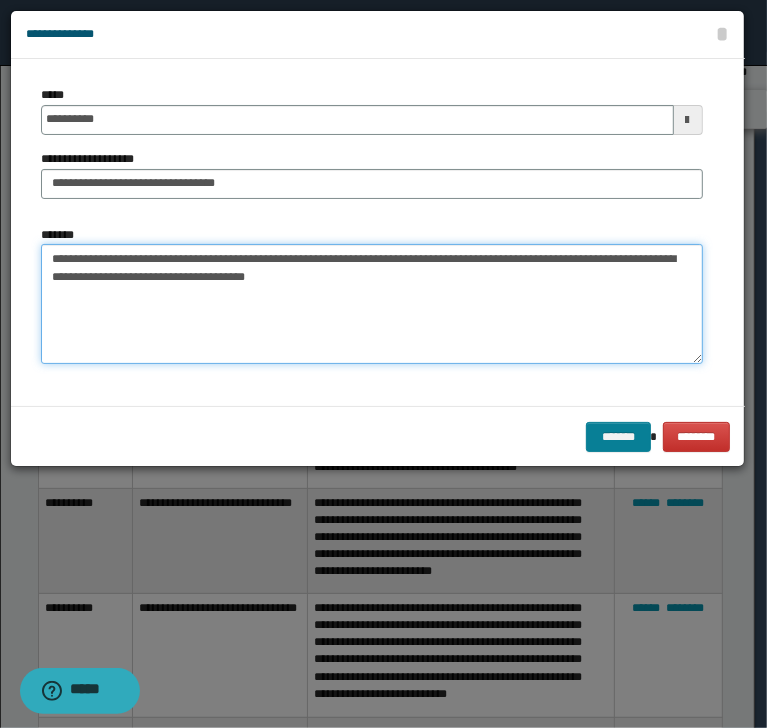 type on "**********" 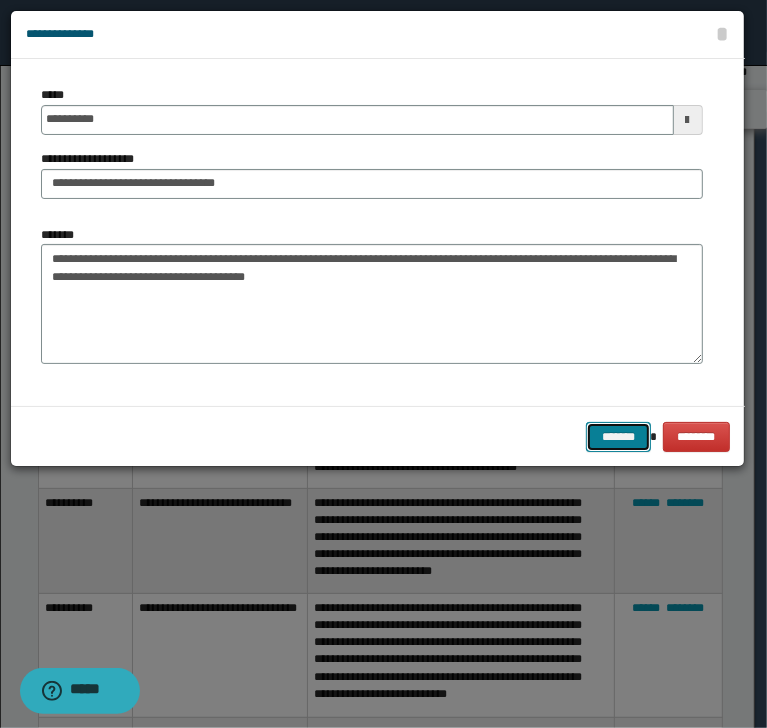 click on "*******" at bounding box center [618, 437] 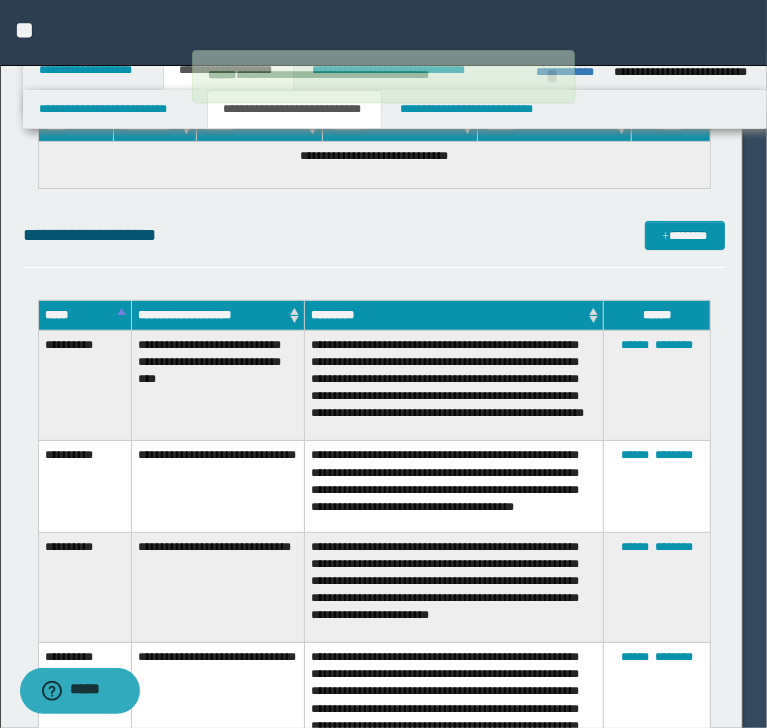 type 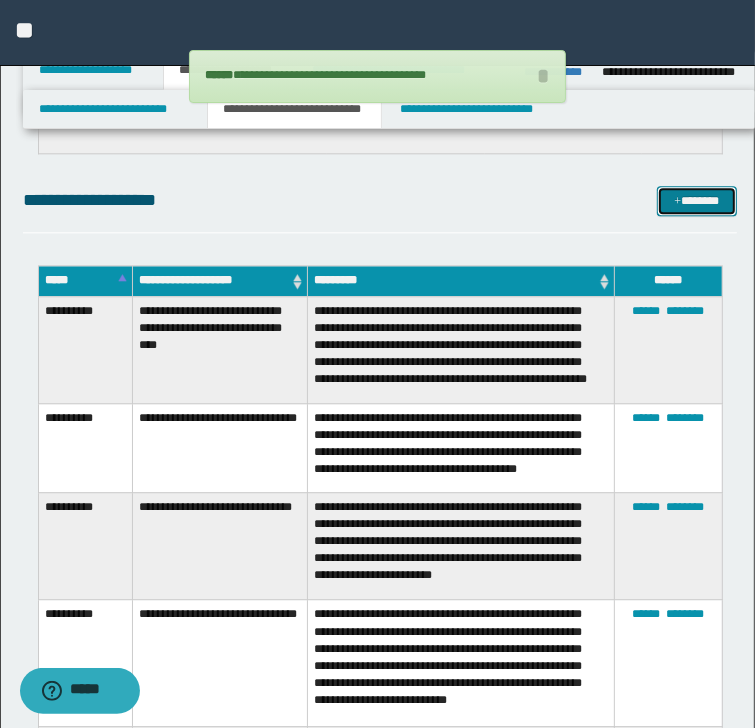 click on "*******" at bounding box center (696, 201) 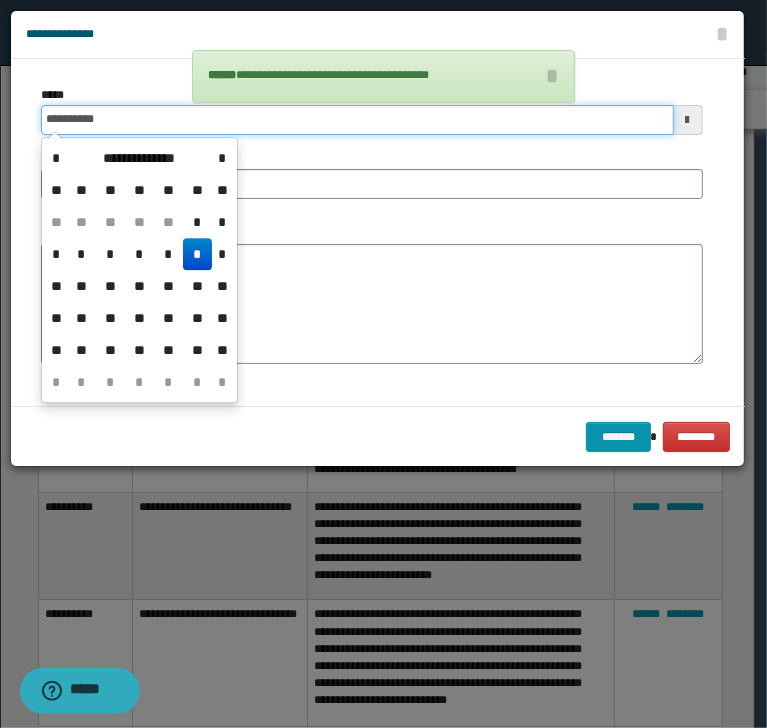 click on "**********" at bounding box center (357, 120) 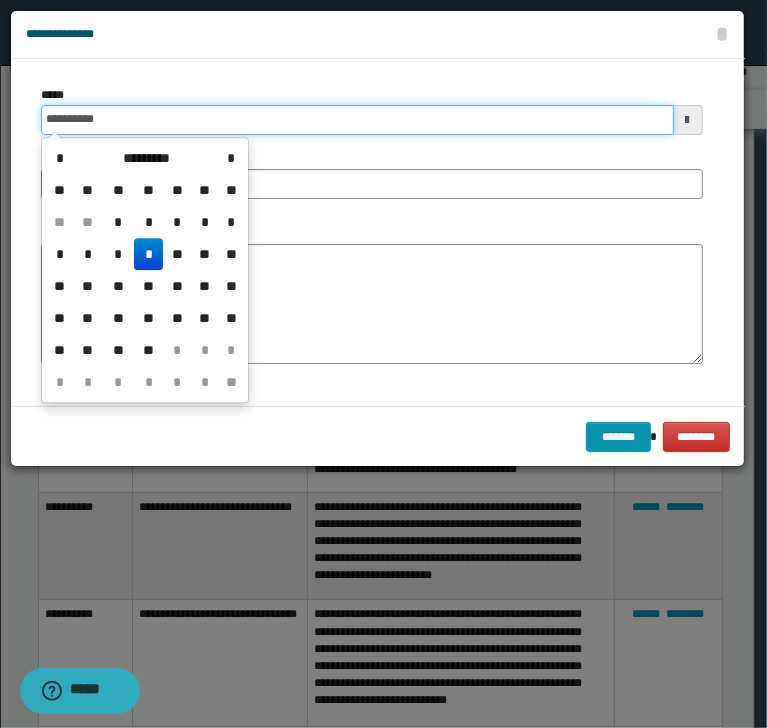 type on "**********" 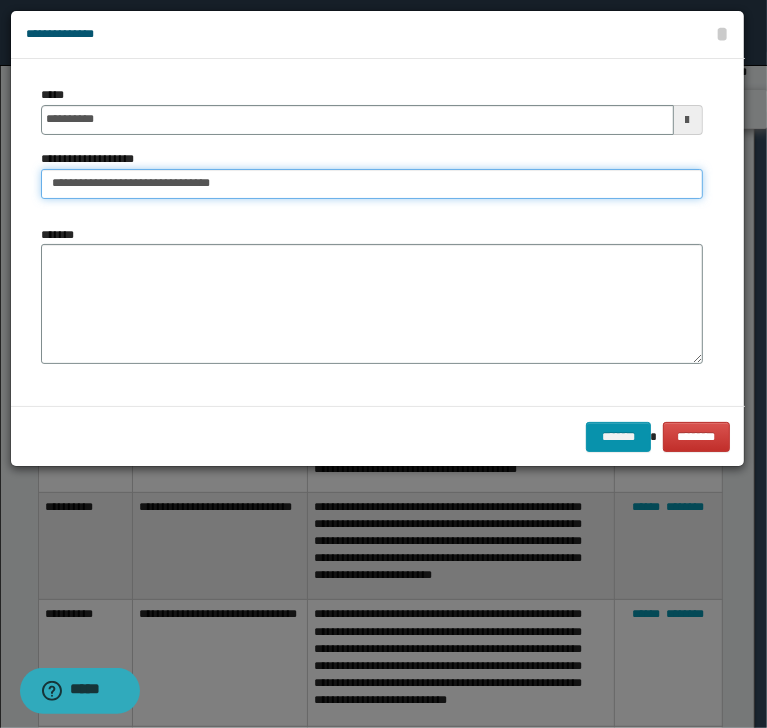 type on "**********" 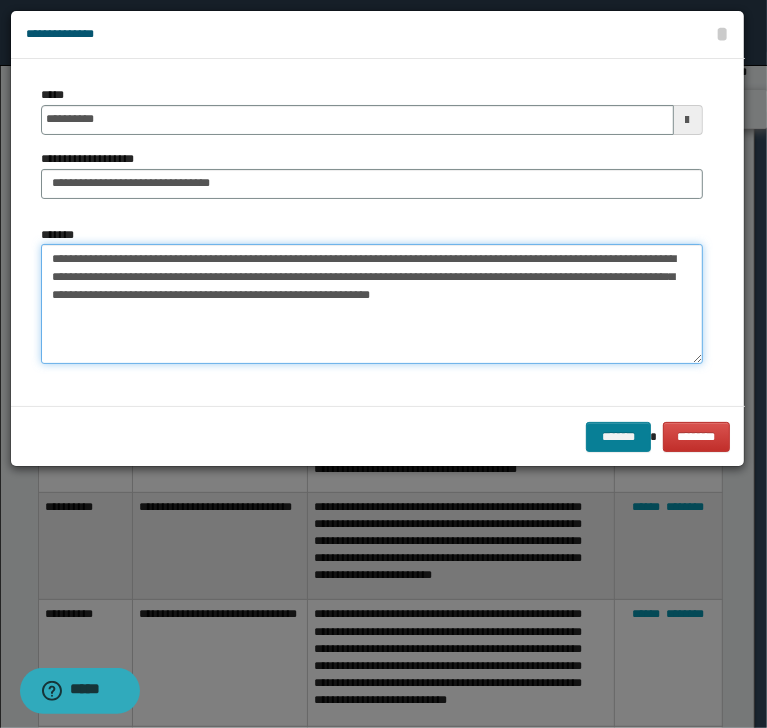 type on "**********" 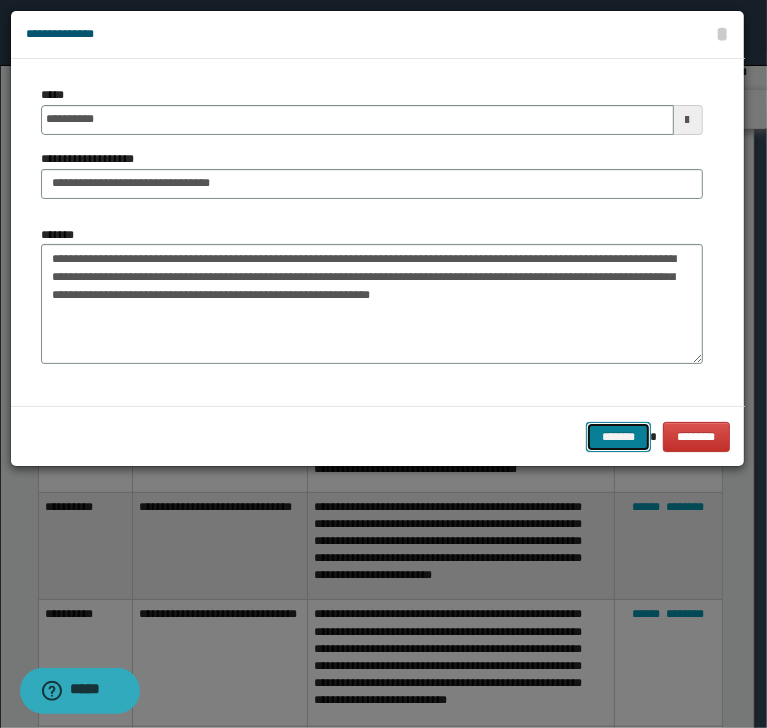 click on "*******" at bounding box center (618, 437) 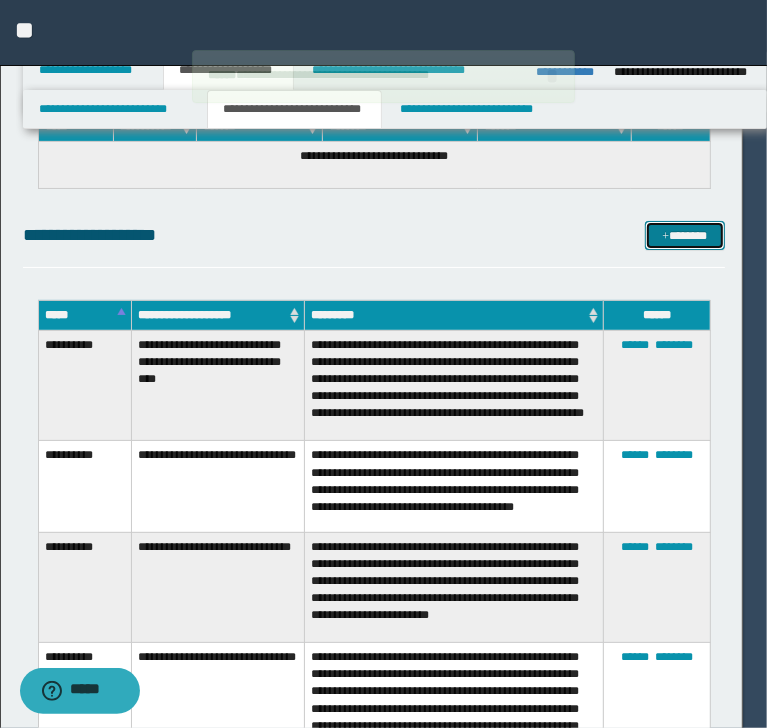 type 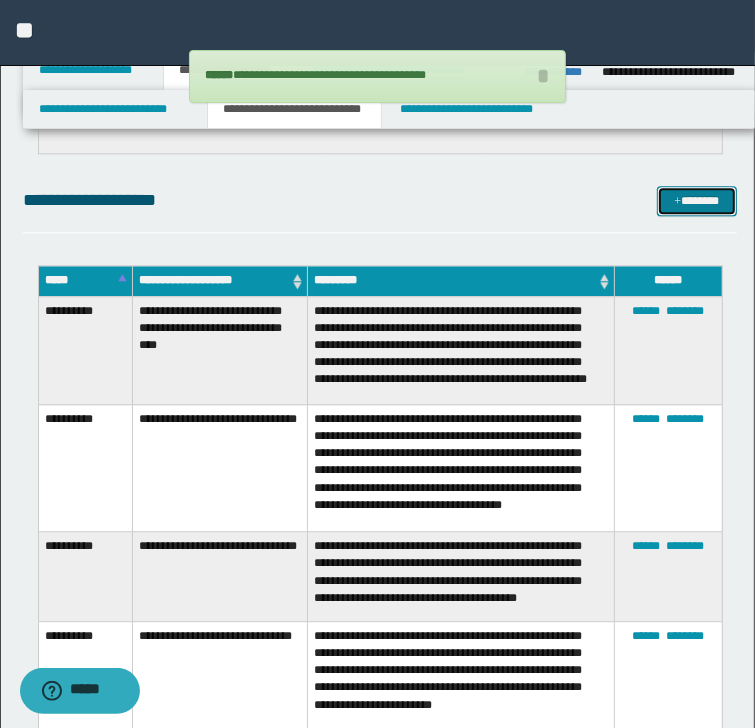 click on "*******" at bounding box center (696, 201) 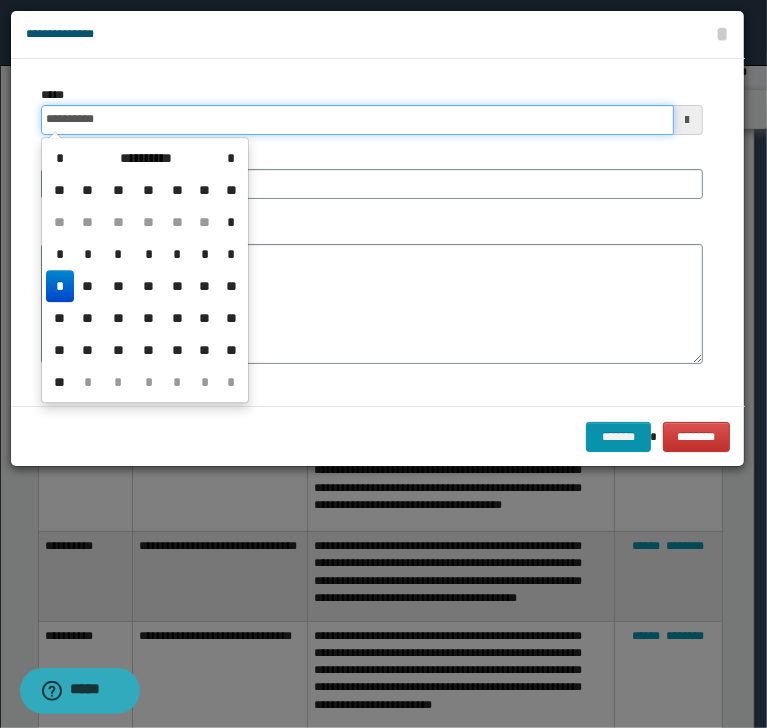 click on "**********" at bounding box center [357, 120] 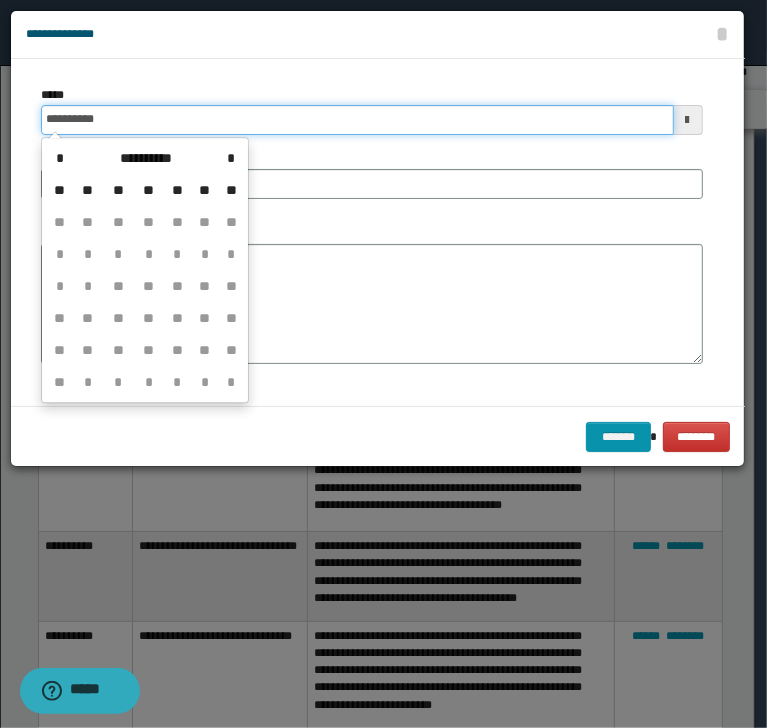 type on "**********" 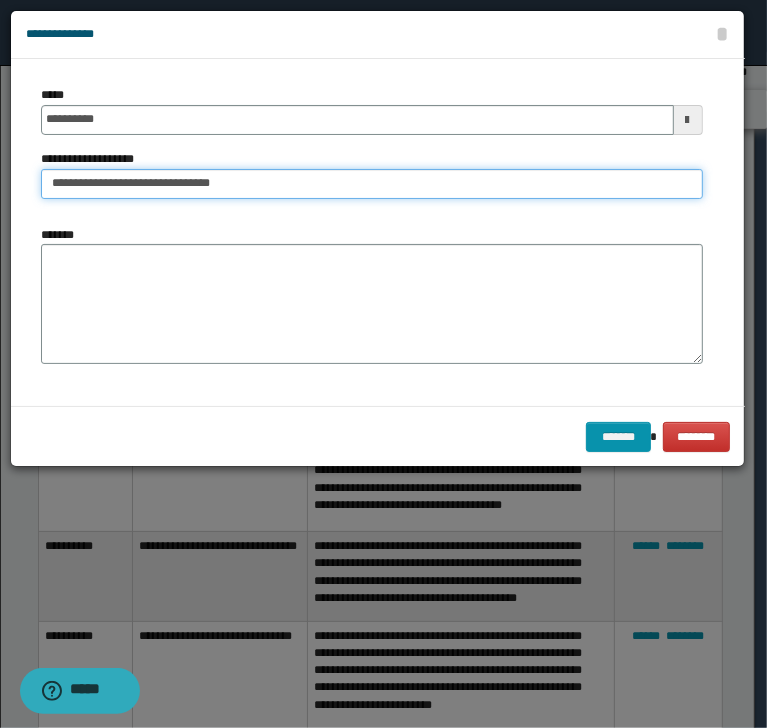 type on "**********" 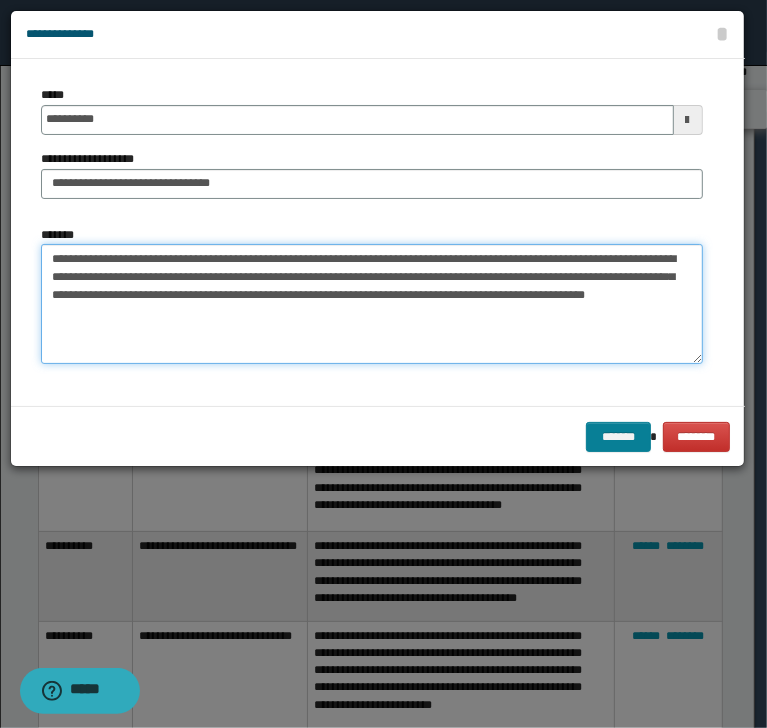 type on "**********" 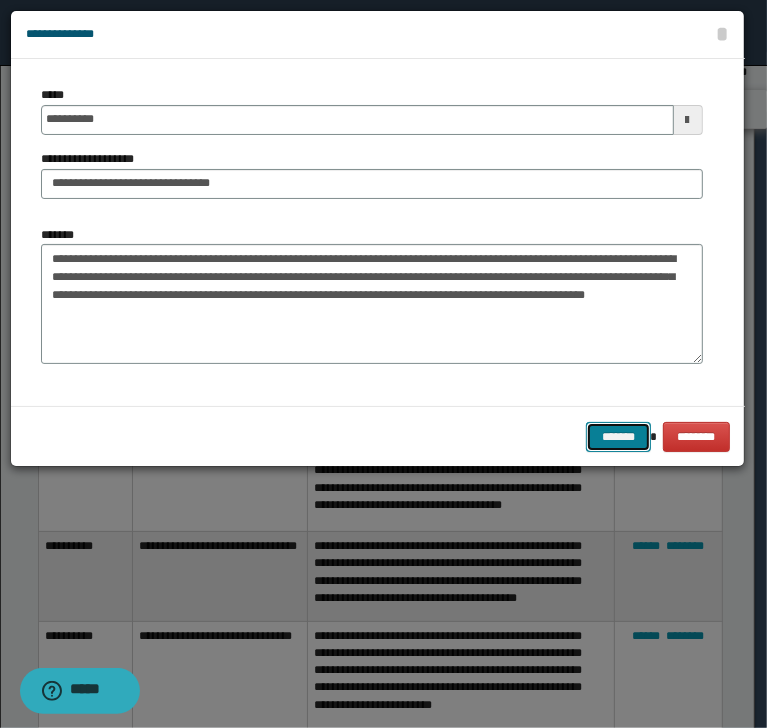 click on "*******" at bounding box center [618, 437] 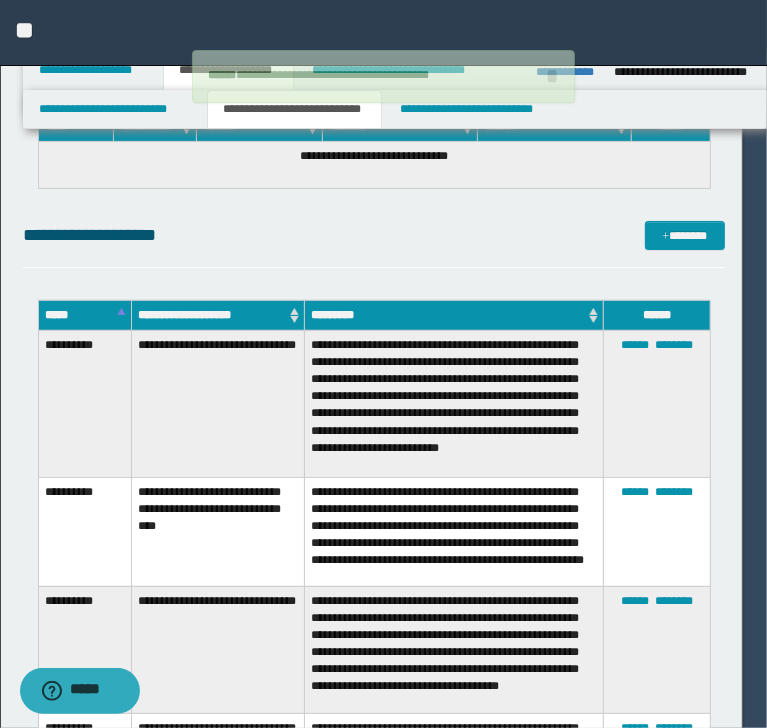 type 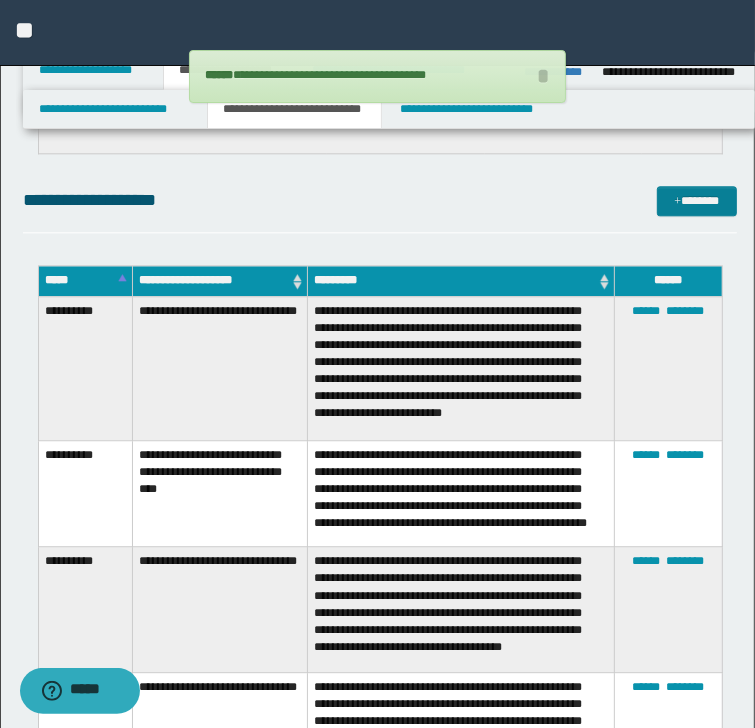 click on "**********" at bounding box center (380, 209) 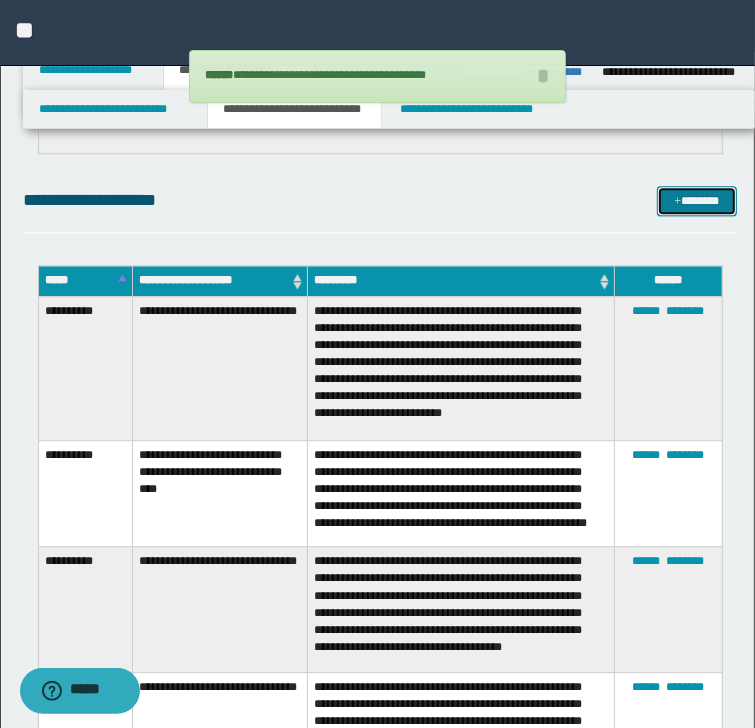 click on "*******" at bounding box center (696, 201) 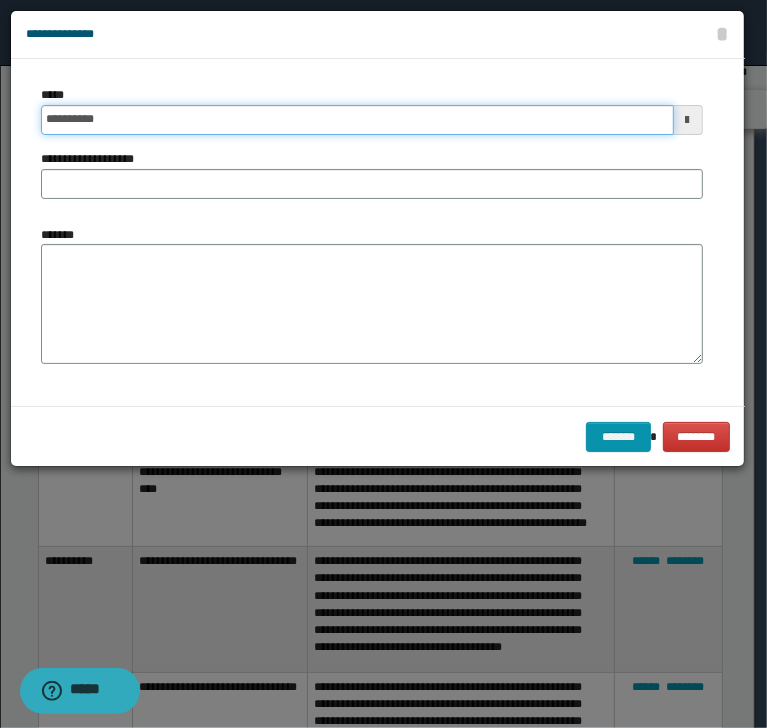 click on "**********" at bounding box center [357, 120] 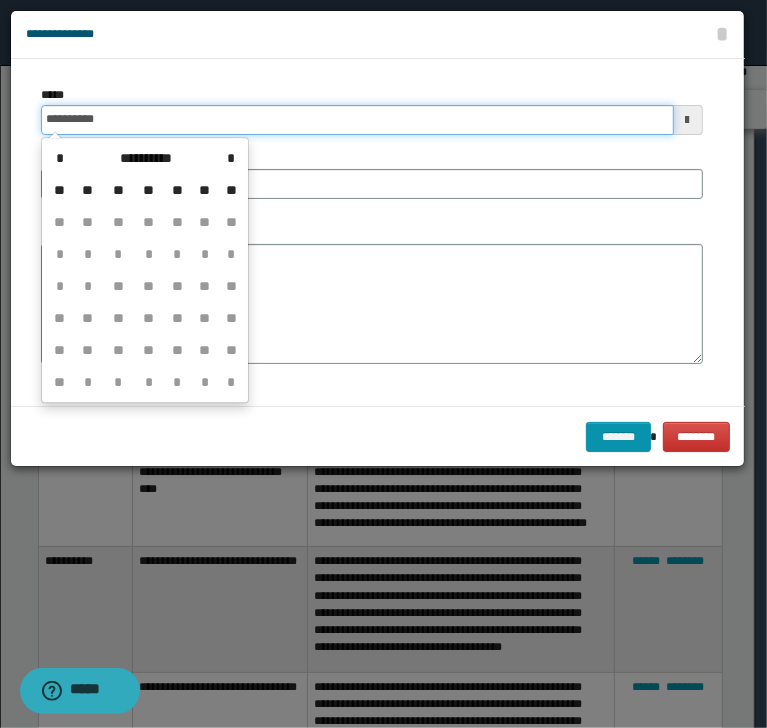 type on "**********" 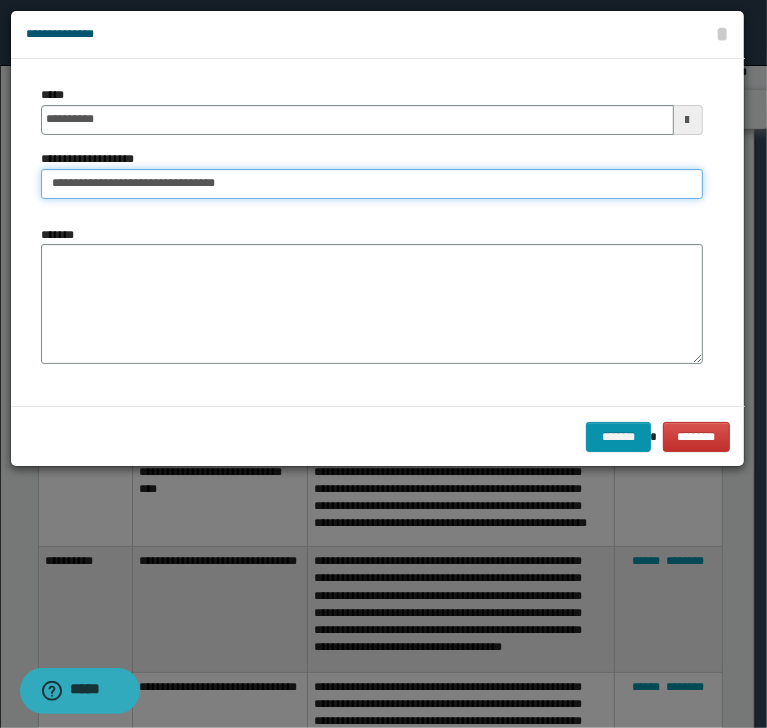 type on "**********" 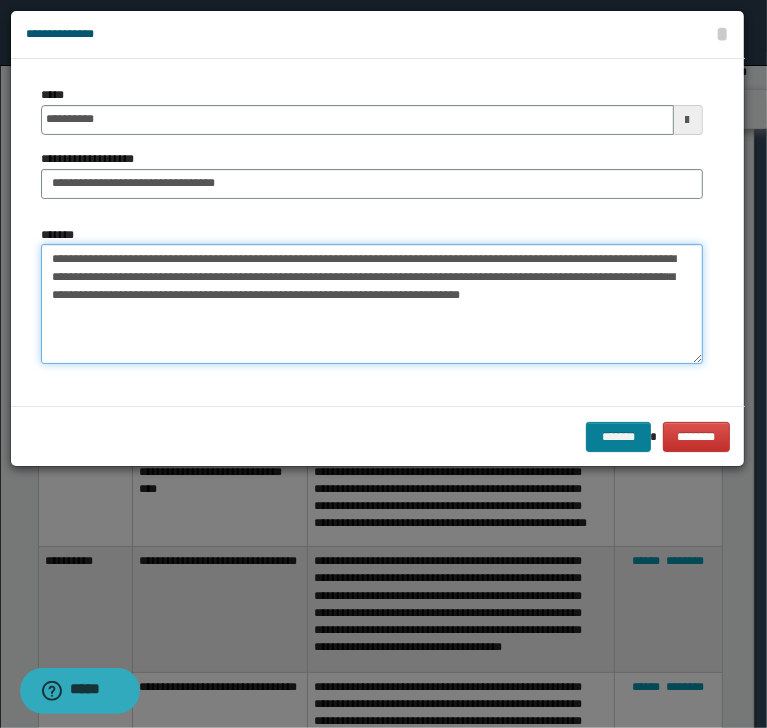 type on "**********" 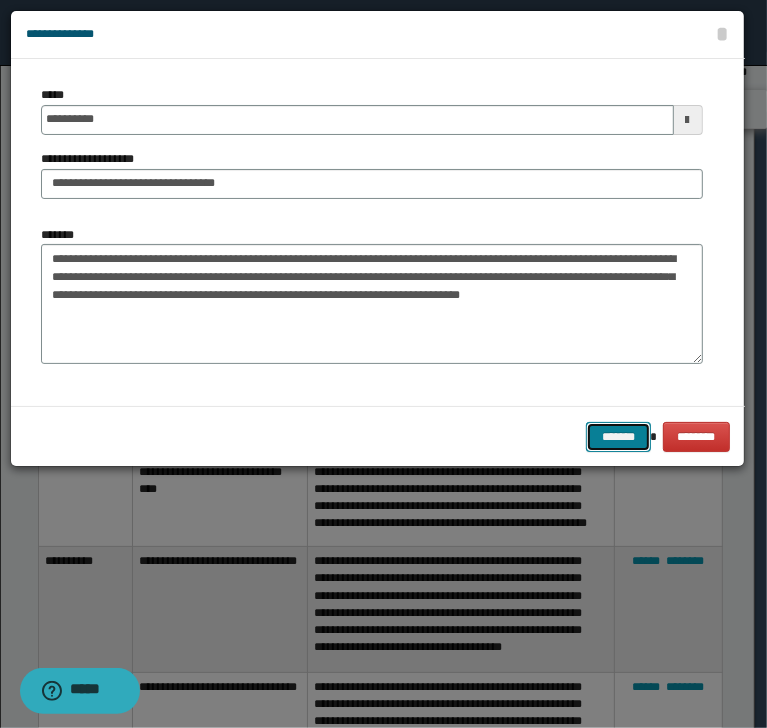 click on "*******" at bounding box center [618, 437] 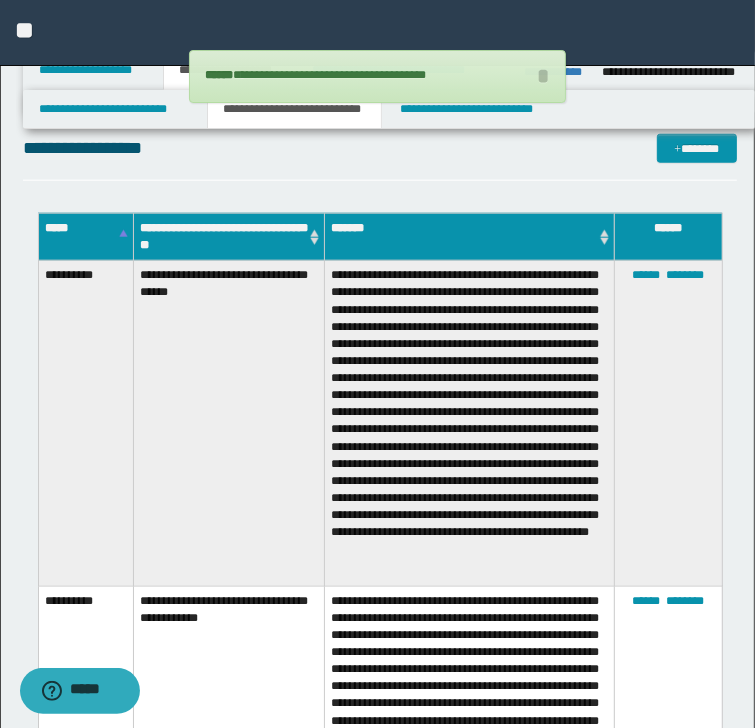 scroll, scrollTop: 720, scrollLeft: 0, axis: vertical 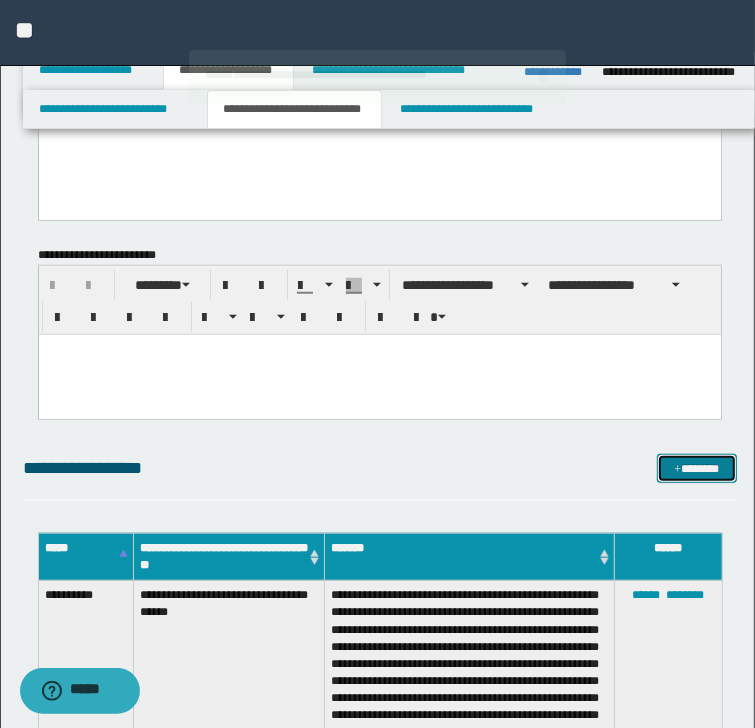 drag, startPoint x: 712, startPoint y: 476, endPoint x: 700, endPoint y: 472, distance: 12.649111 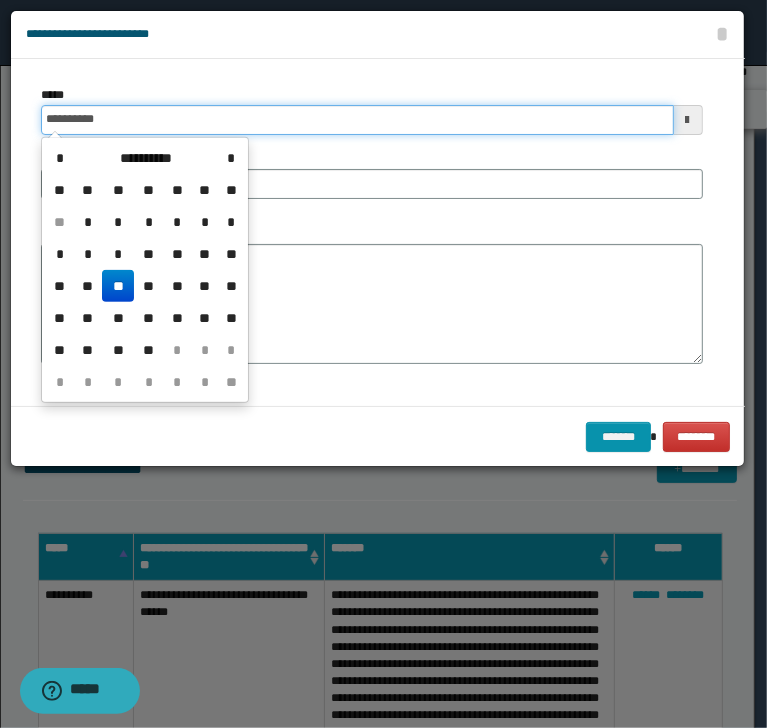 click on "**********" at bounding box center [357, 120] 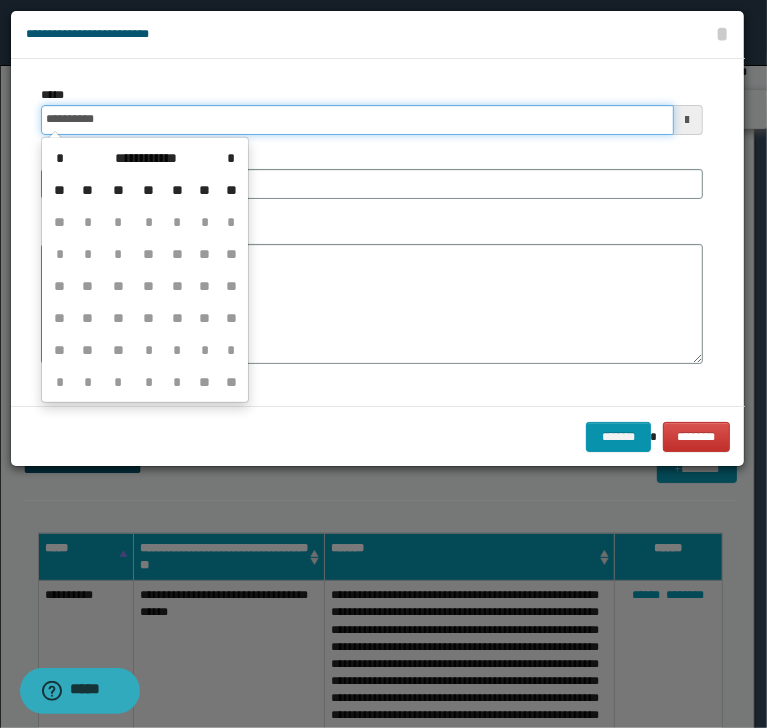 type on "**********" 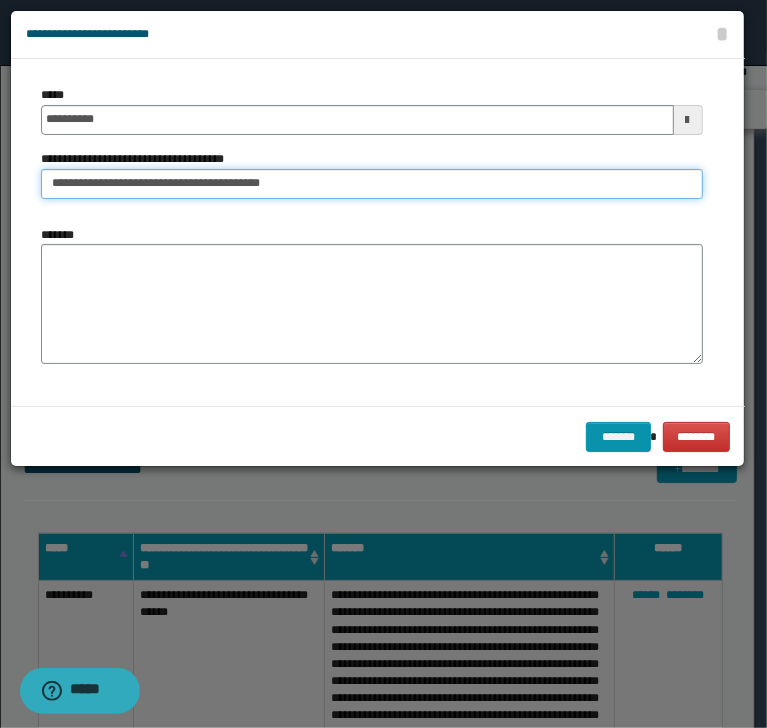 type on "**********" 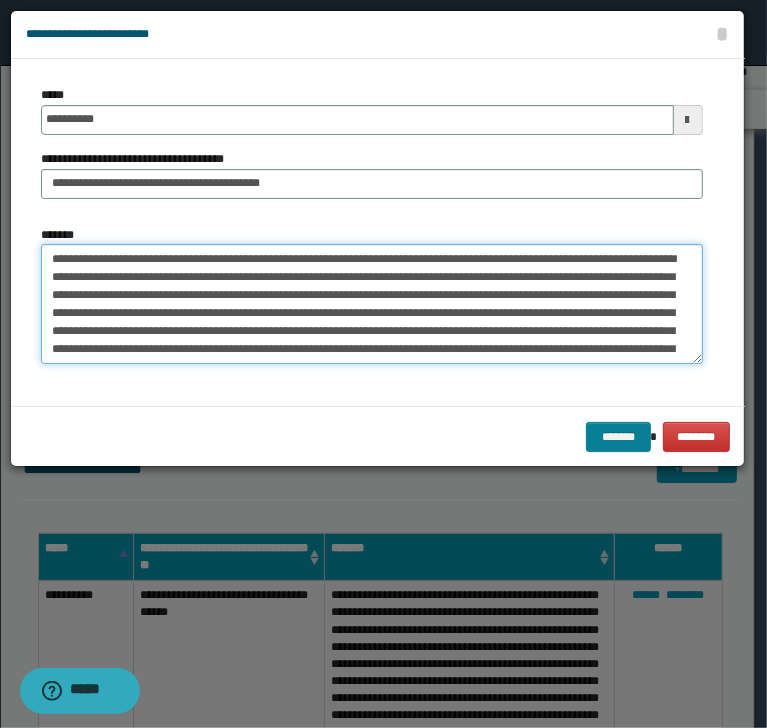 type on "**********" 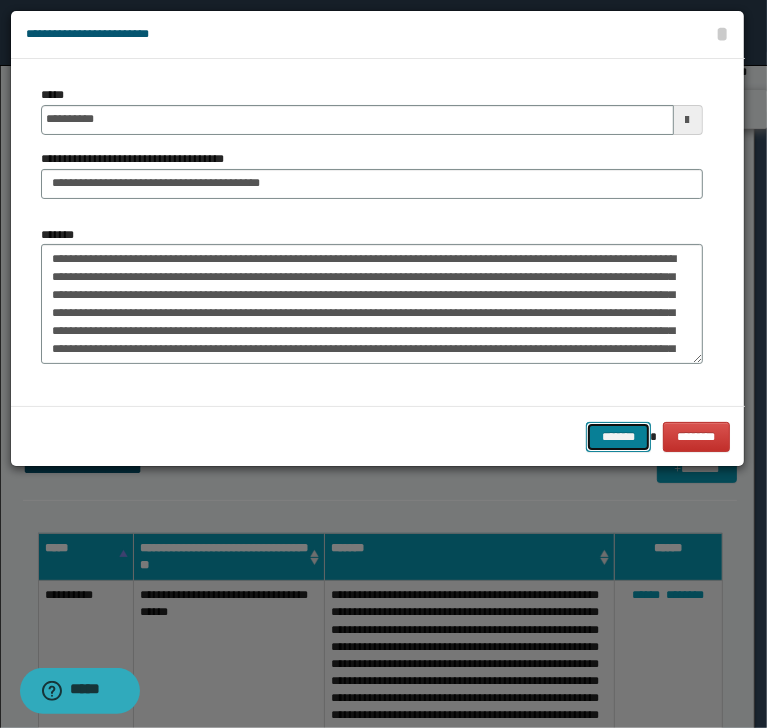click on "*******" at bounding box center (618, 437) 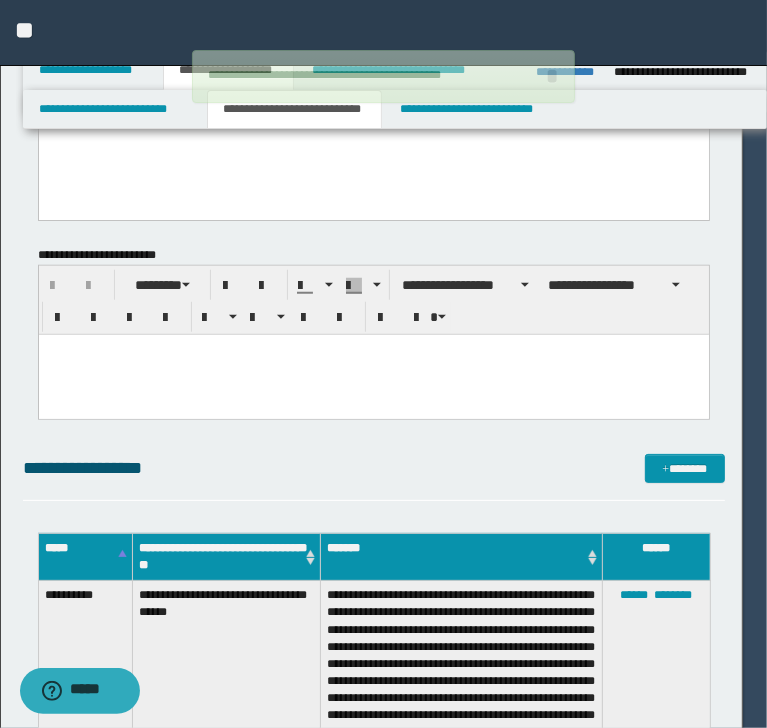 type 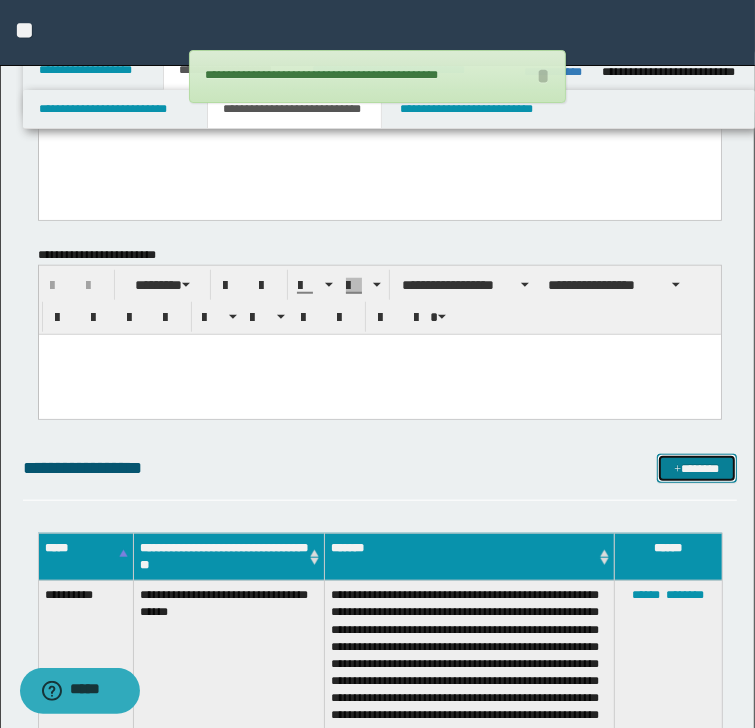 drag, startPoint x: 696, startPoint y: 476, endPoint x: 705, endPoint y: 449, distance: 28.460499 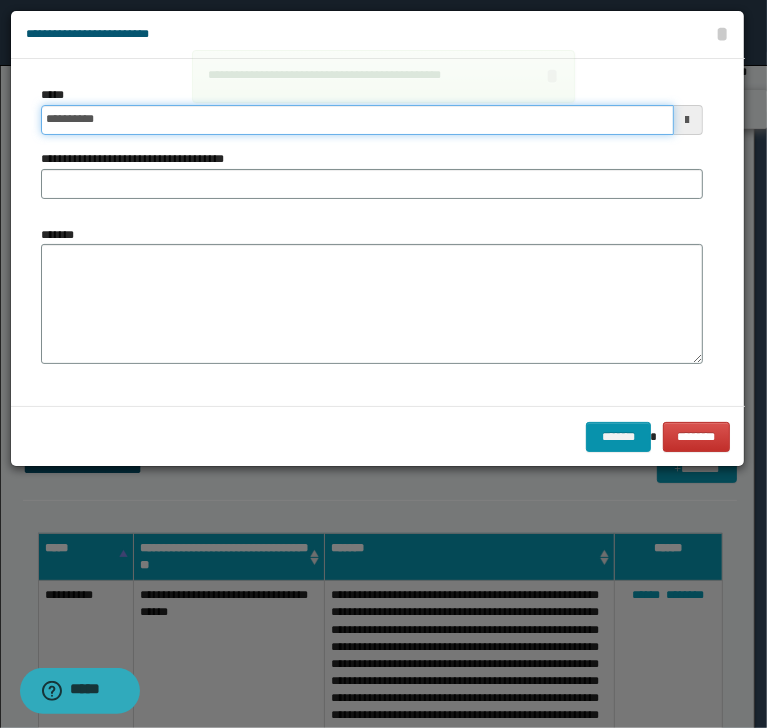 click on "**********" at bounding box center [357, 120] 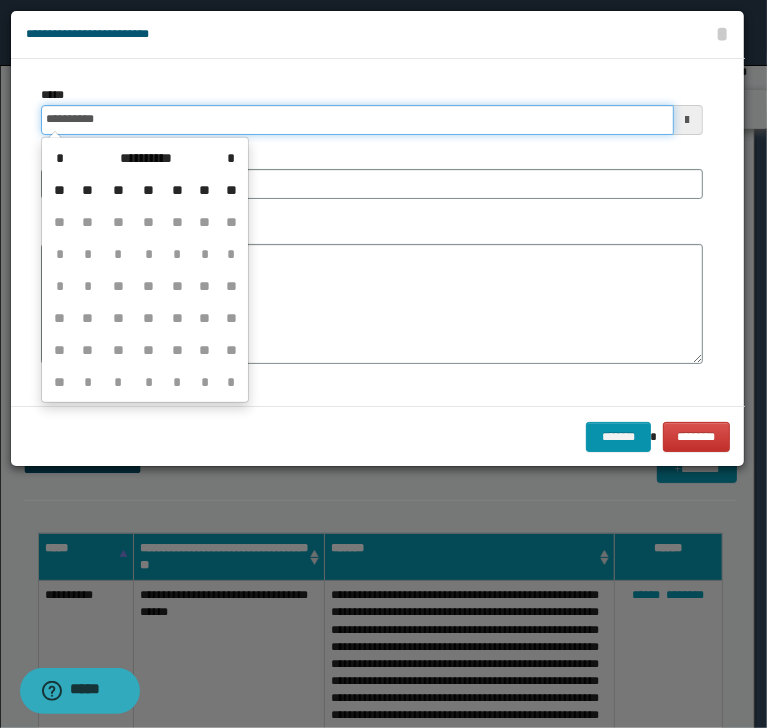 type on "**********" 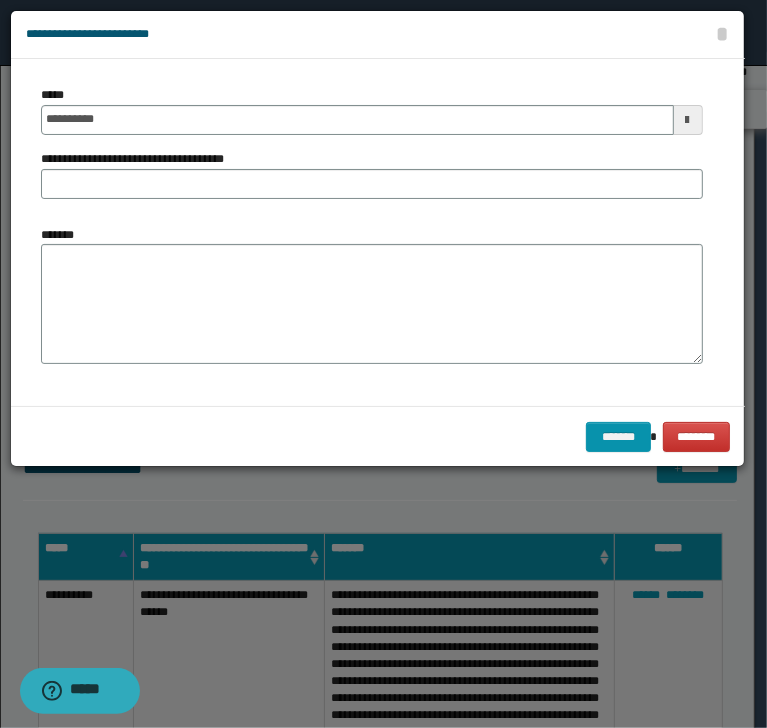 click on "**********" at bounding box center [372, 150] 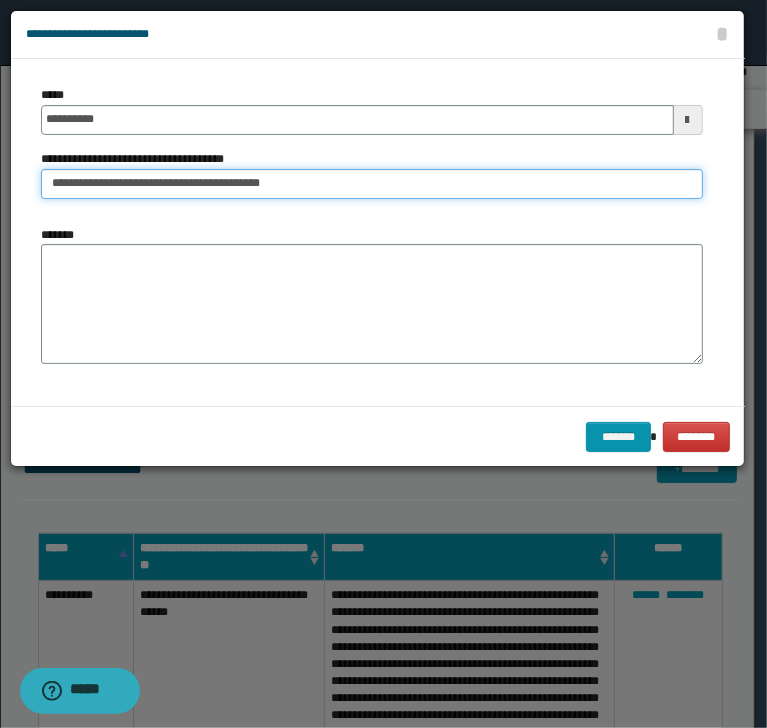 type on "**********" 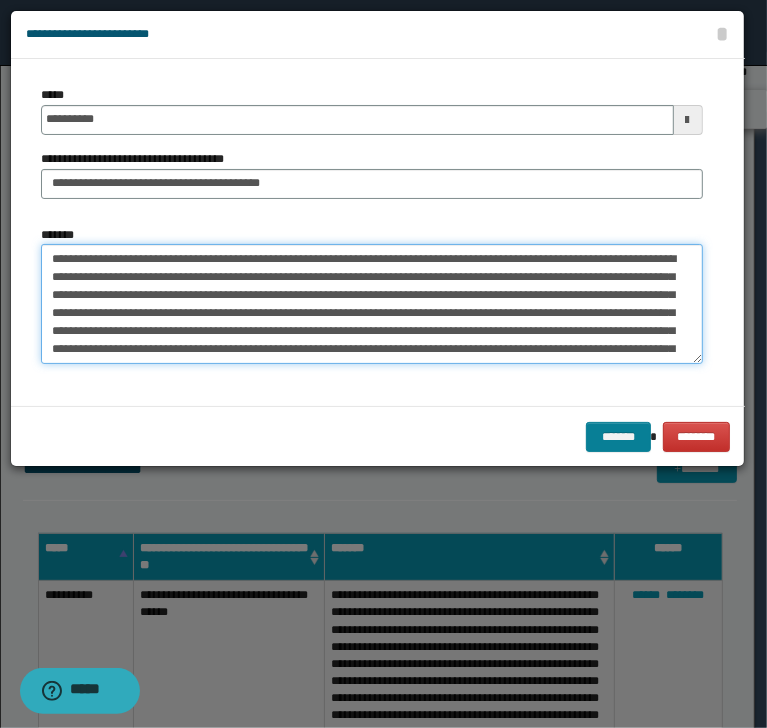 type on "**********" 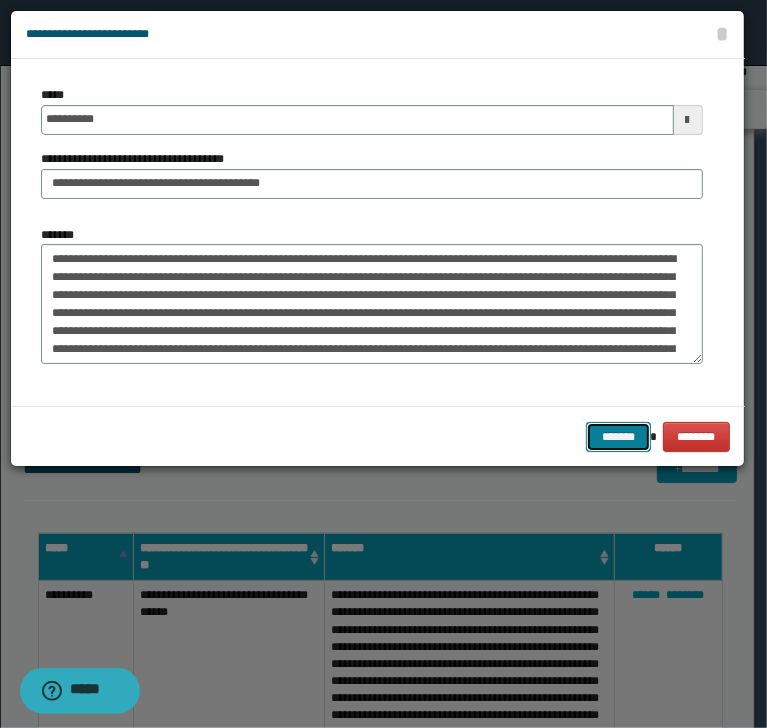 click on "*******" at bounding box center (618, 437) 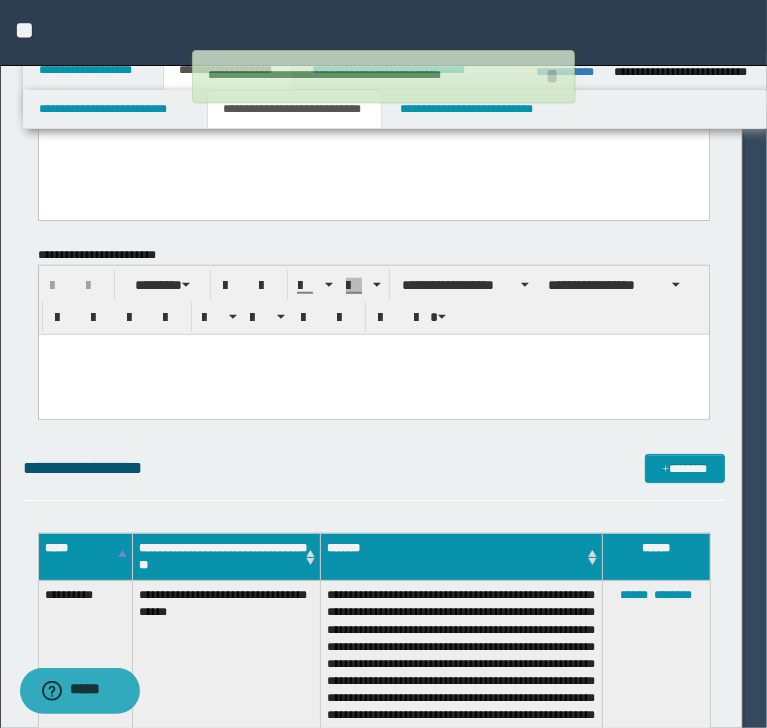 type 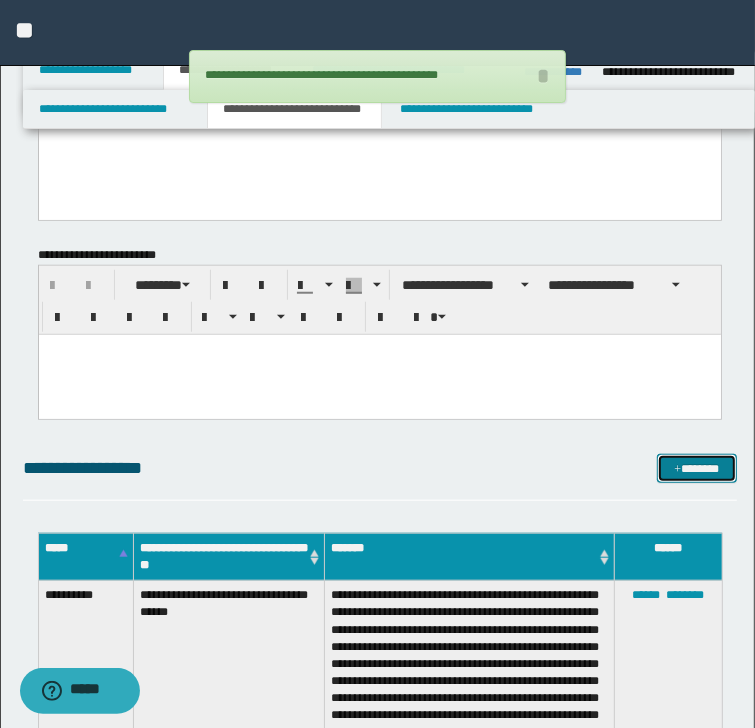 click on "*******" at bounding box center (696, 469) 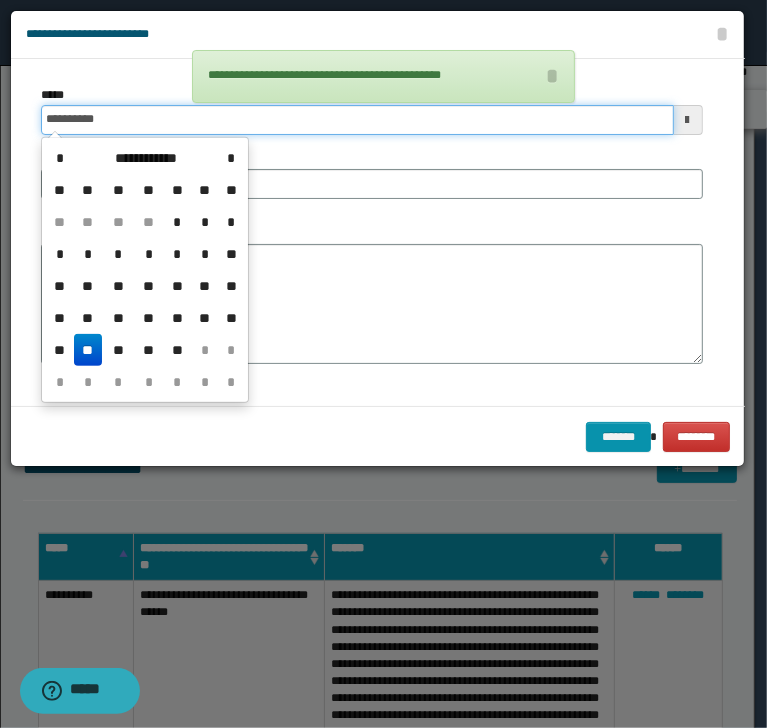 drag, startPoint x: 204, startPoint y: 109, endPoint x: 191, endPoint y: 127, distance: 22.203604 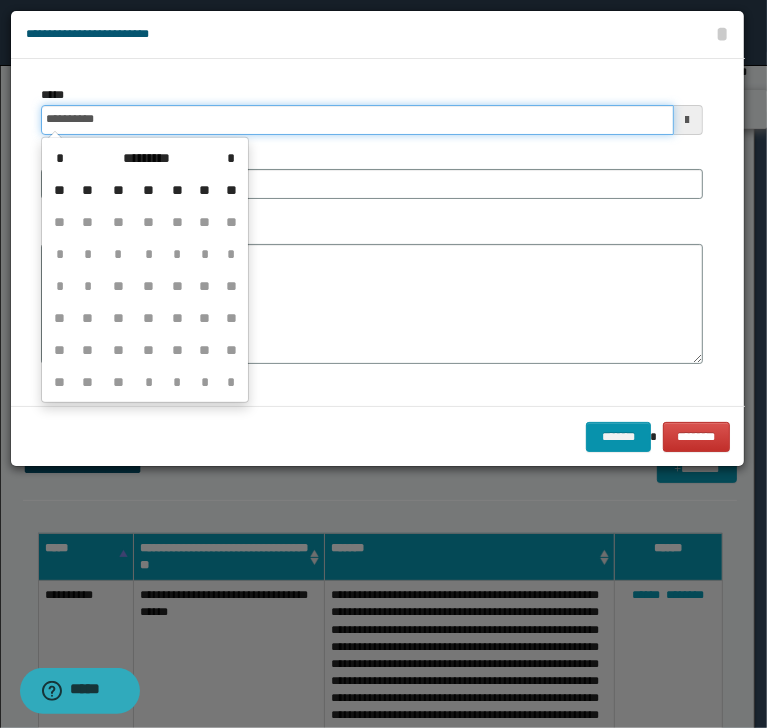 type on "**********" 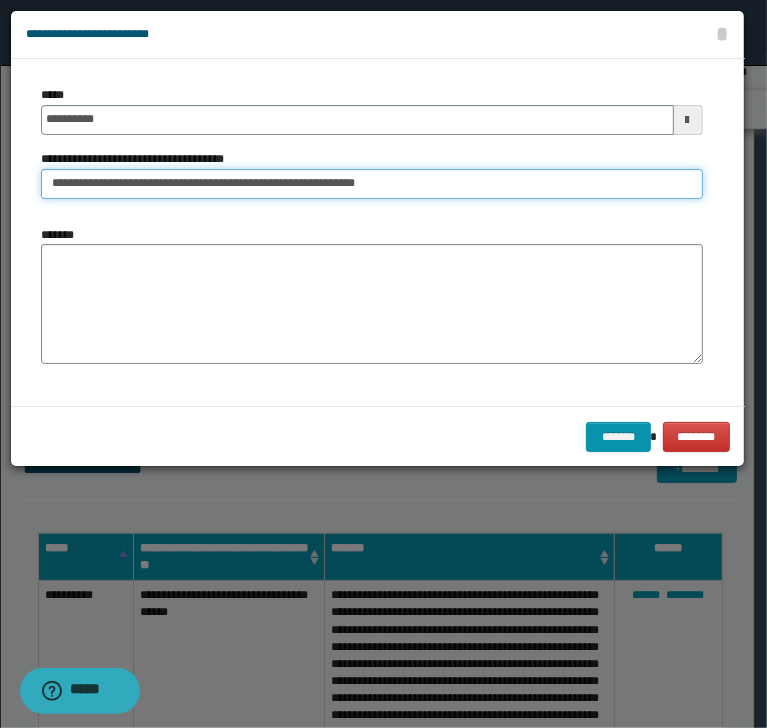 type on "**********" 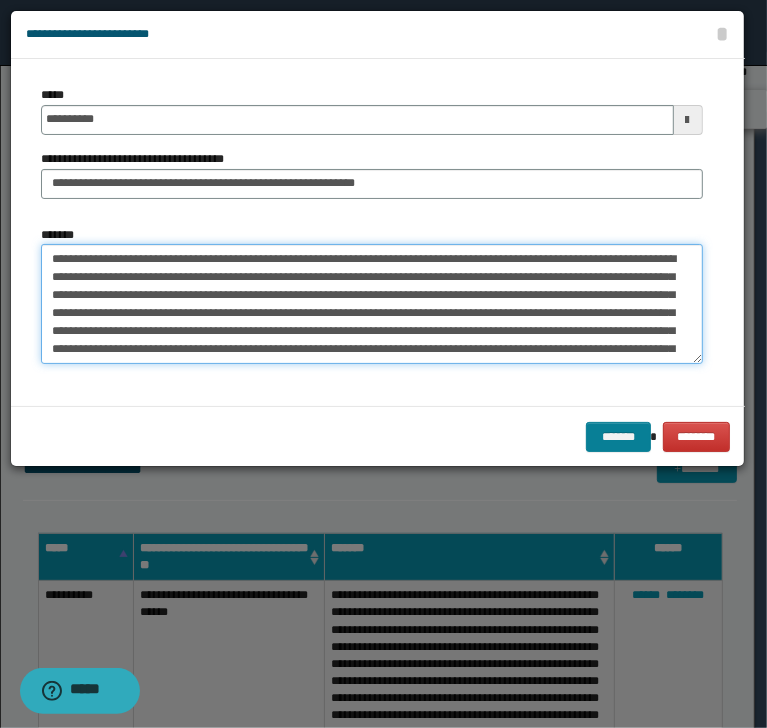 type on "**********" 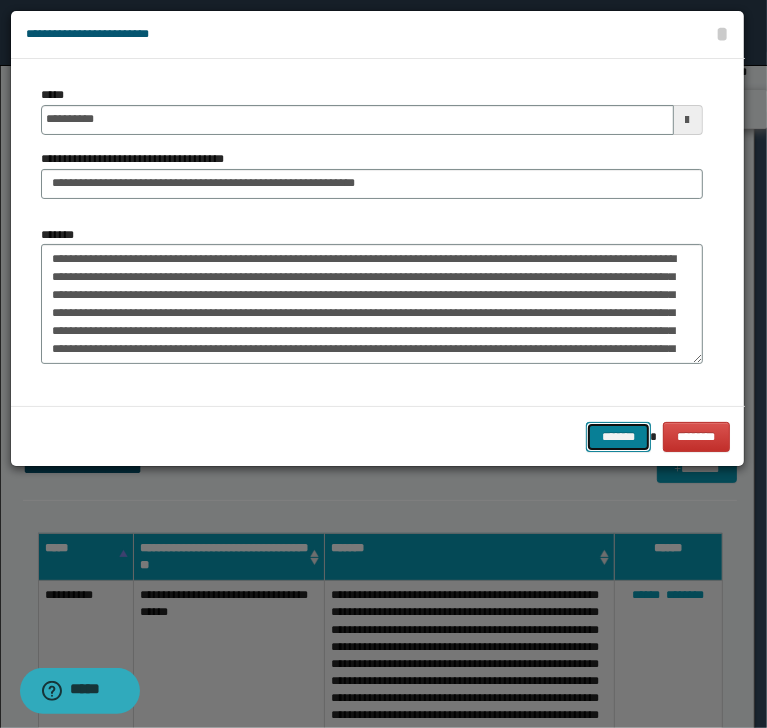 click on "*******" at bounding box center (618, 437) 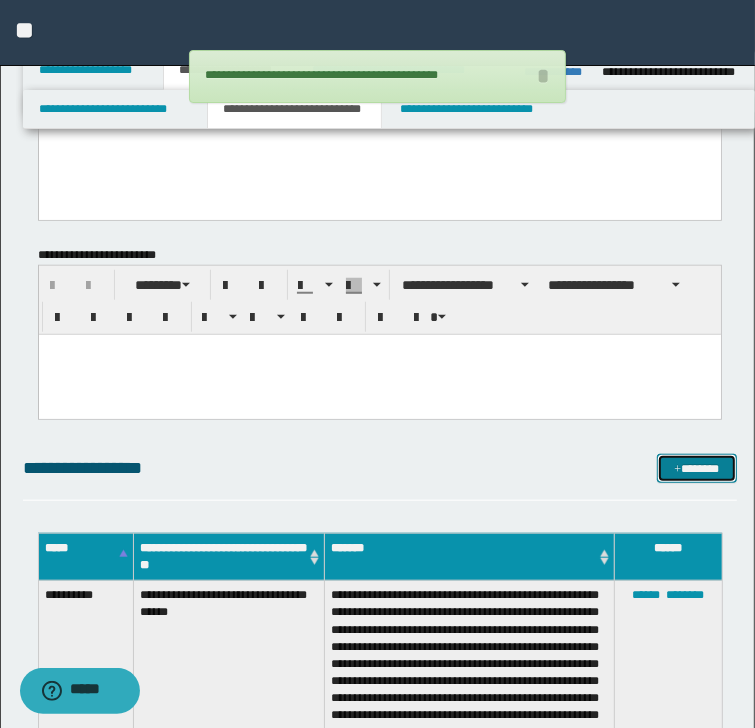click at bounding box center [677, 470] 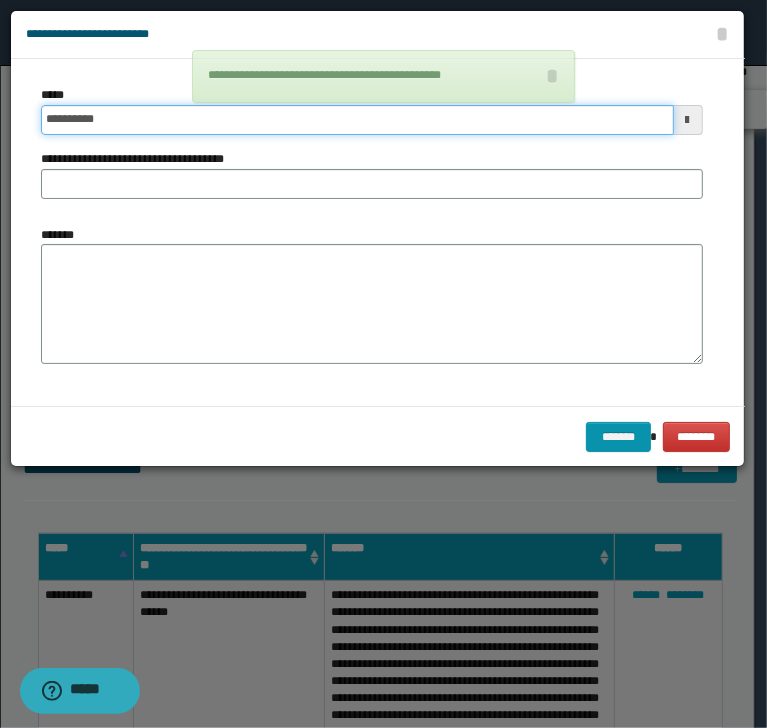 click on "**********" at bounding box center [357, 120] 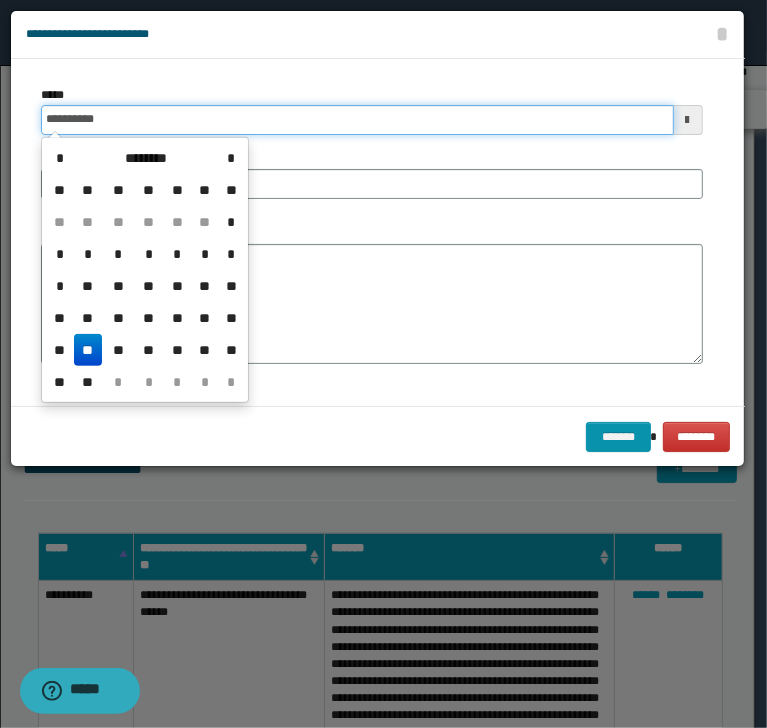 click on "**********" at bounding box center [357, 120] 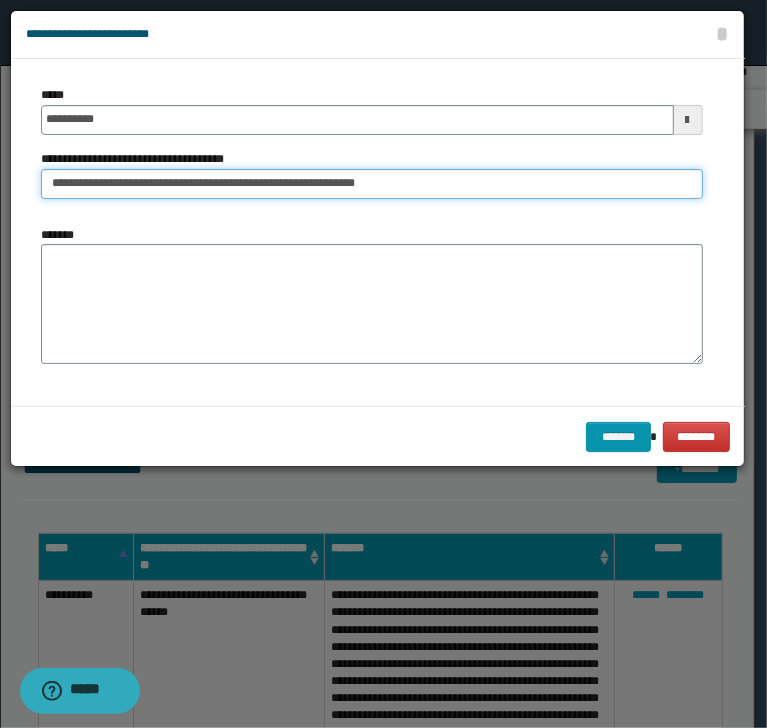 type on "**********" 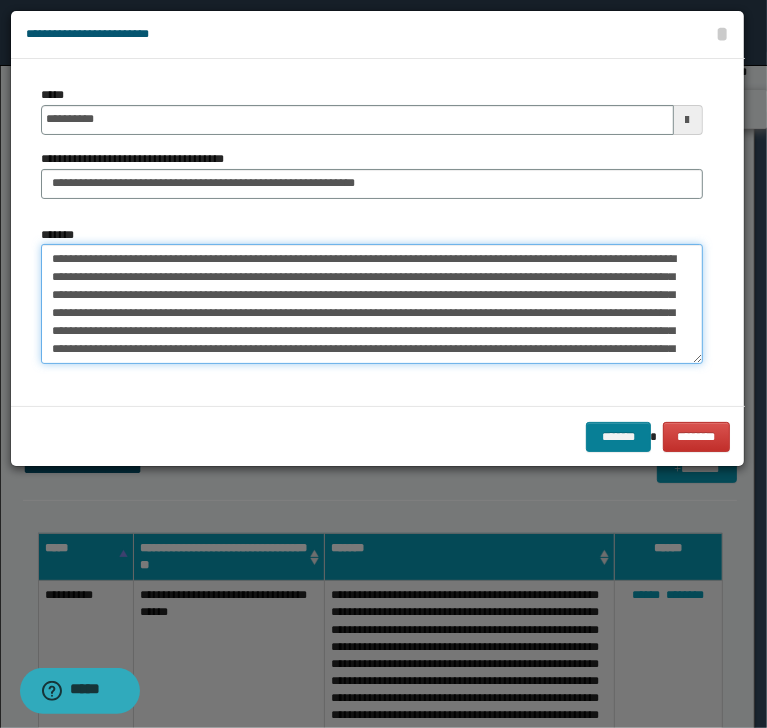 type on "**********" 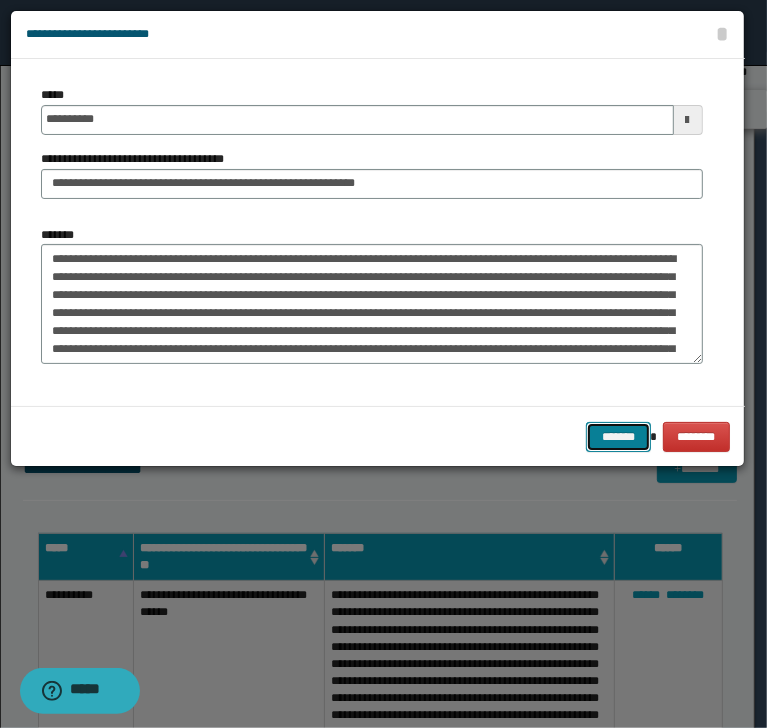 click on "*******" at bounding box center [618, 437] 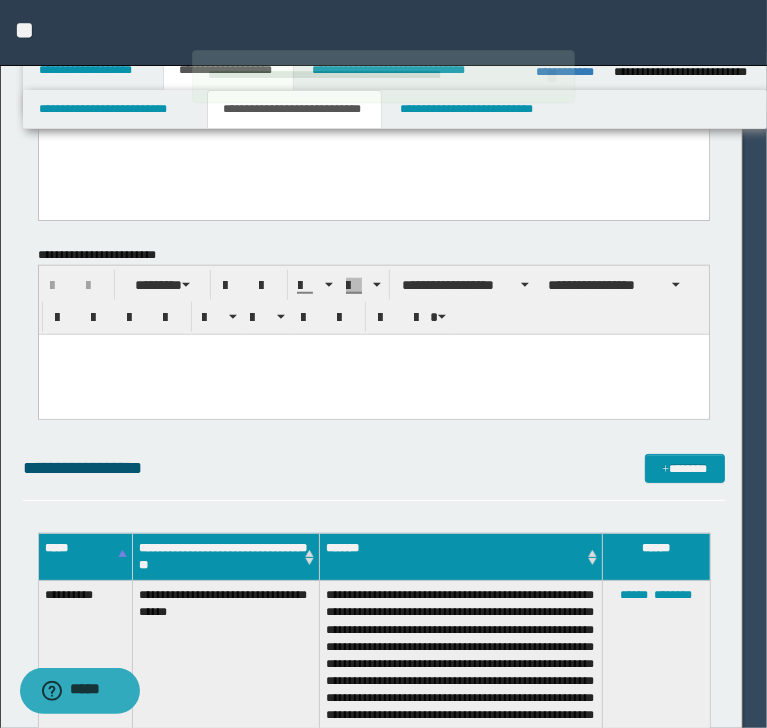 type 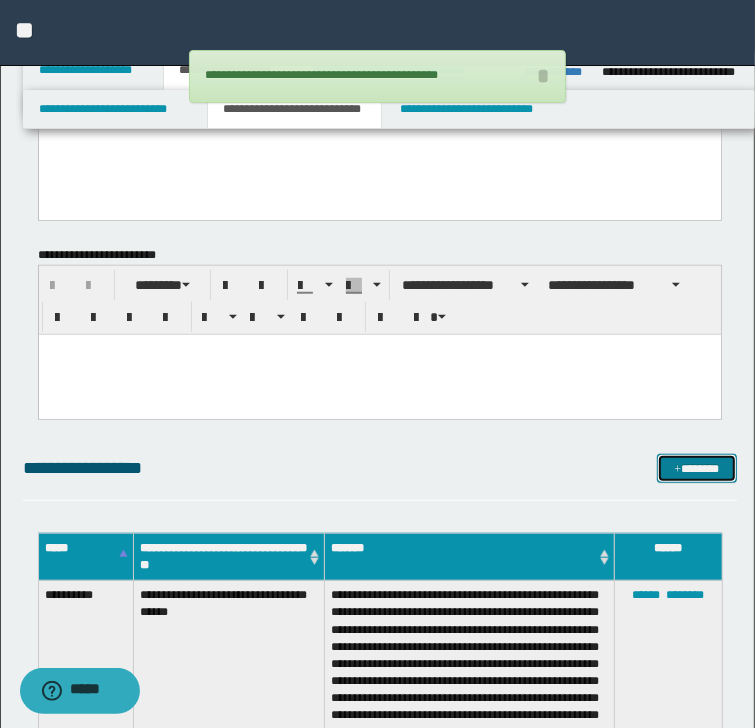 click on "*******" at bounding box center (696, 469) 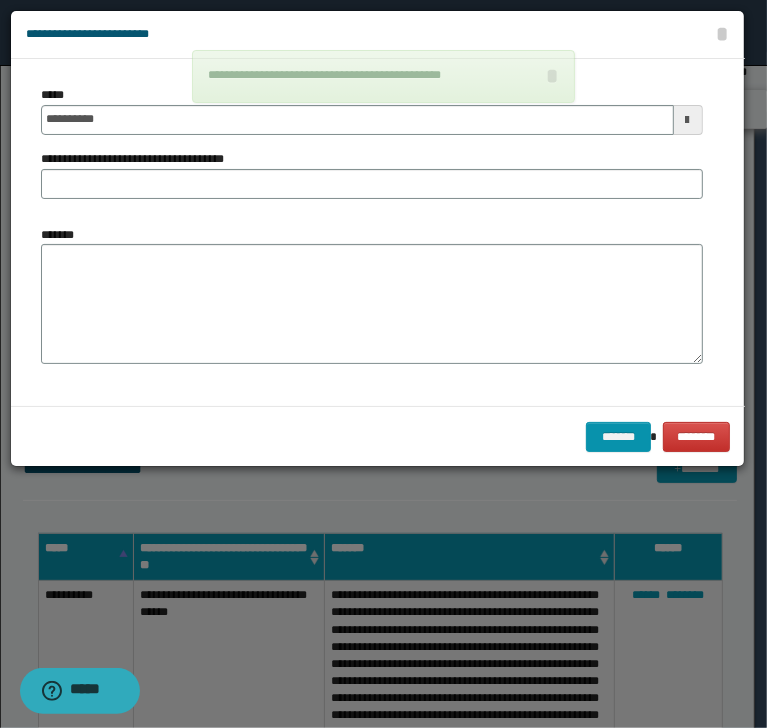 click on "**********" at bounding box center (372, 150) 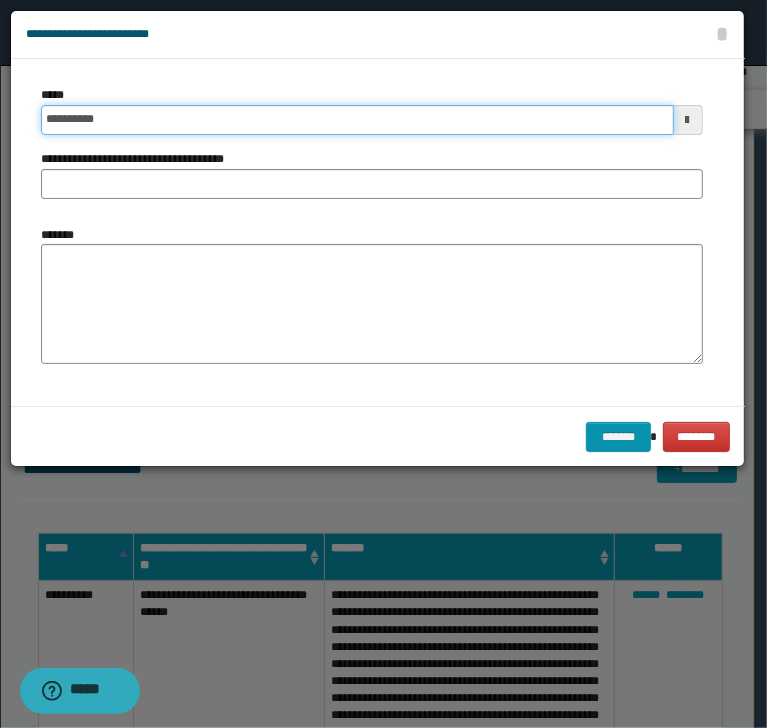 click on "**********" at bounding box center (357, 120) 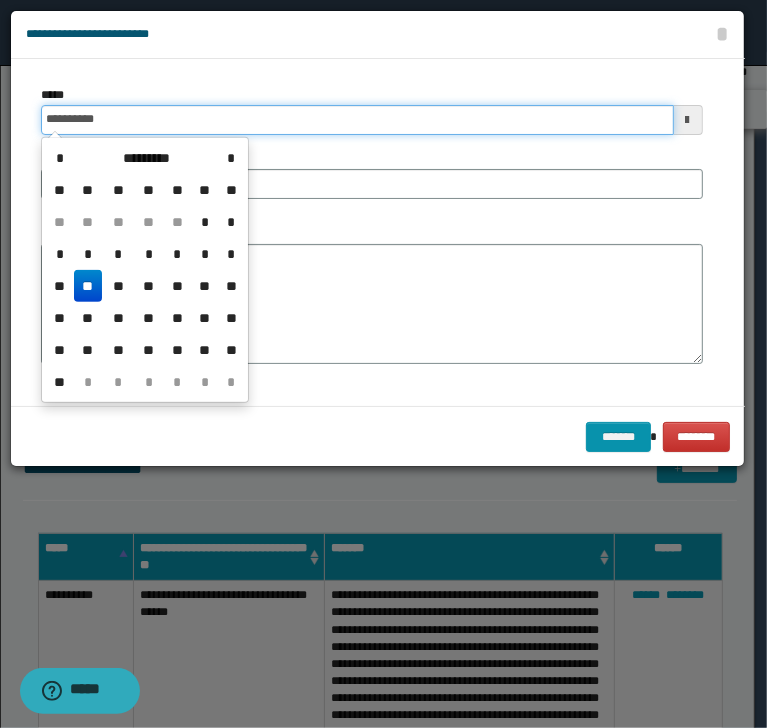 type on "**********" 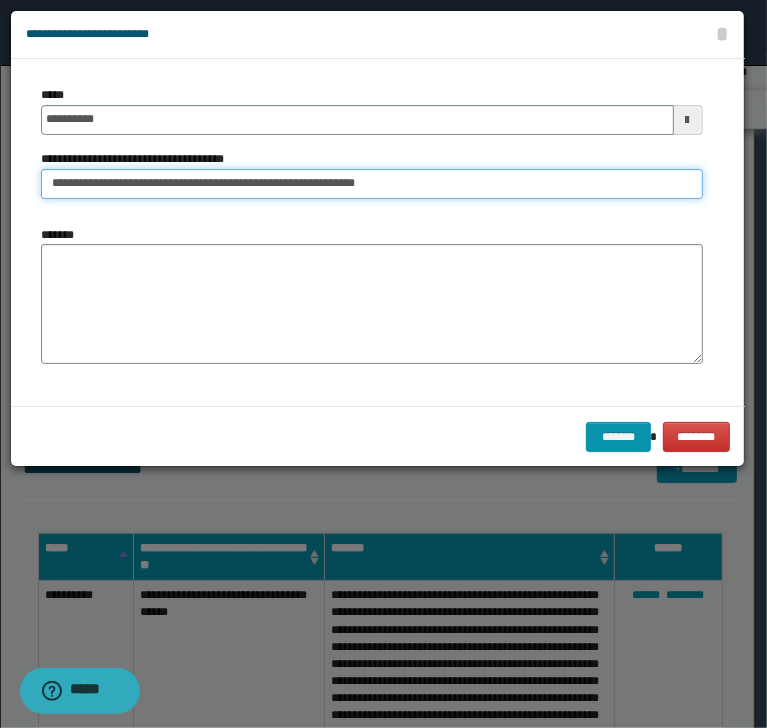 type on "**********" 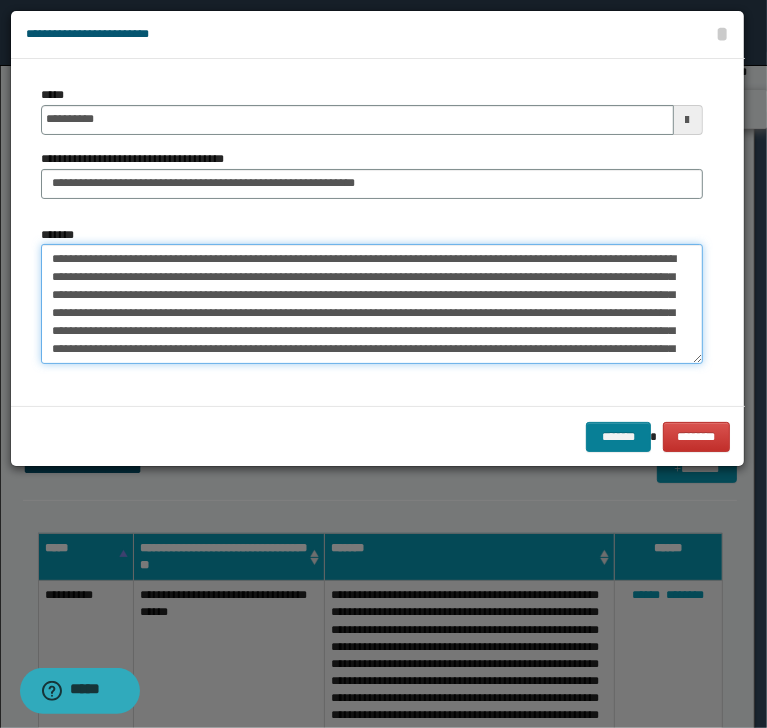 type on "**********" 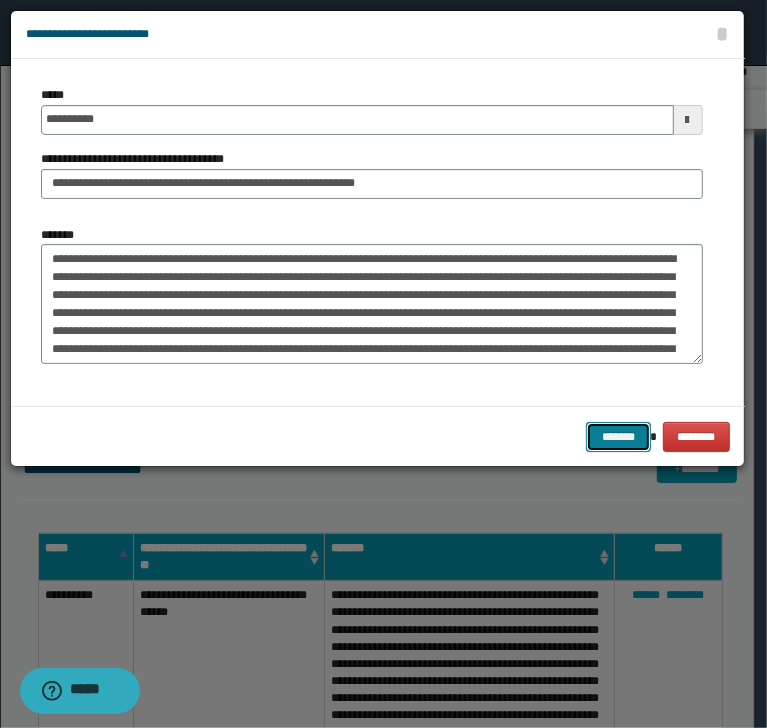 click on "*******" at bounding box center (618, 437) 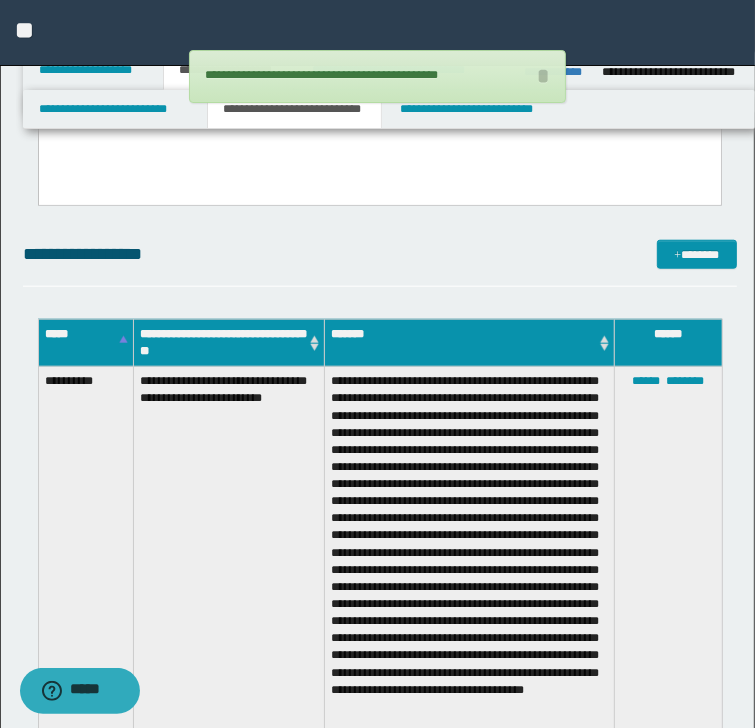 scroll, scrollTop: 1040, scrollLeft: 0, axis: vertical 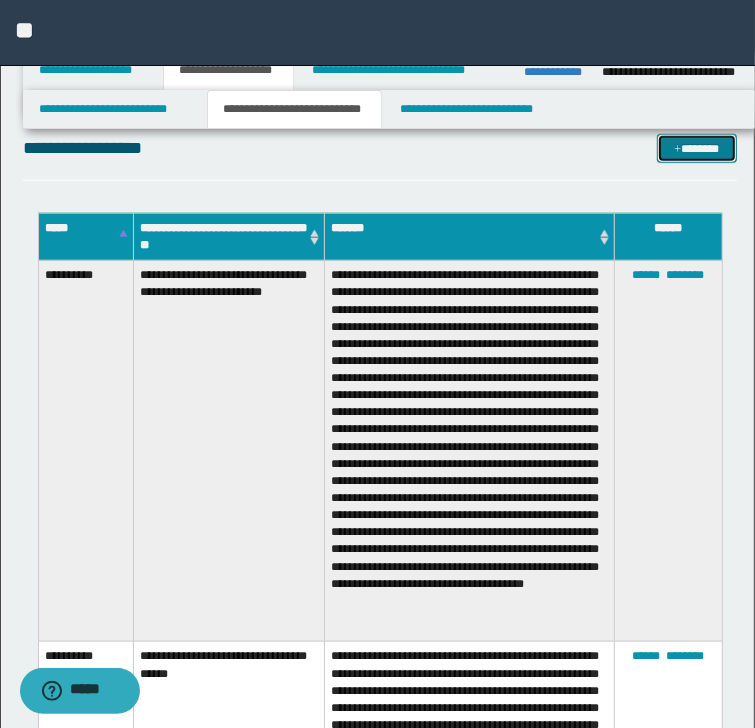 drag, startPoint x: 673, startPoint y: 157, endPoint x: 540, endPoint y: 135, distance: 134.80727 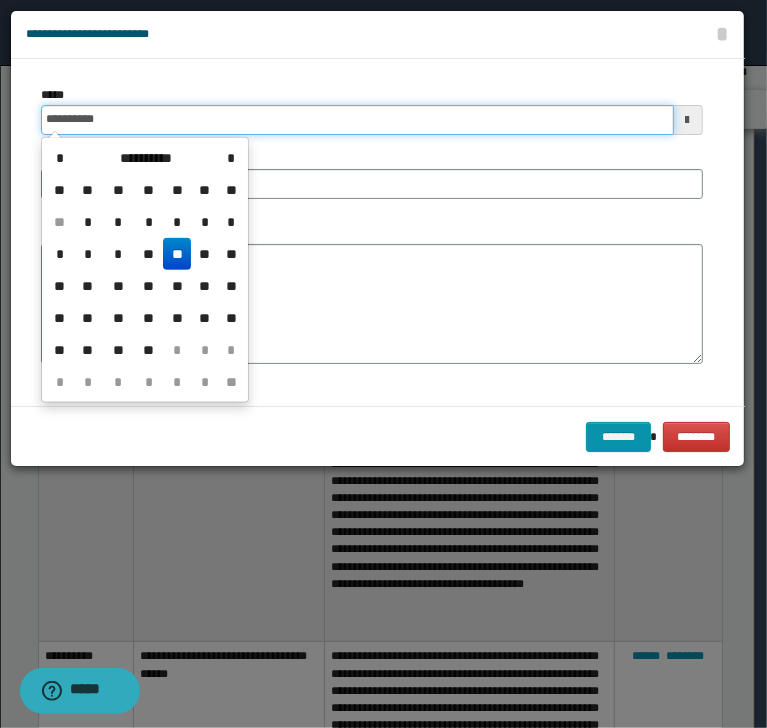click on "**********" at bounding box center (357, 120) 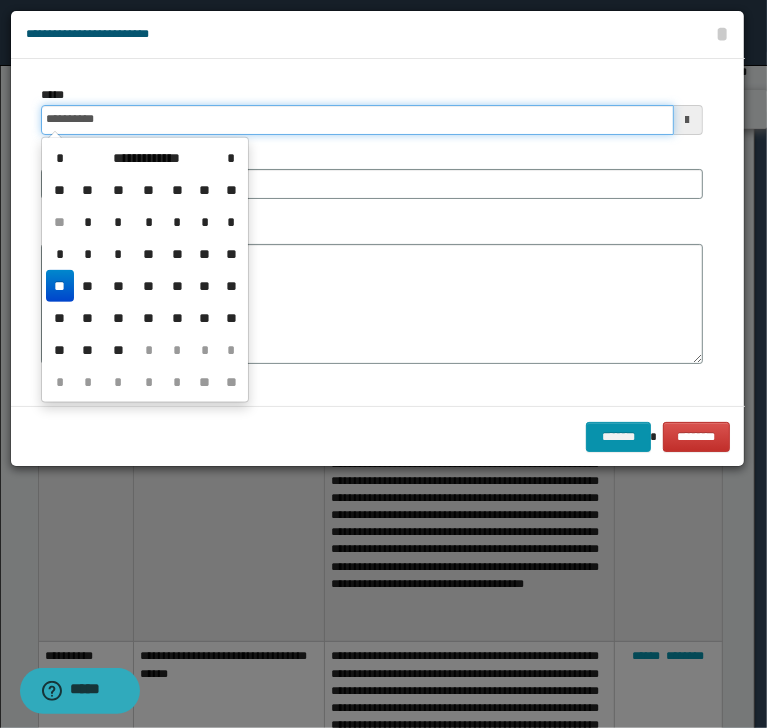 type on "**********" 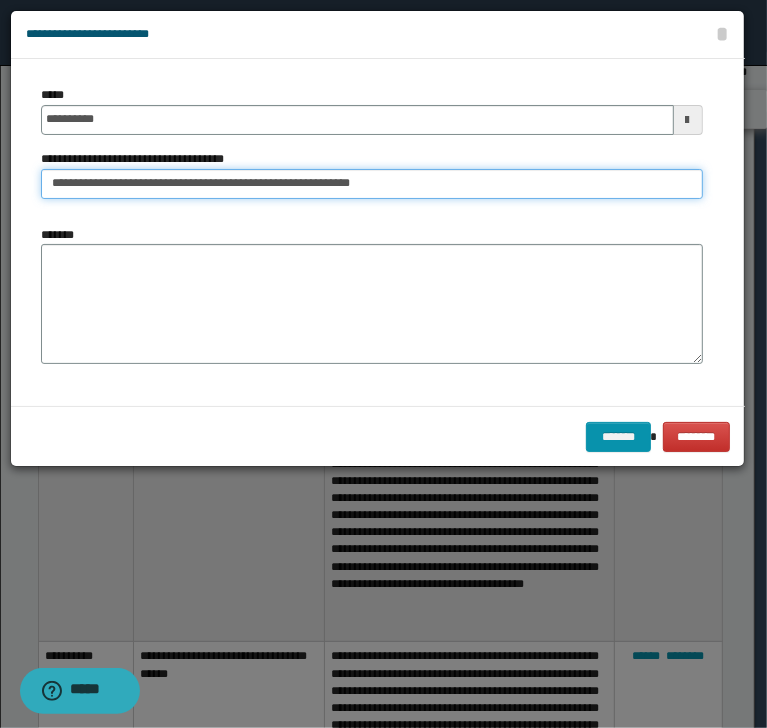 type on "**********" 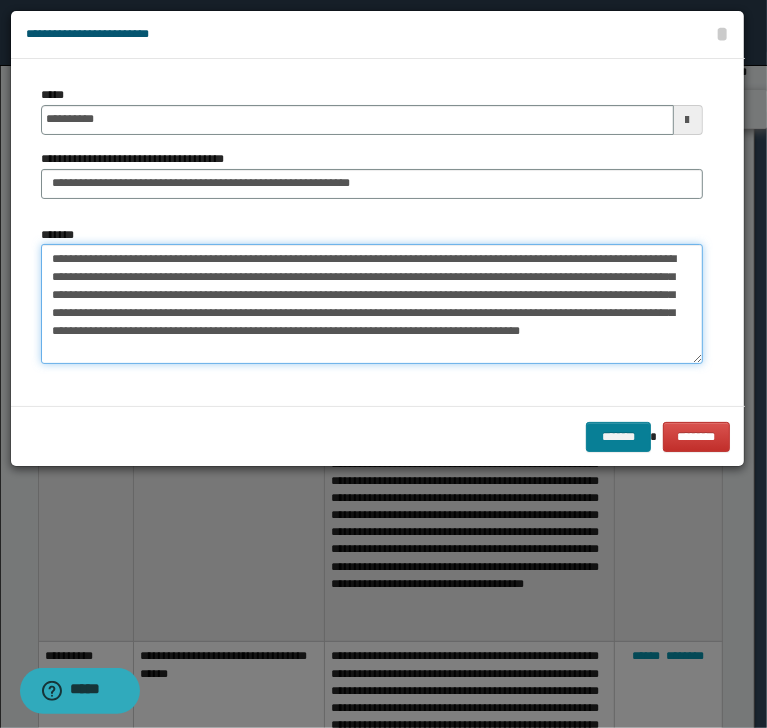 type on "**********" 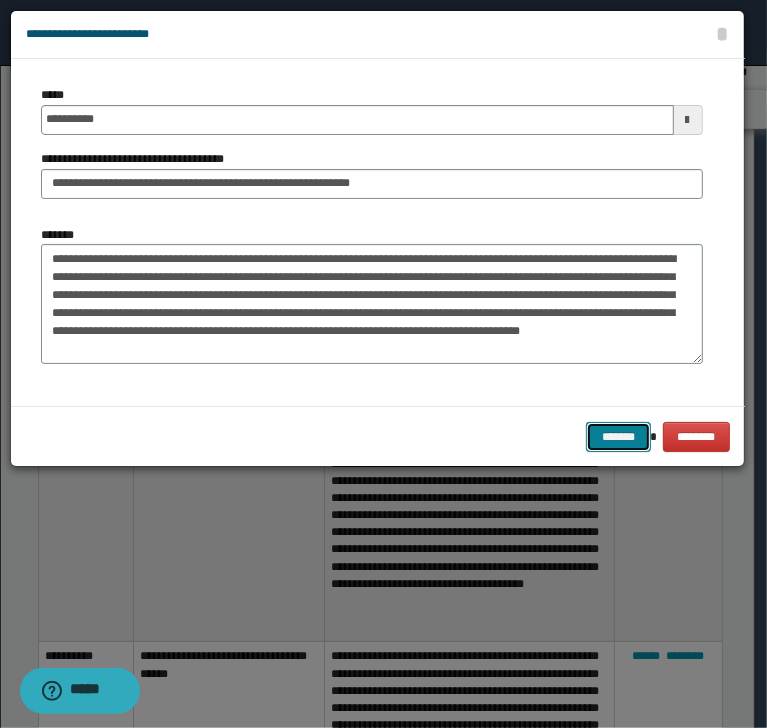 click on "*******" at bounding box center [618, 437] 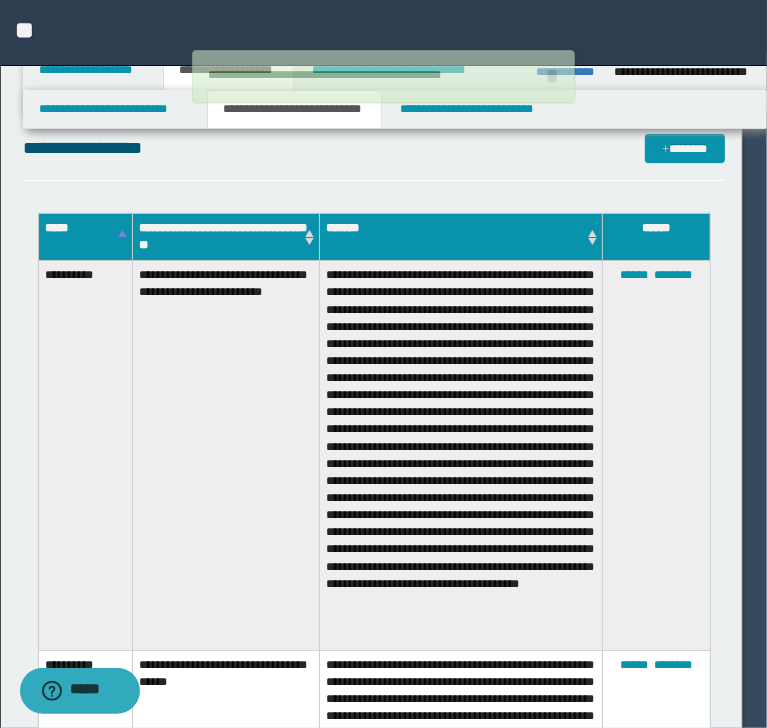 type 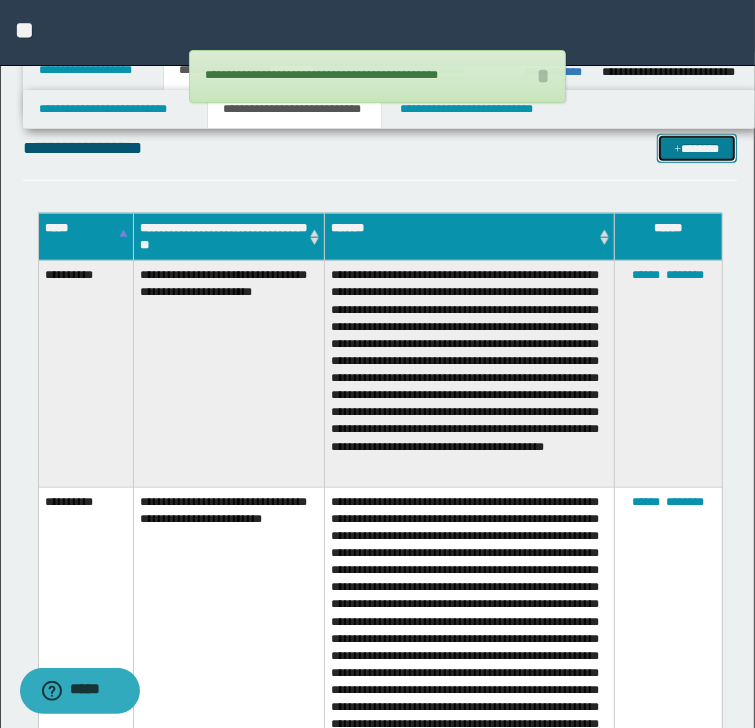 click on "*******" at bounding box center [696, 149] 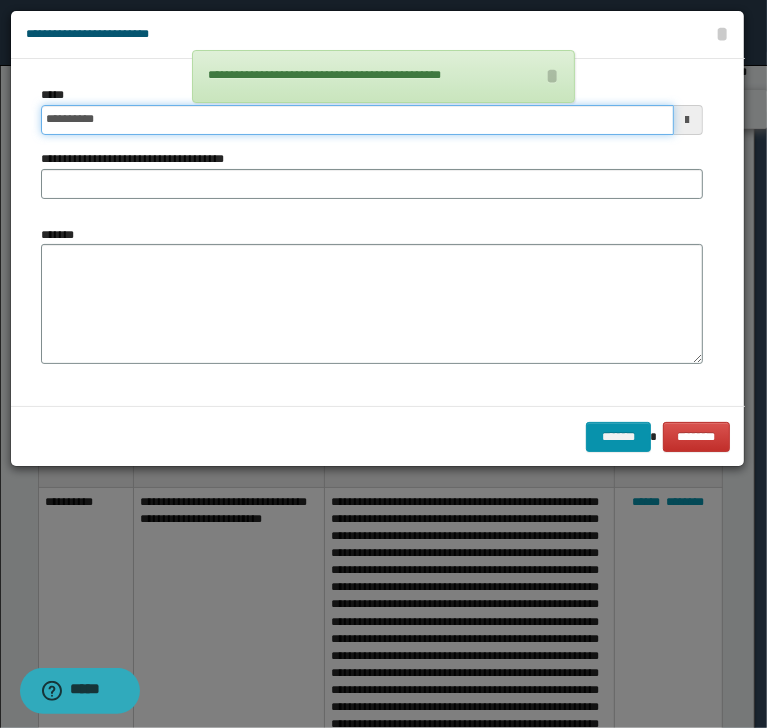 click on "**********" at bounding box center [357, 120] 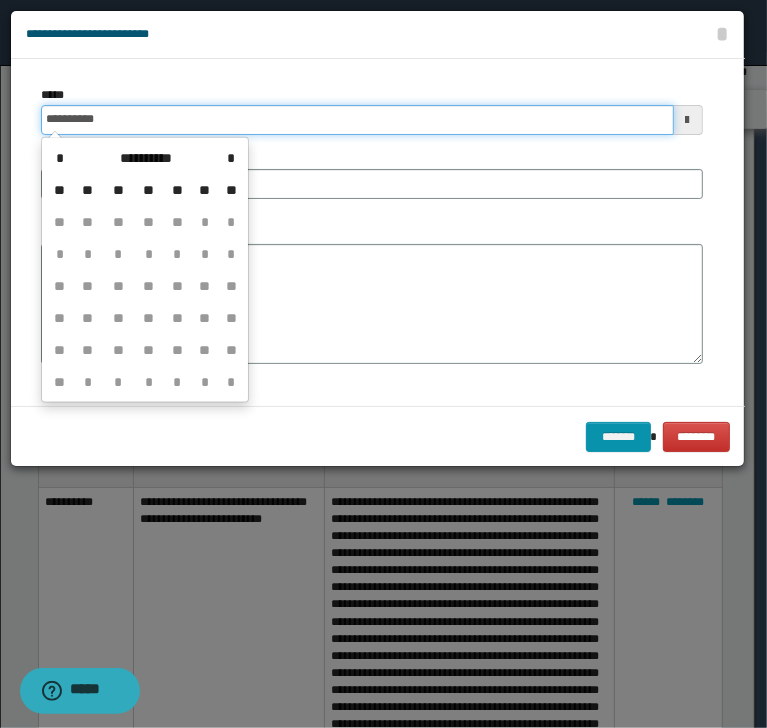 type on "**********" 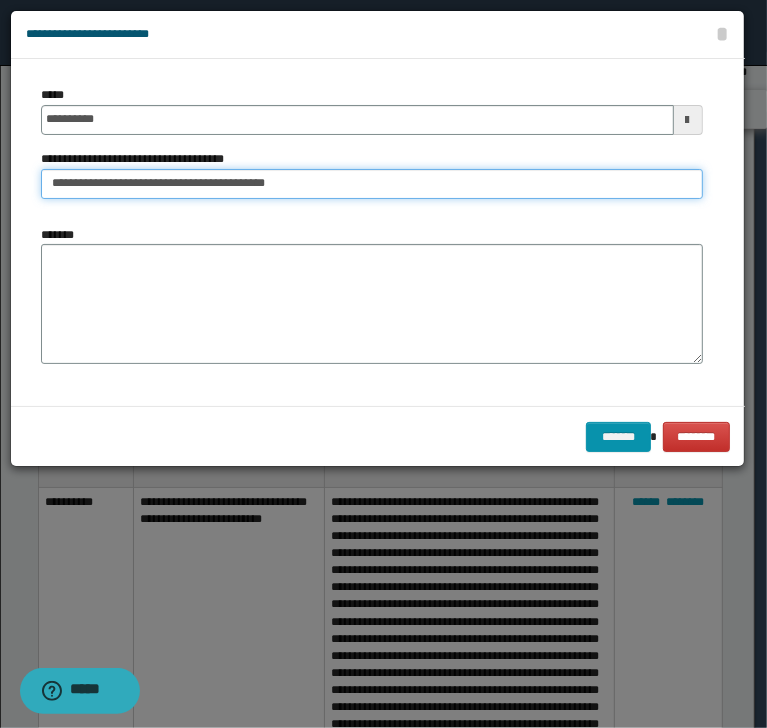 type on "**********" 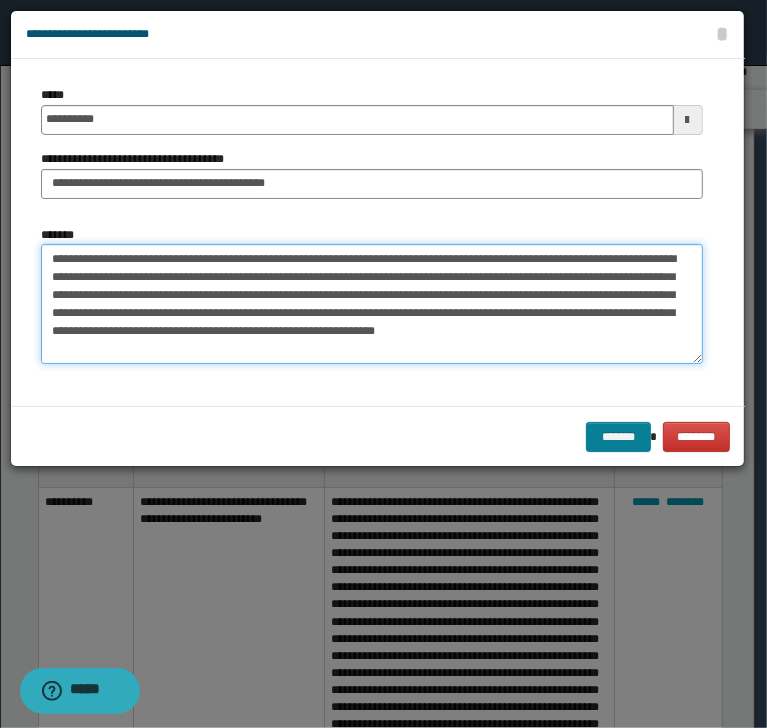 type on "**********" 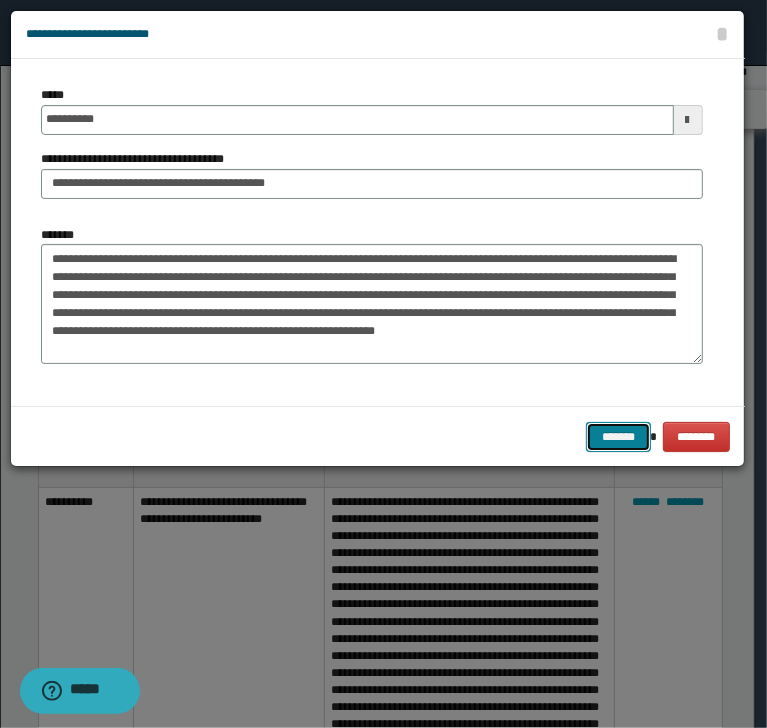 click on "*******" at bounding box center [618, 437] 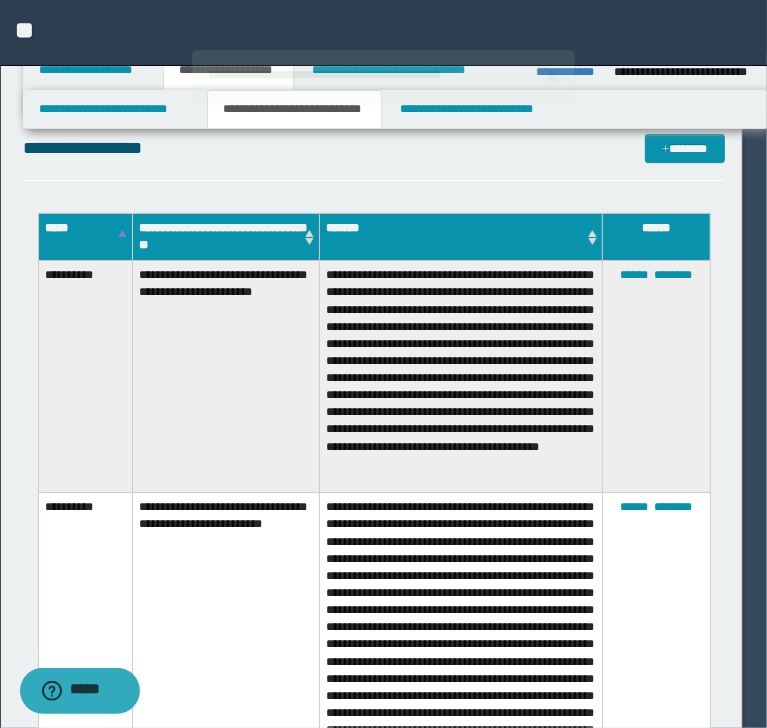 type 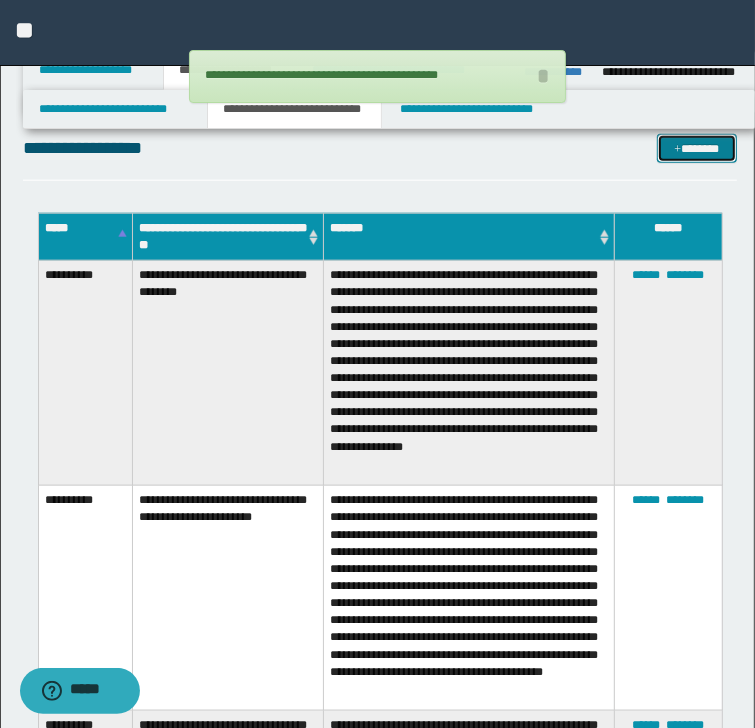 click on "*******" at bounding box center [696, 149] 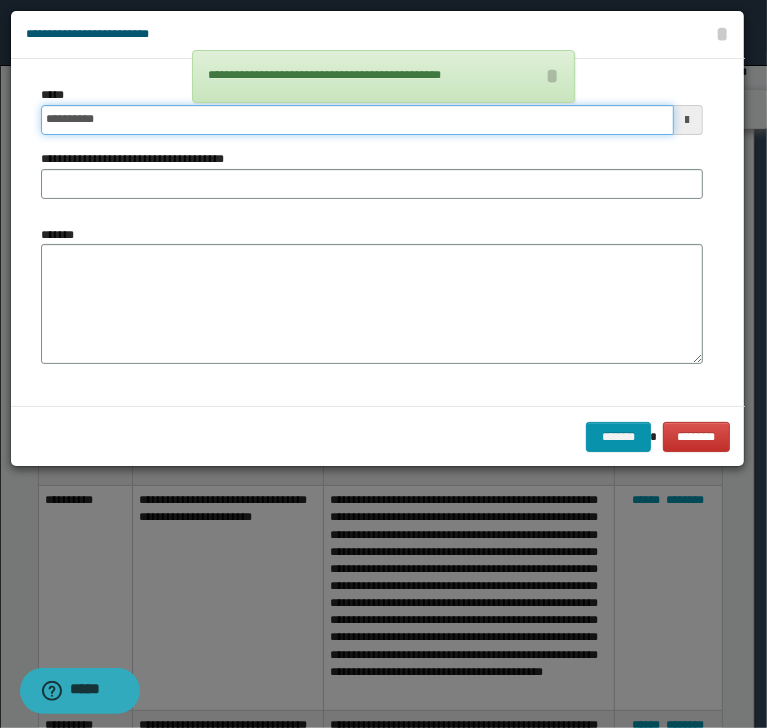 click on "**********" at bounding box center (357, 120) 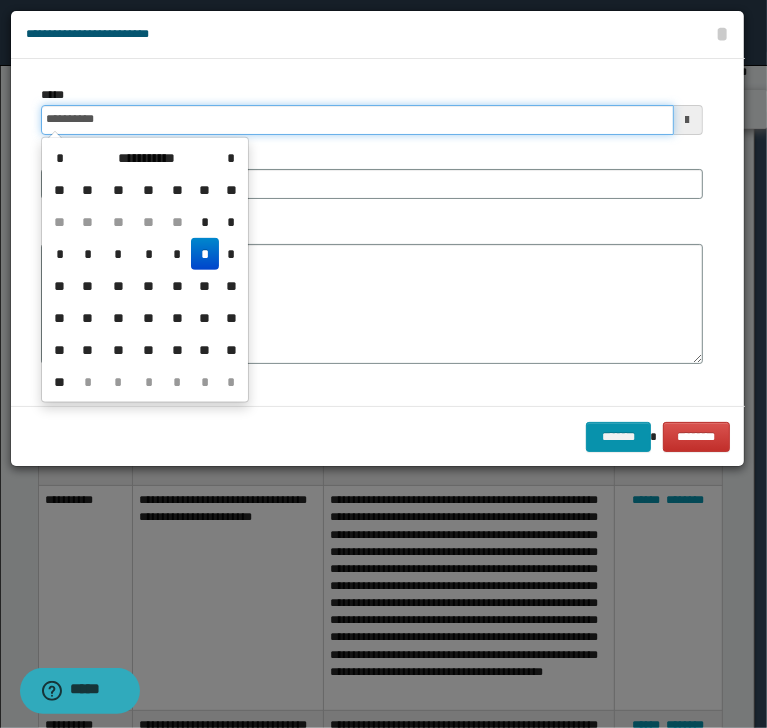 type on "**********" 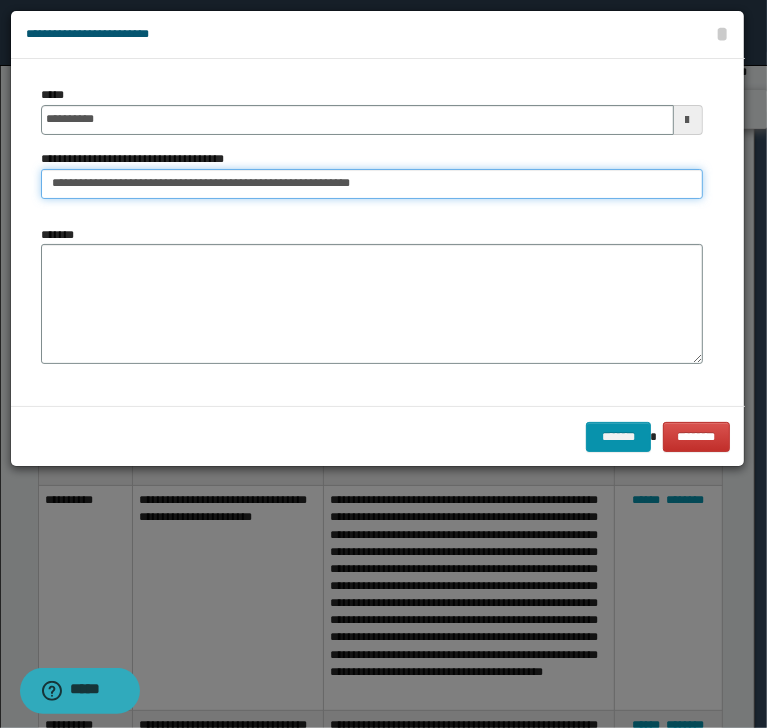 type on "**********" 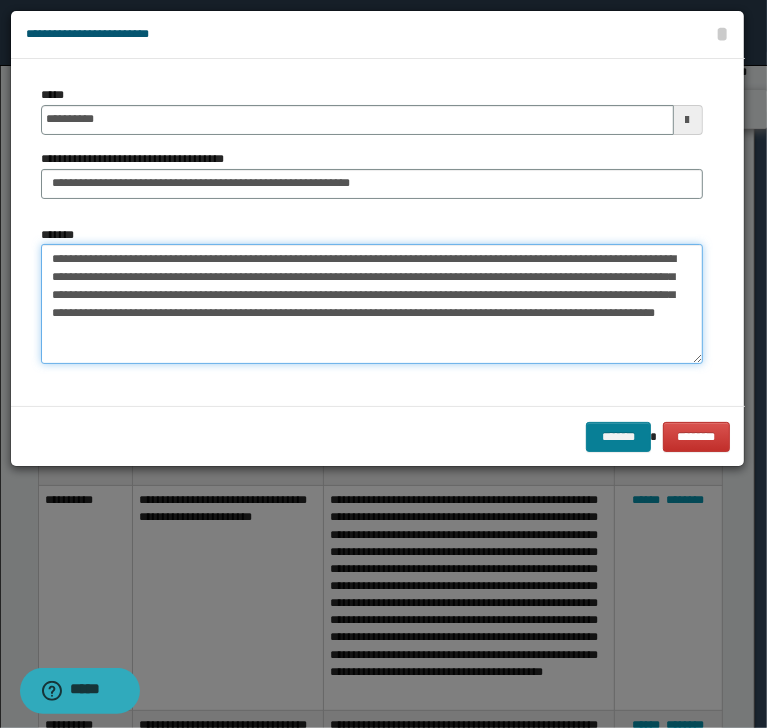 type on "**********" 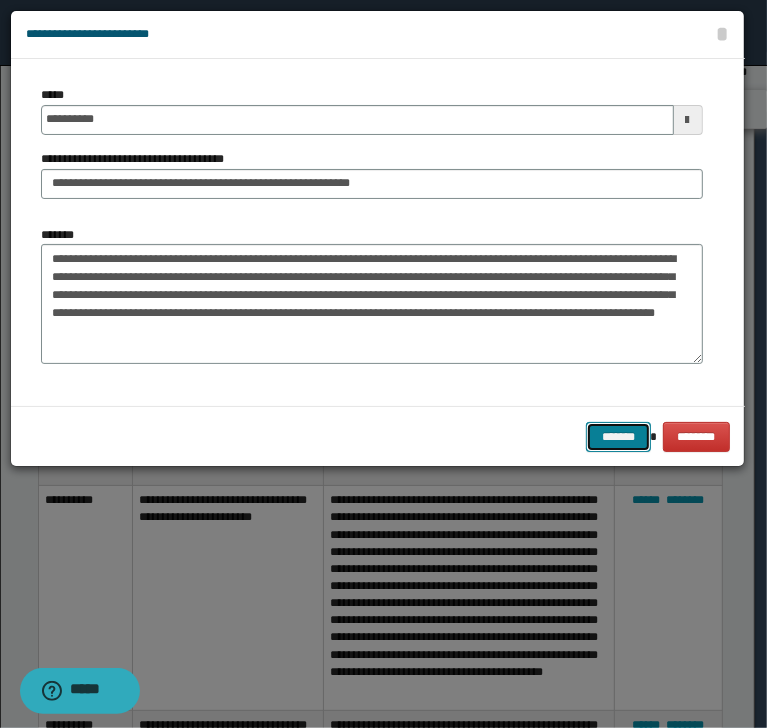 click on "*******" at bounding box center [618, 437] 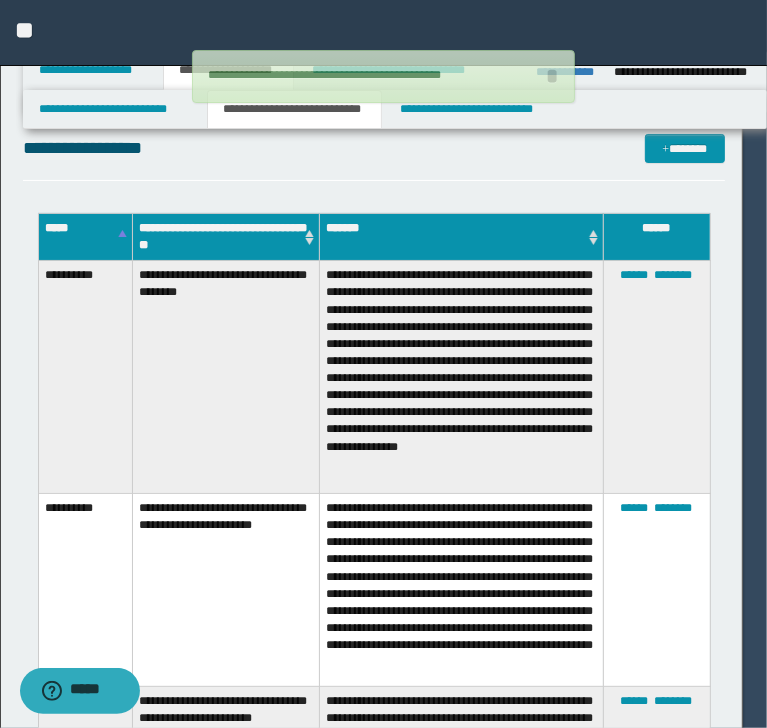 type 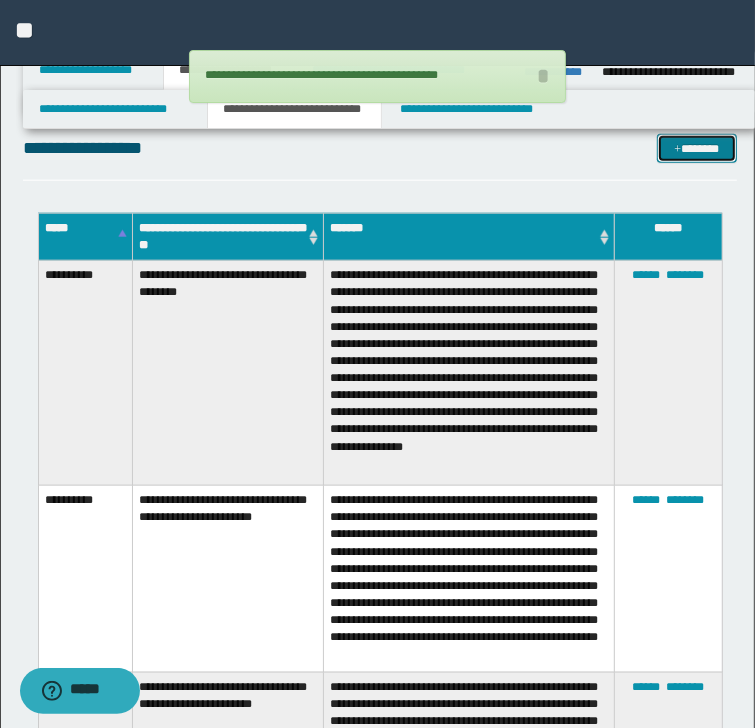 click on "*******" at bounding box center [696, 149] 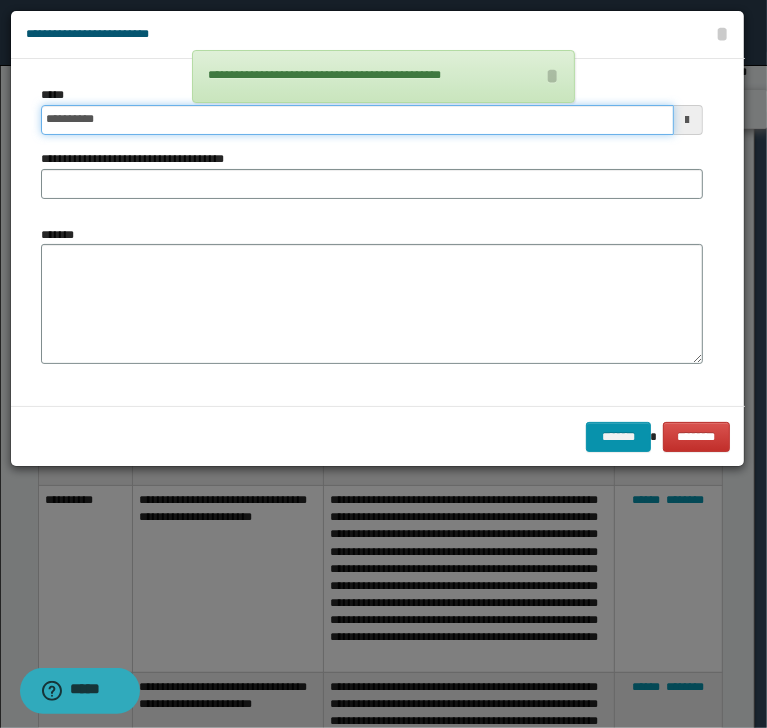 drag, startPoint x: 200, startPoint y: 117, endPoint x: 190, endPoint y: 125, distance: 12.806249 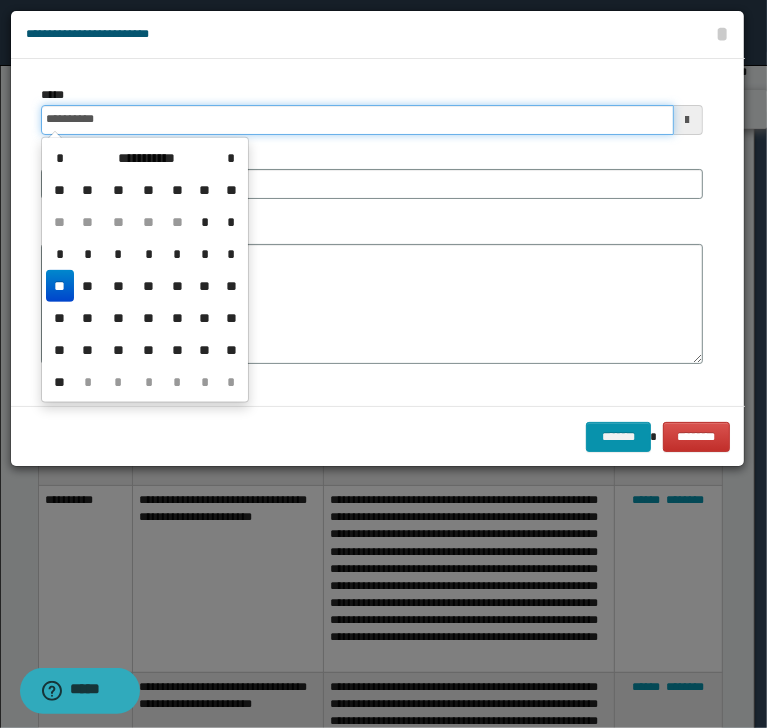 type on "**********" 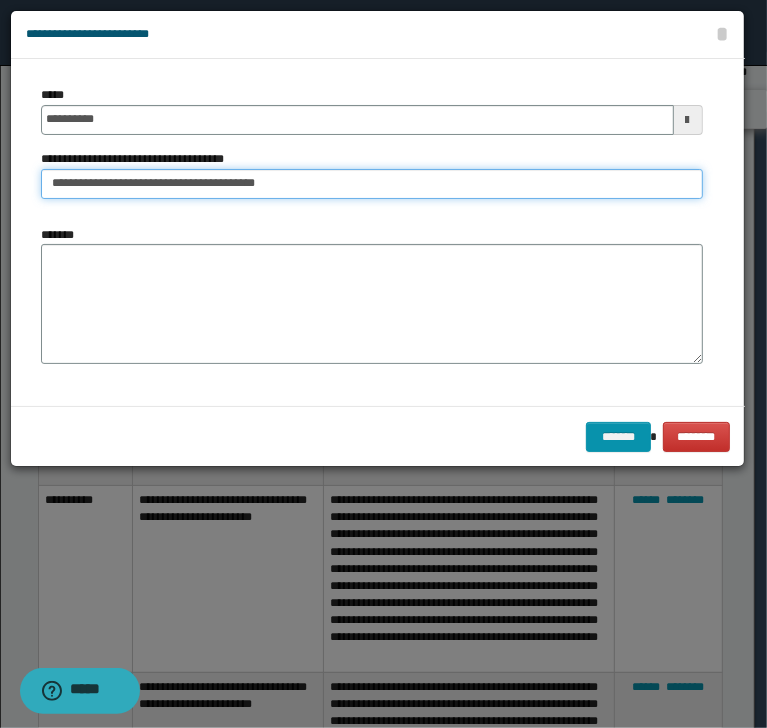 type on "**********" 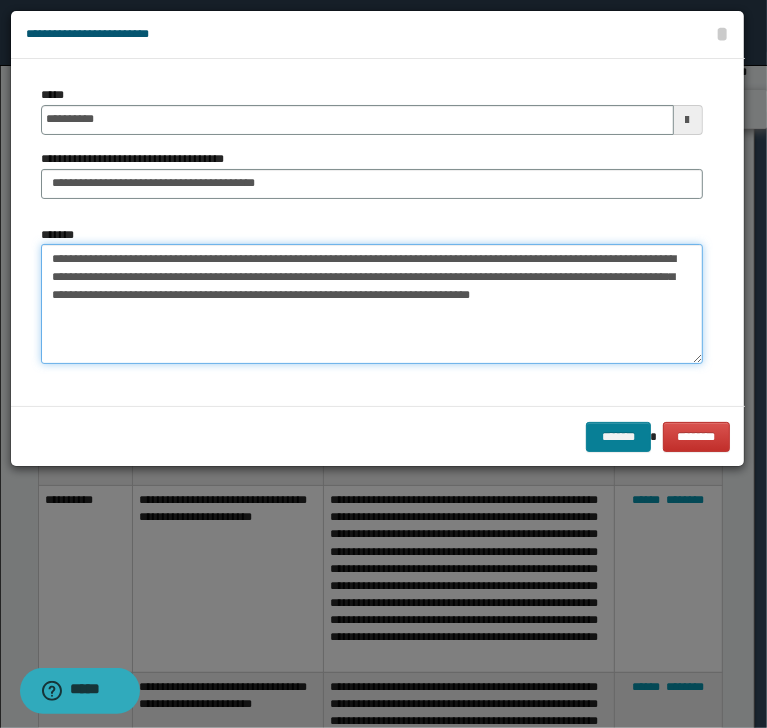 type on "**********" 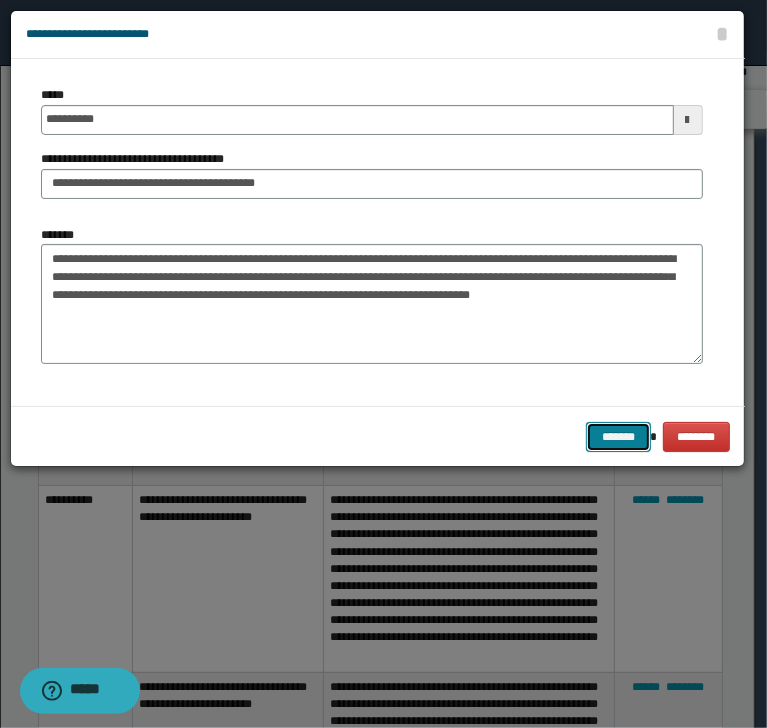 drag, startPoint x: 592, startPoint y: 436, endPoint x: 568, endPoint y: 420, distance: 28.84441 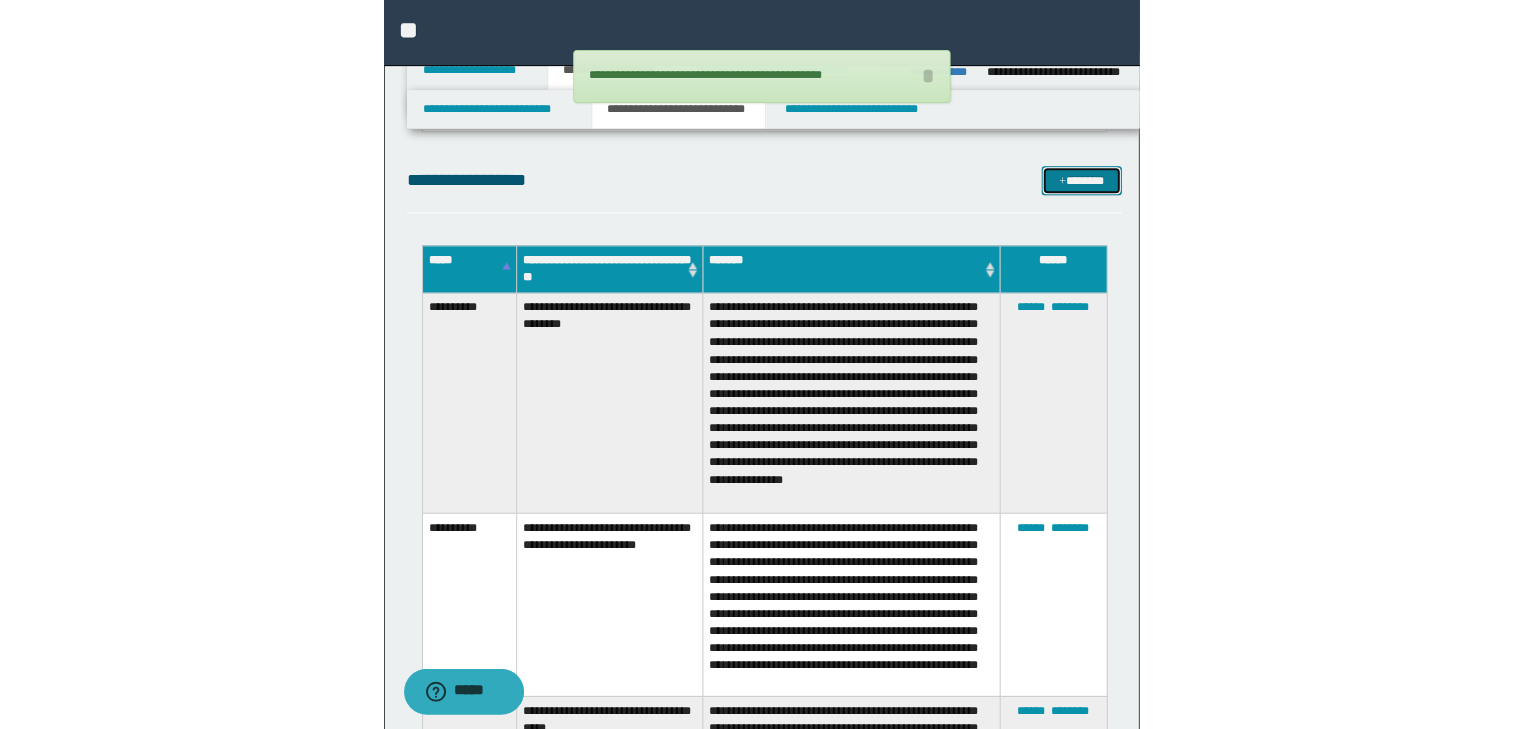 scroll, scrollTop: 800, scrollLeft: 0, axis: vertical 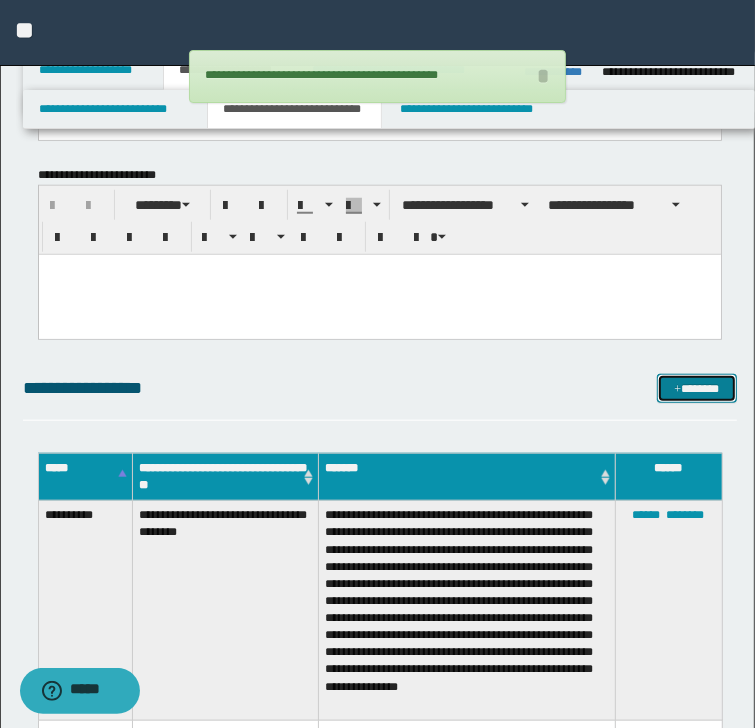 click on "*******" at bounding box center [696, 389] 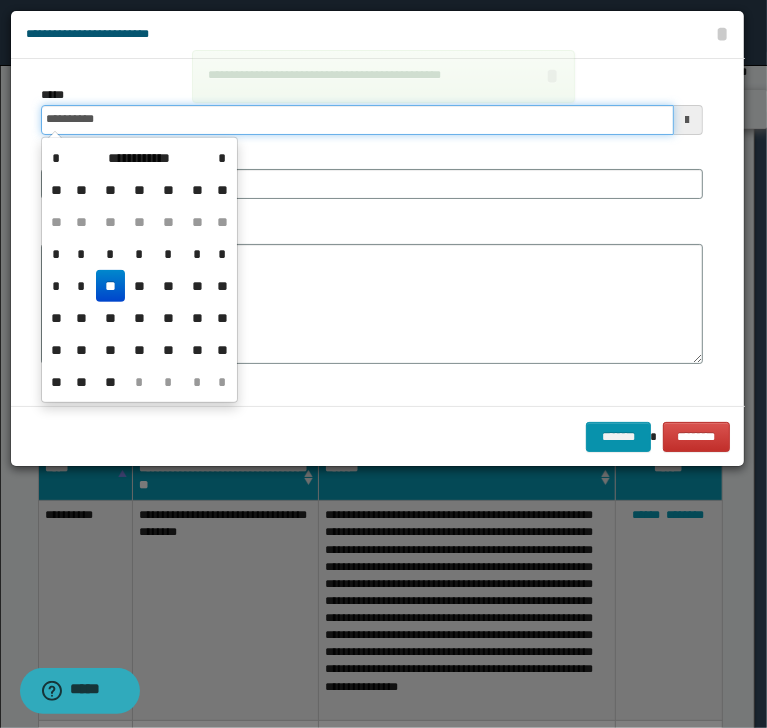 click on "**********" at bounding box center [357, 120] 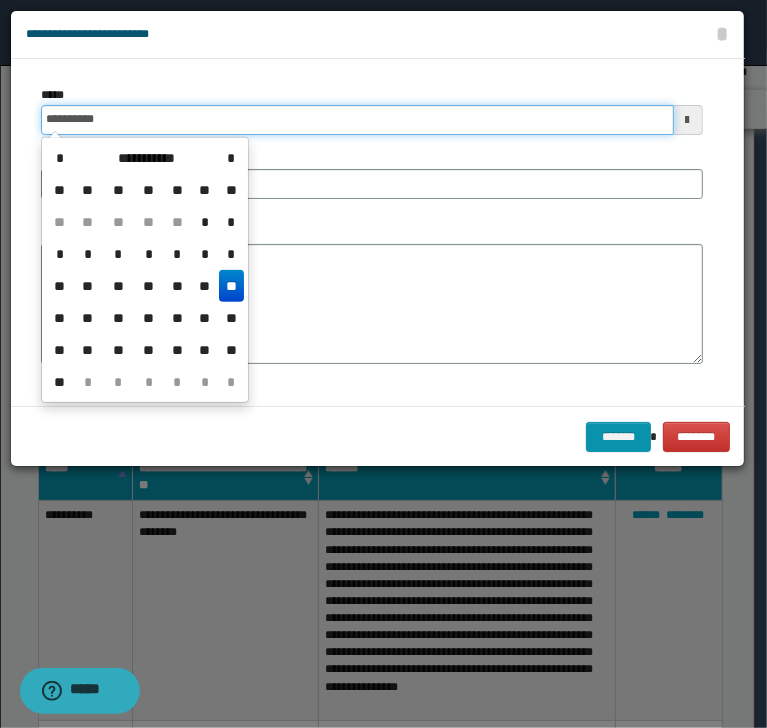 type on "**********" 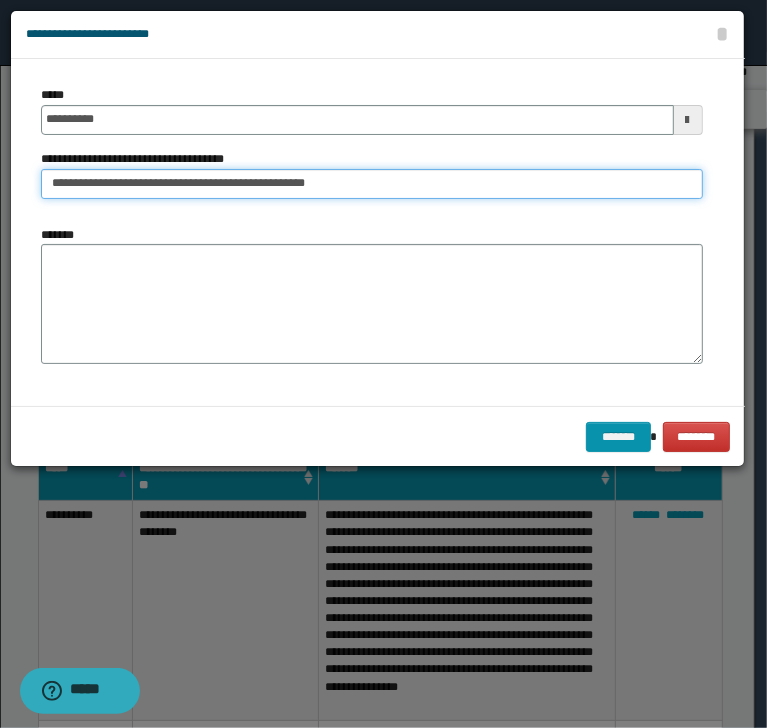 type on "**********" 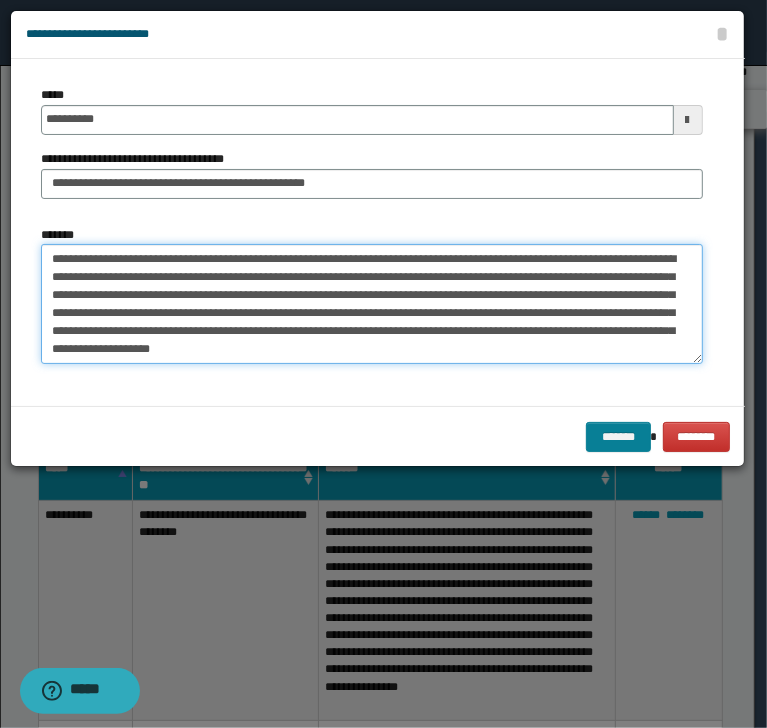 type on "**********" 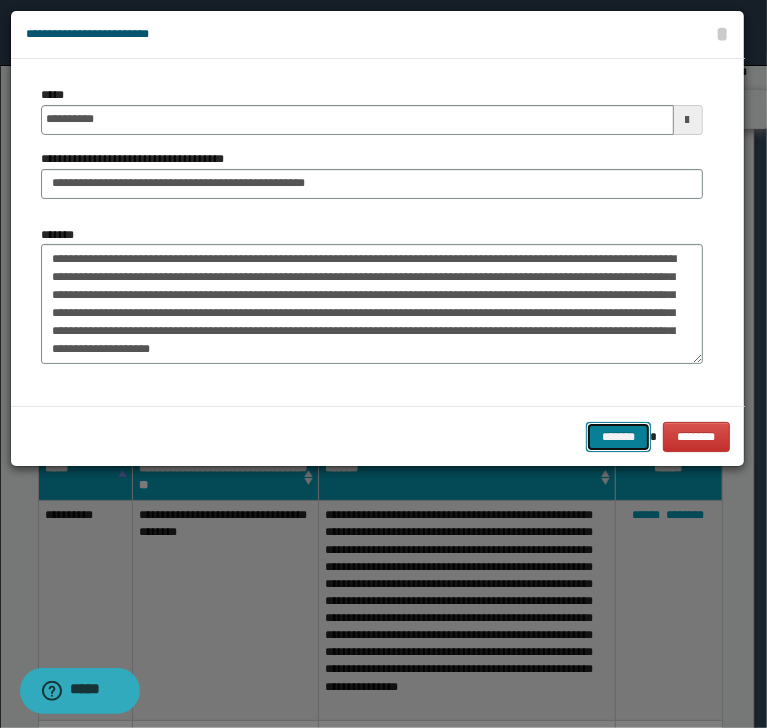 click on "*******" at bounding box center (618, 437) 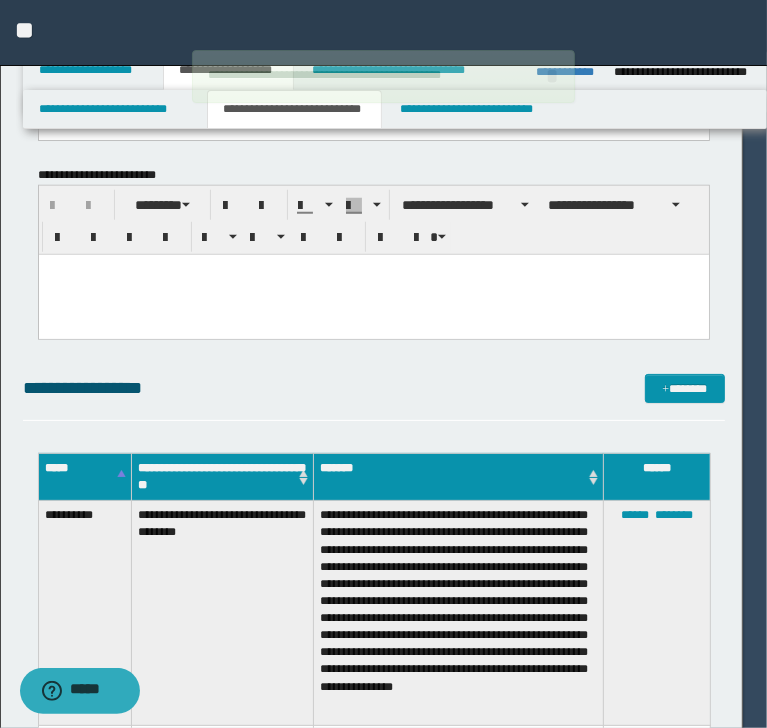 type 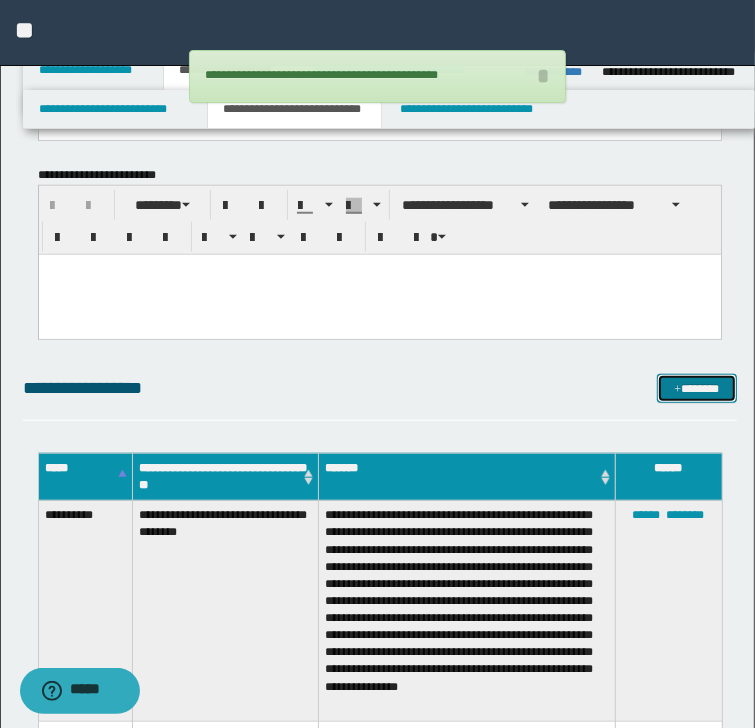 drag, startPoint x: 688, startPoint y: 378, endPoint x: 663, endPoint y: 346, distance: 40.60788 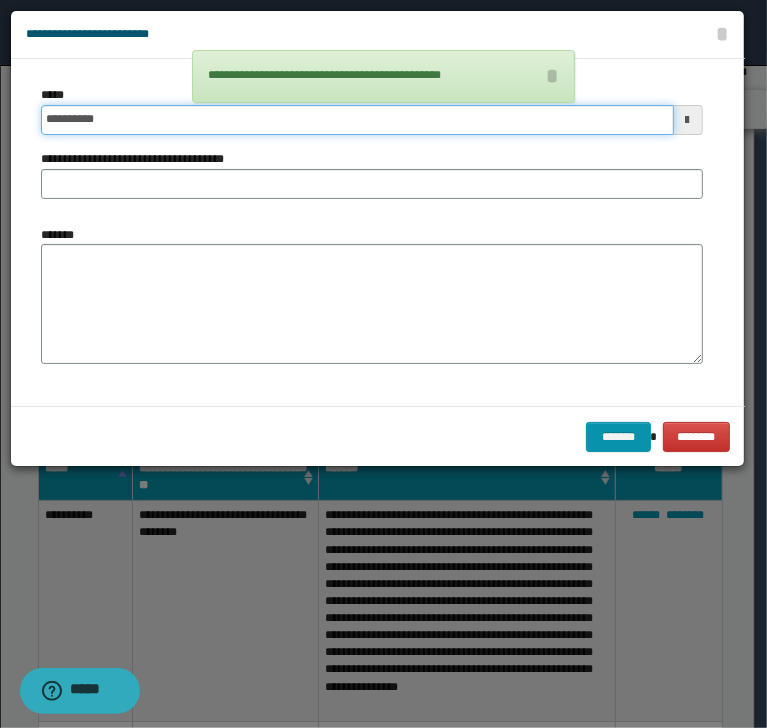 click on "**********" at bounding box center [357, 120] 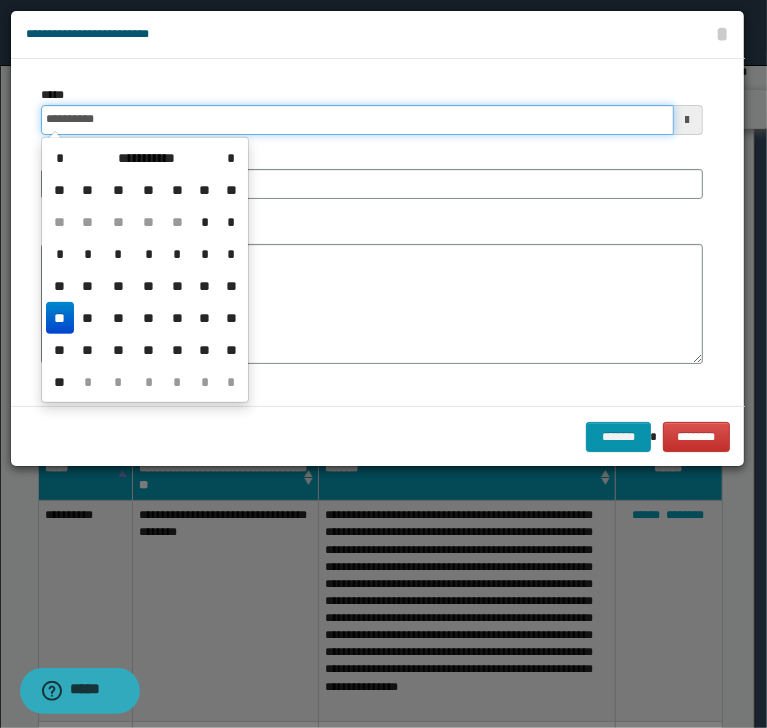 type on "**********" 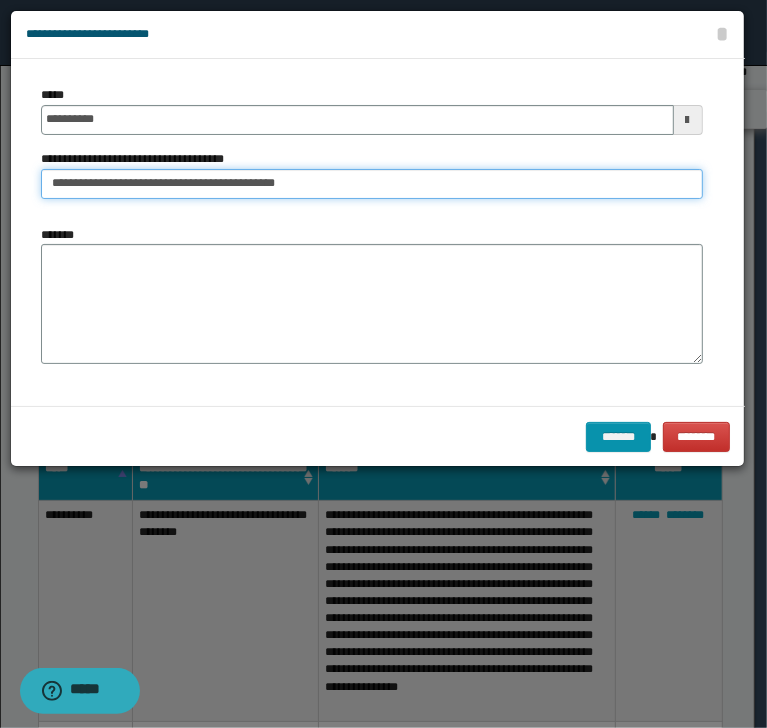 type on "**********" 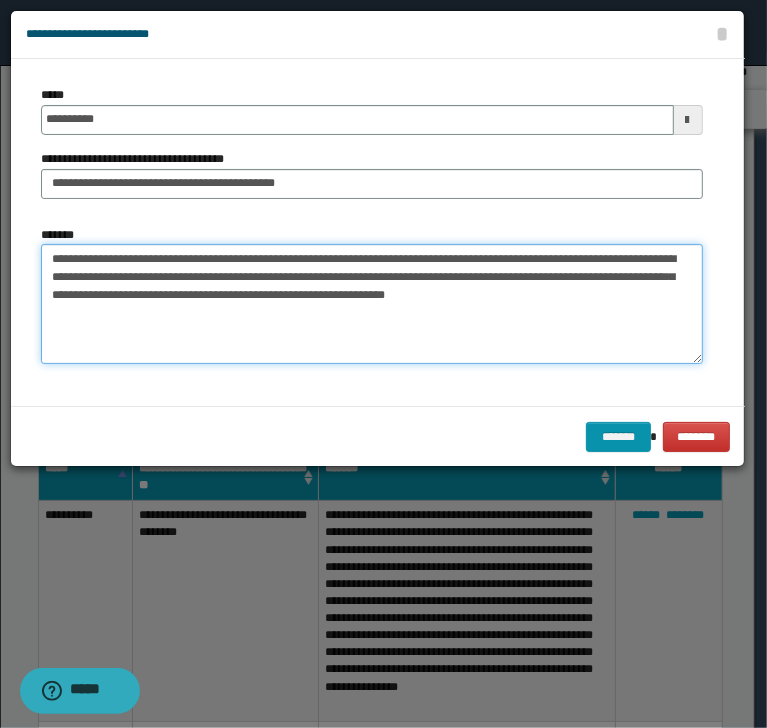 type on "**********" 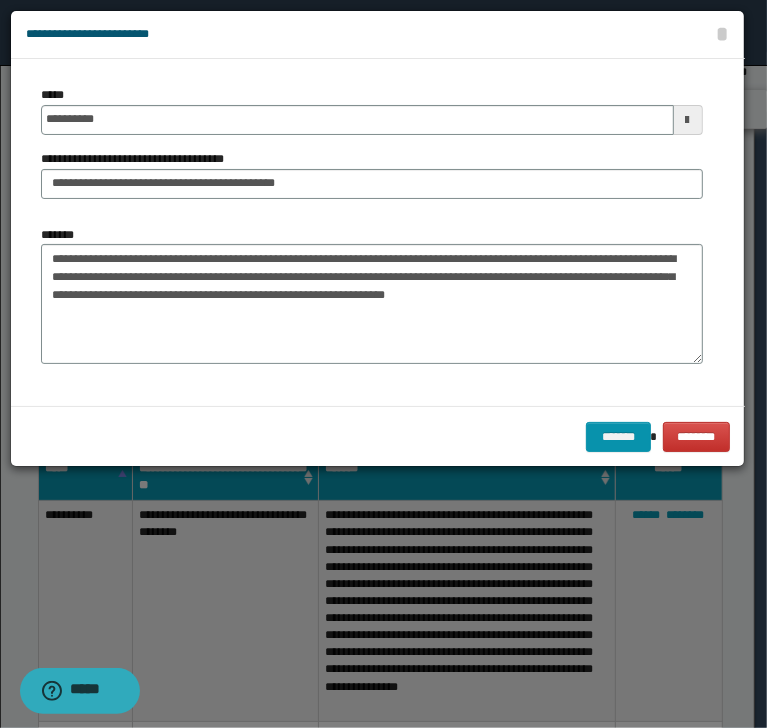 click on "*******
********" at bounding box center (378, 436) 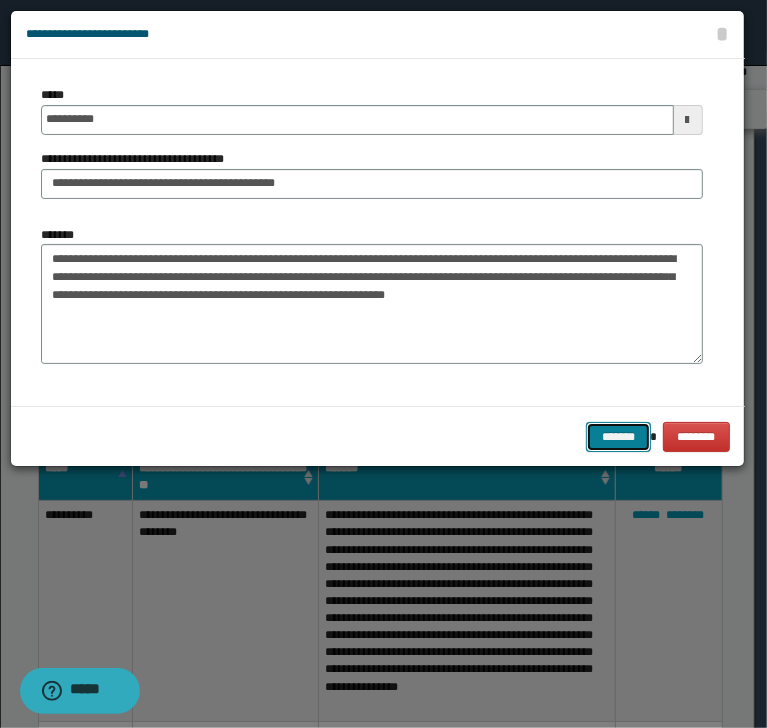 click on "*******" at bounding box center [618, 437] 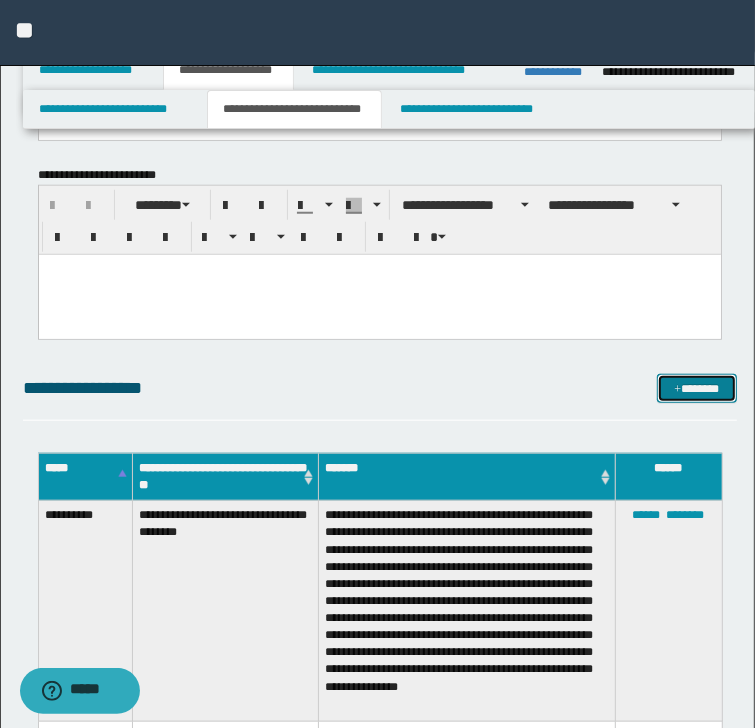 click on "*******" at bounding box center [696, 389] 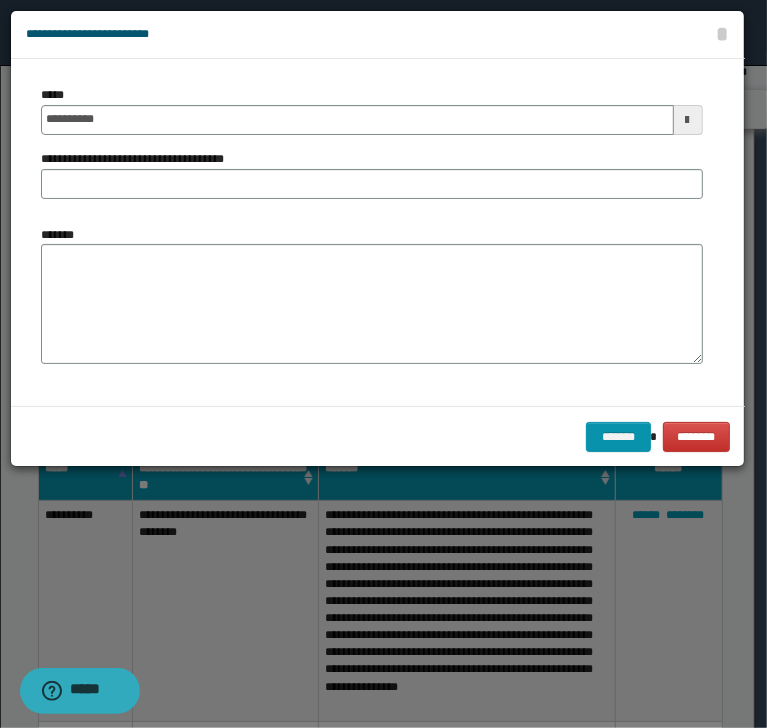 click on "**********" at bounding box center [140, 159] 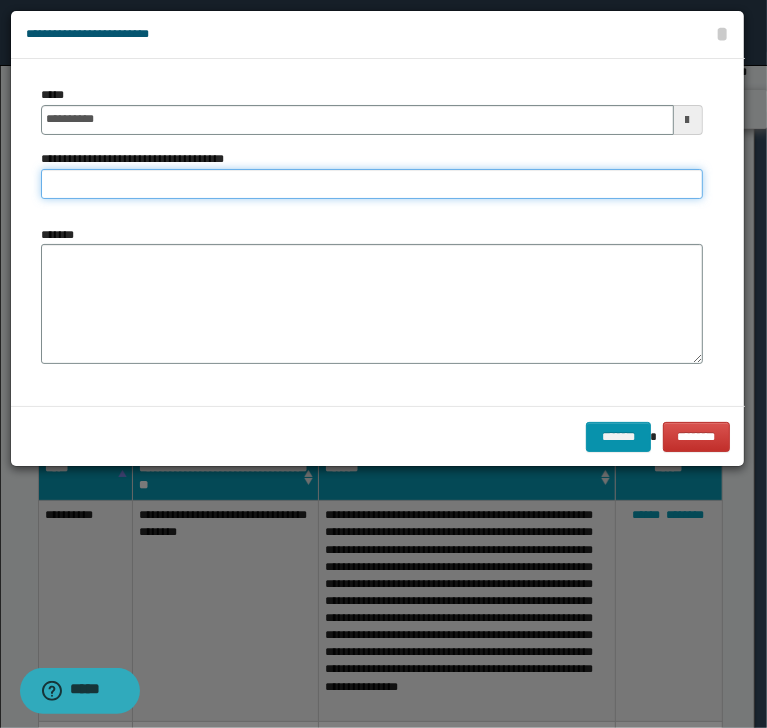 click on "**********" at bounding box center (372, 184) 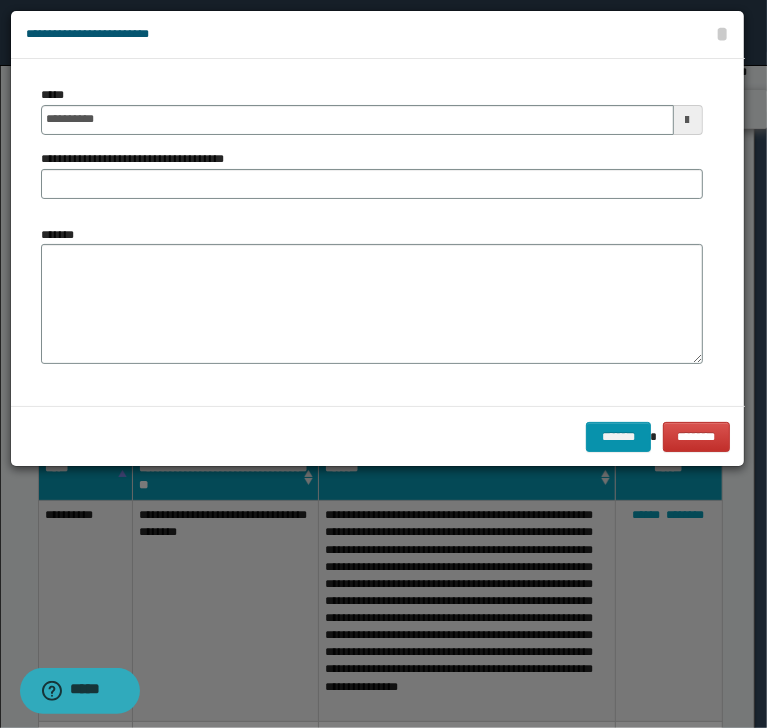 click on "**********" at bounding box center [372, 150] 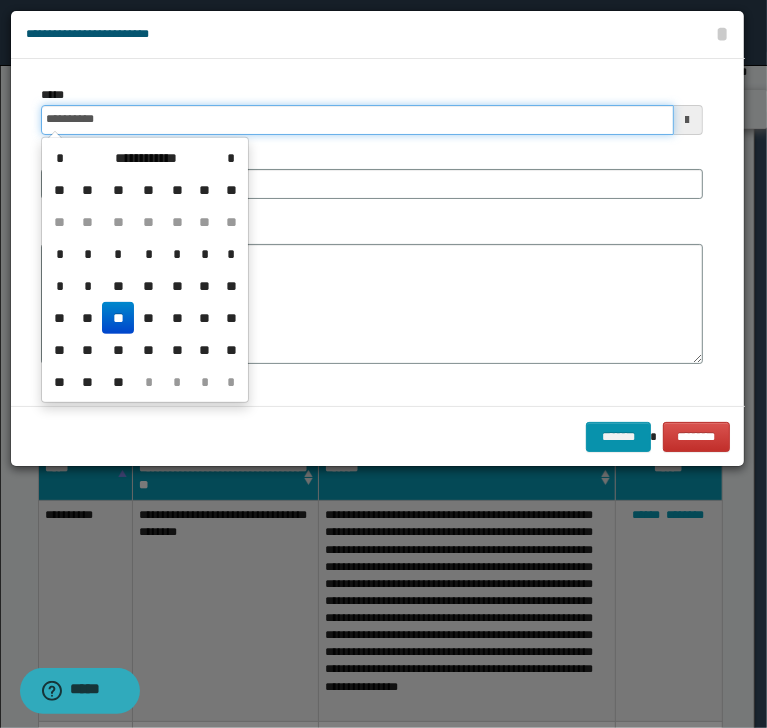 click on "**********" at bounding box center (357, 120) 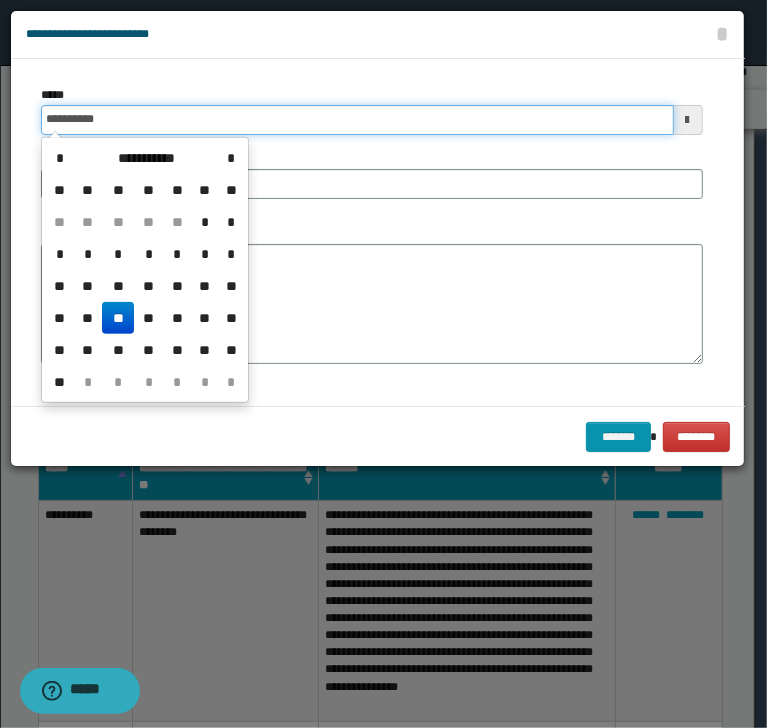 type on "**********" 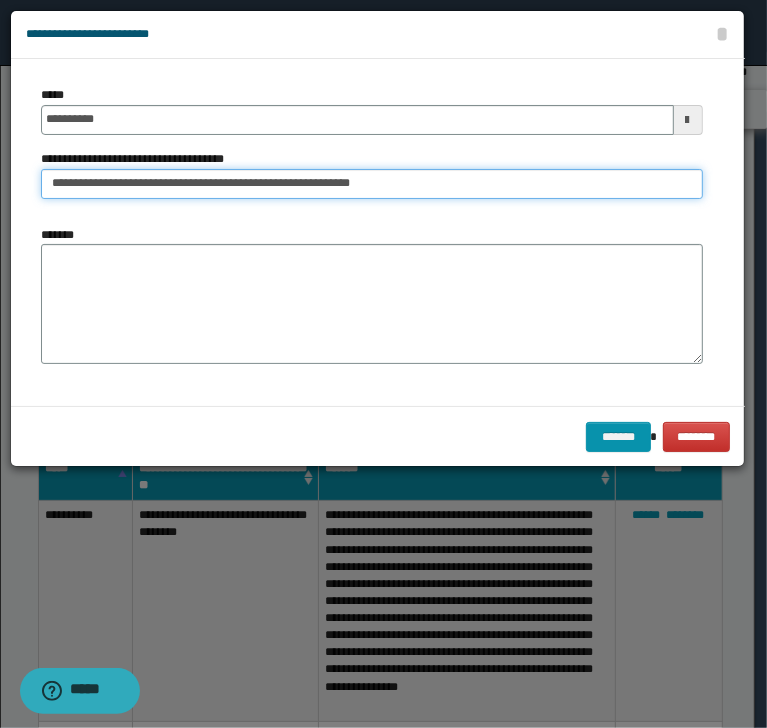 type on "**********" 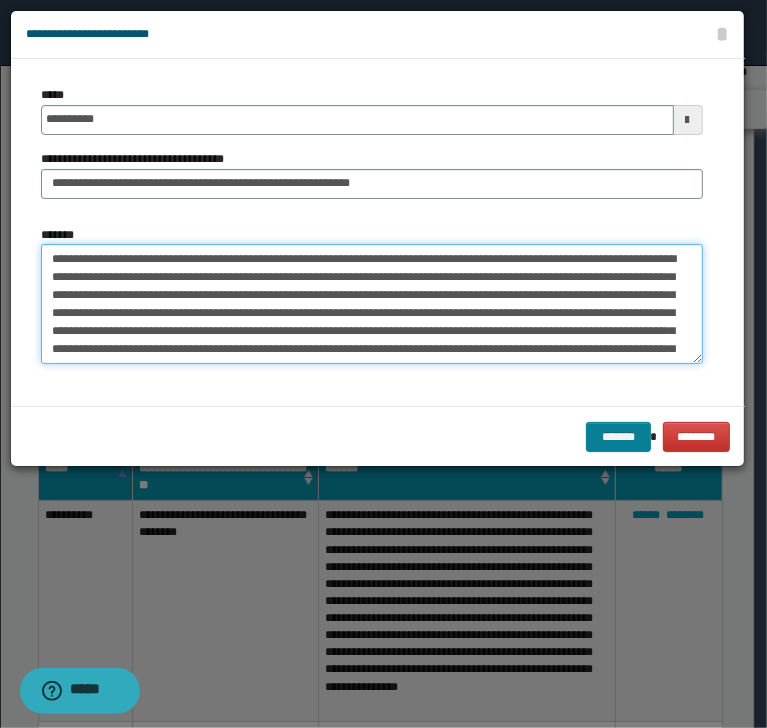 type on "**********" 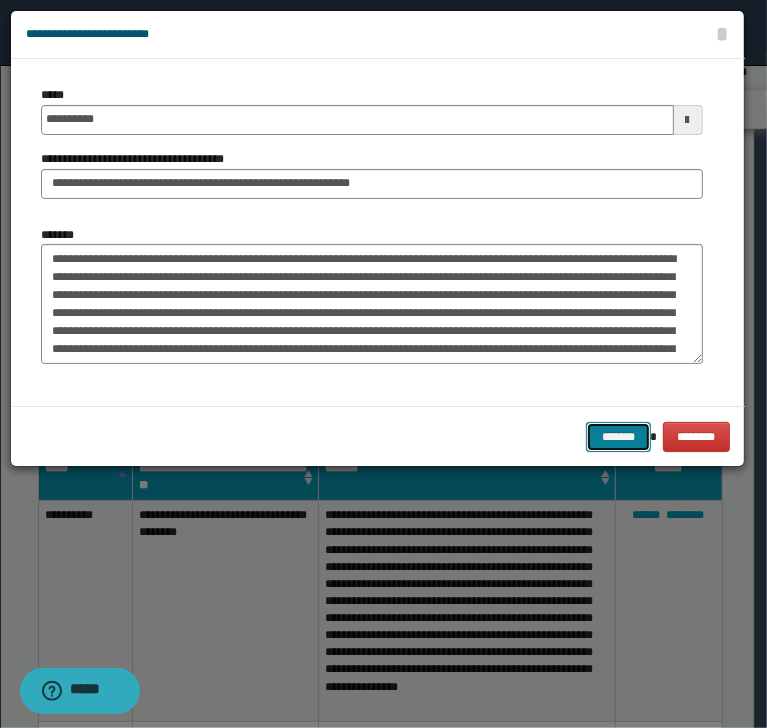 click on "*******" at bounding box center [618, 437] 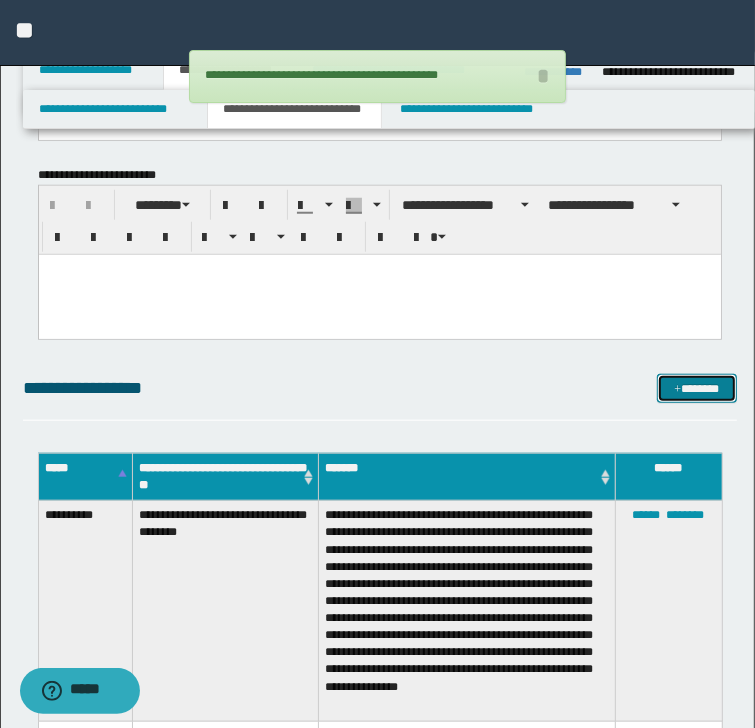 drag, startPoint x: 685, startPoint y: 383, endPoint x: 665, endPoint y: 353, distance: 36.05551 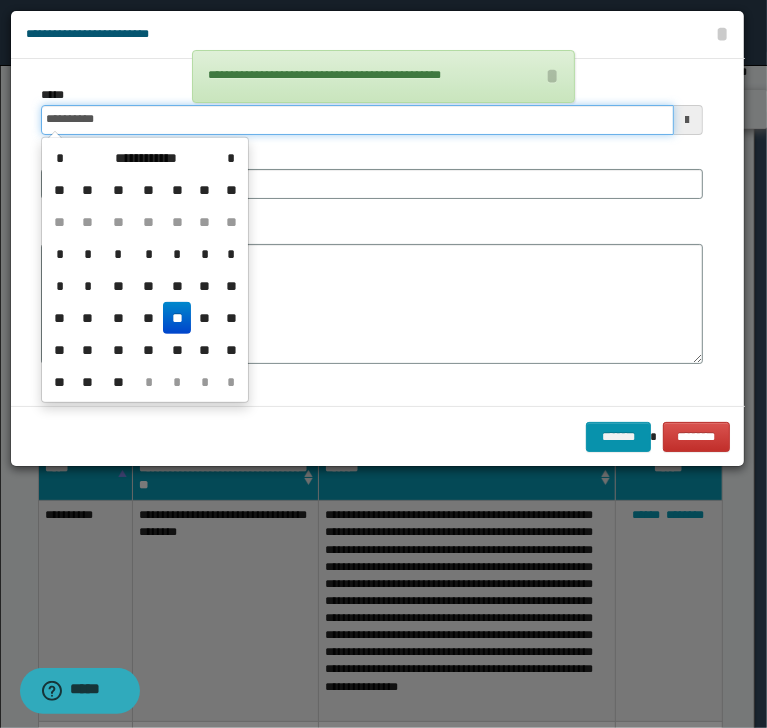 click on "**********" at bounding box center [357, 120] 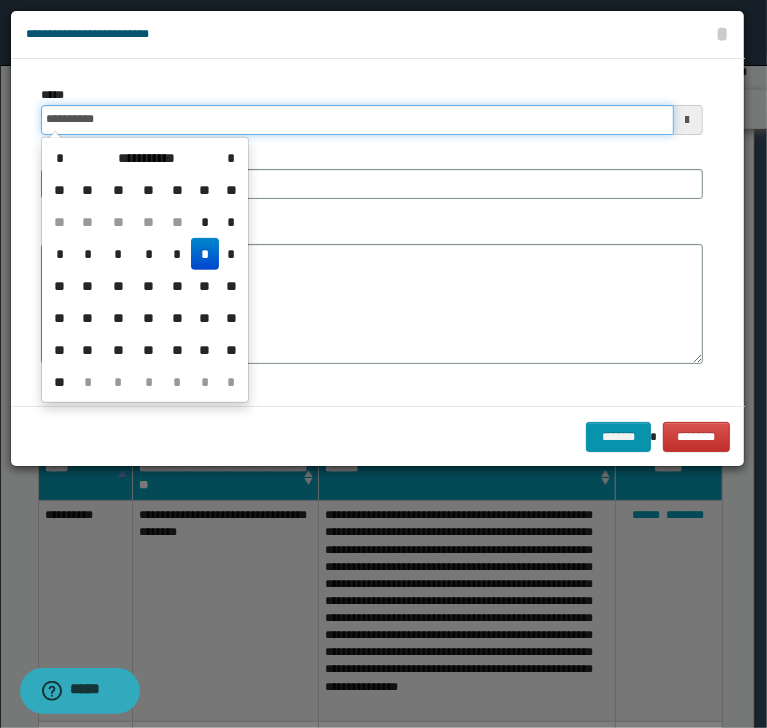 type on "**********" 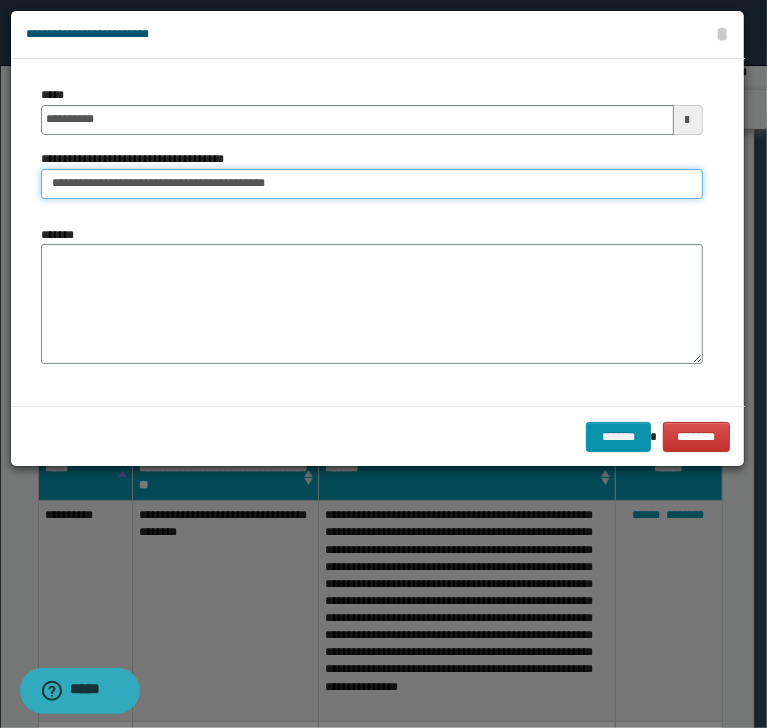 click on "**********" at bounding box center [372, 184] 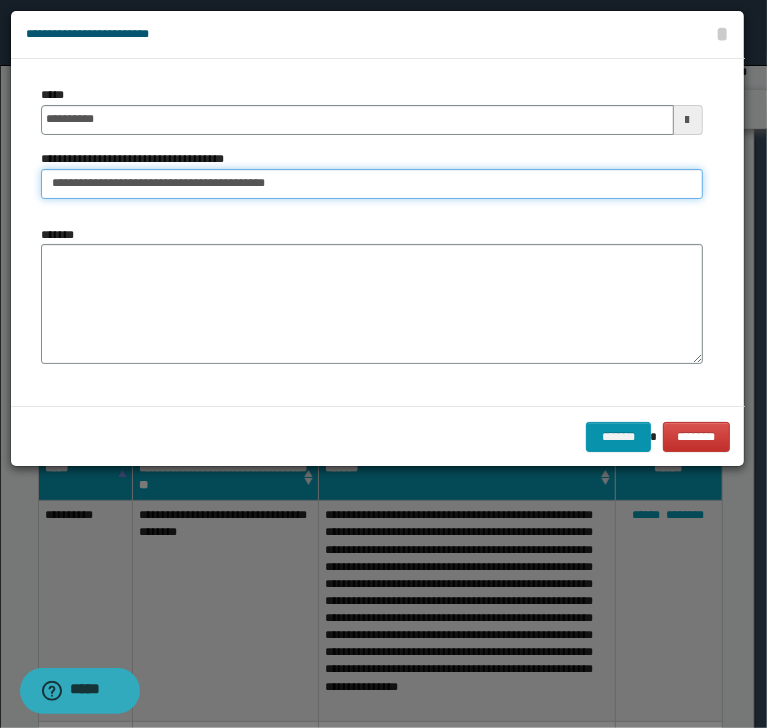 type on "**********" 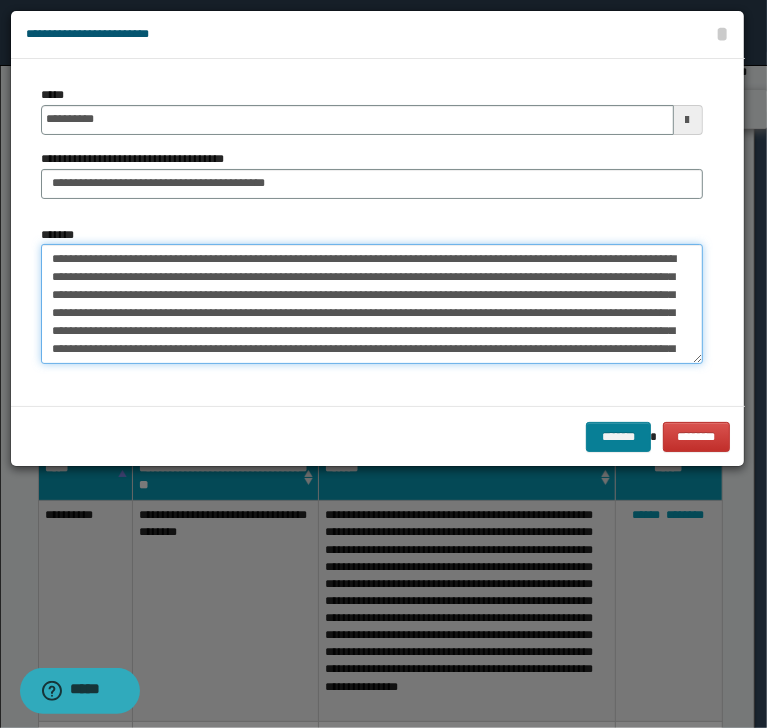 type on "**********" 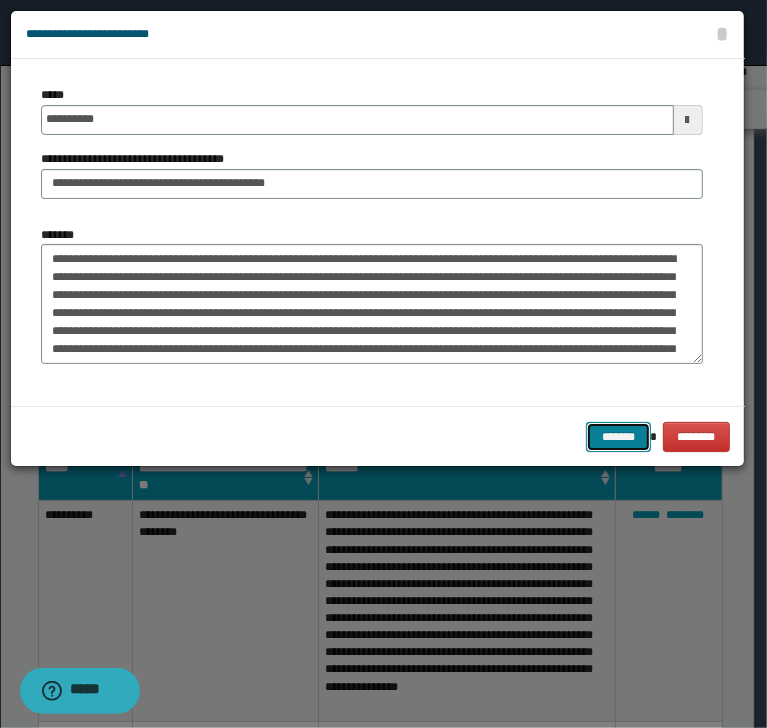 click on "*******" at bounding box center [618, 437] 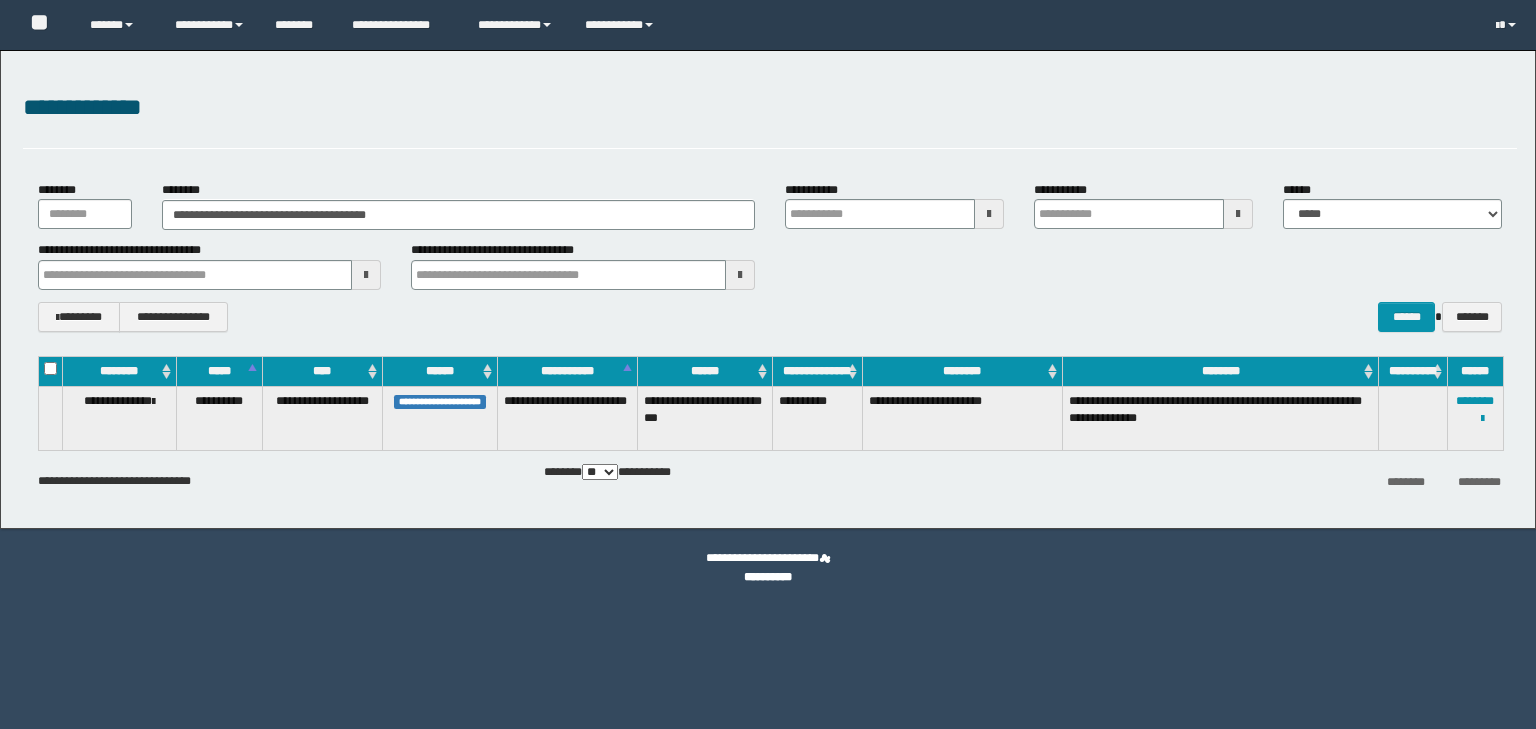 scroll, scrollTop: 0, scrollLeft: 0, axis: both 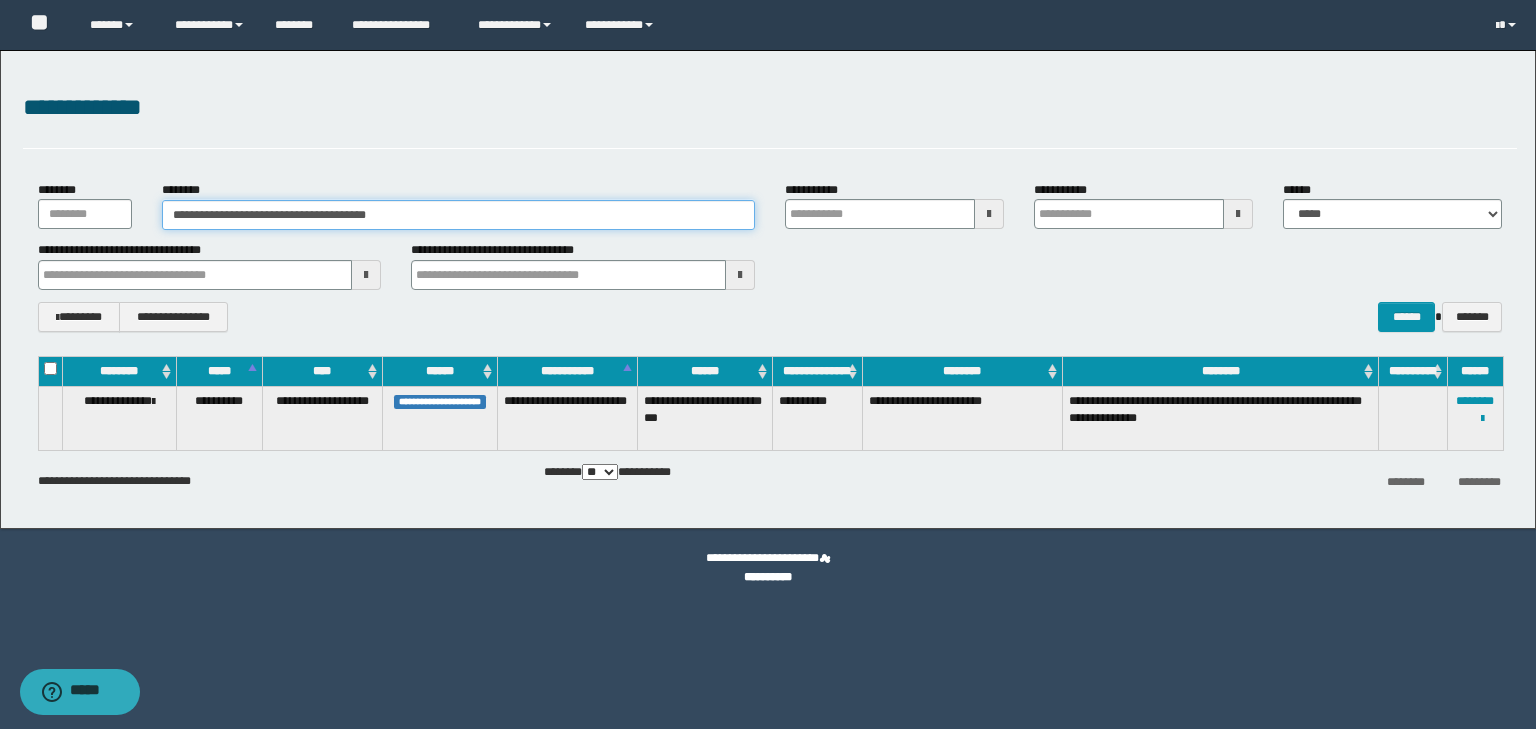 drag, startPoint x: 415, startPoint y: 220, endPoint x: 129, endPoint y: 213, distance: 286.08566 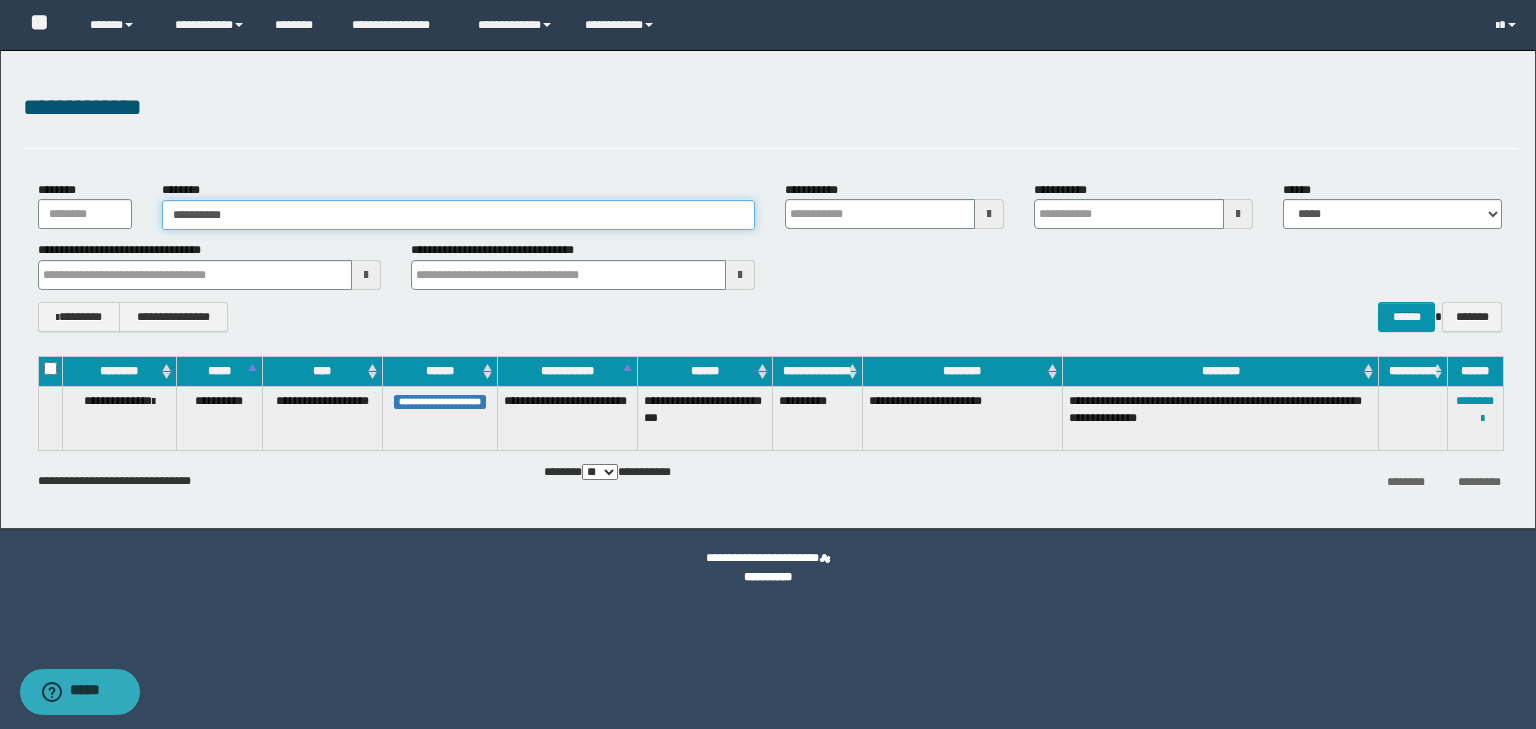 type on "**********" 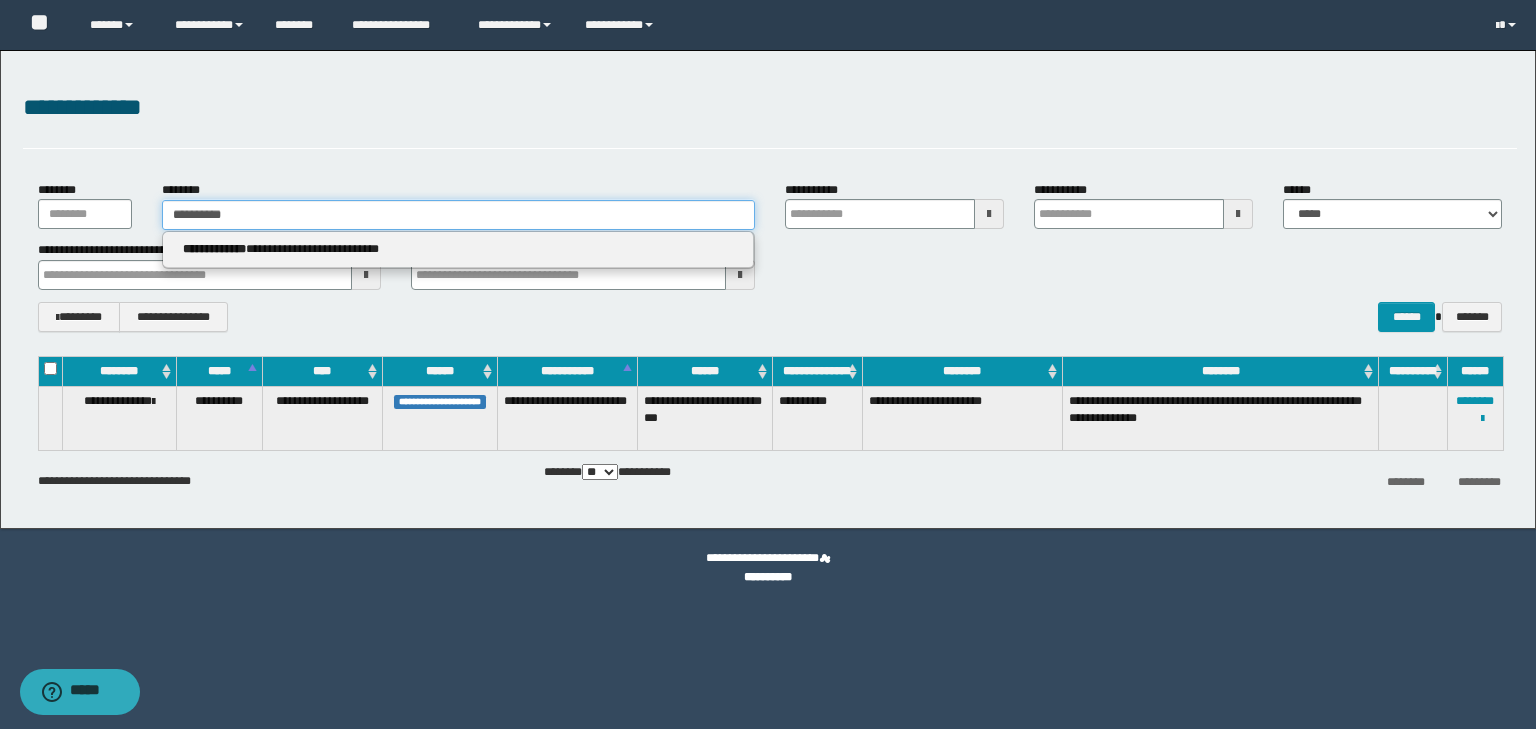 type on "**********" 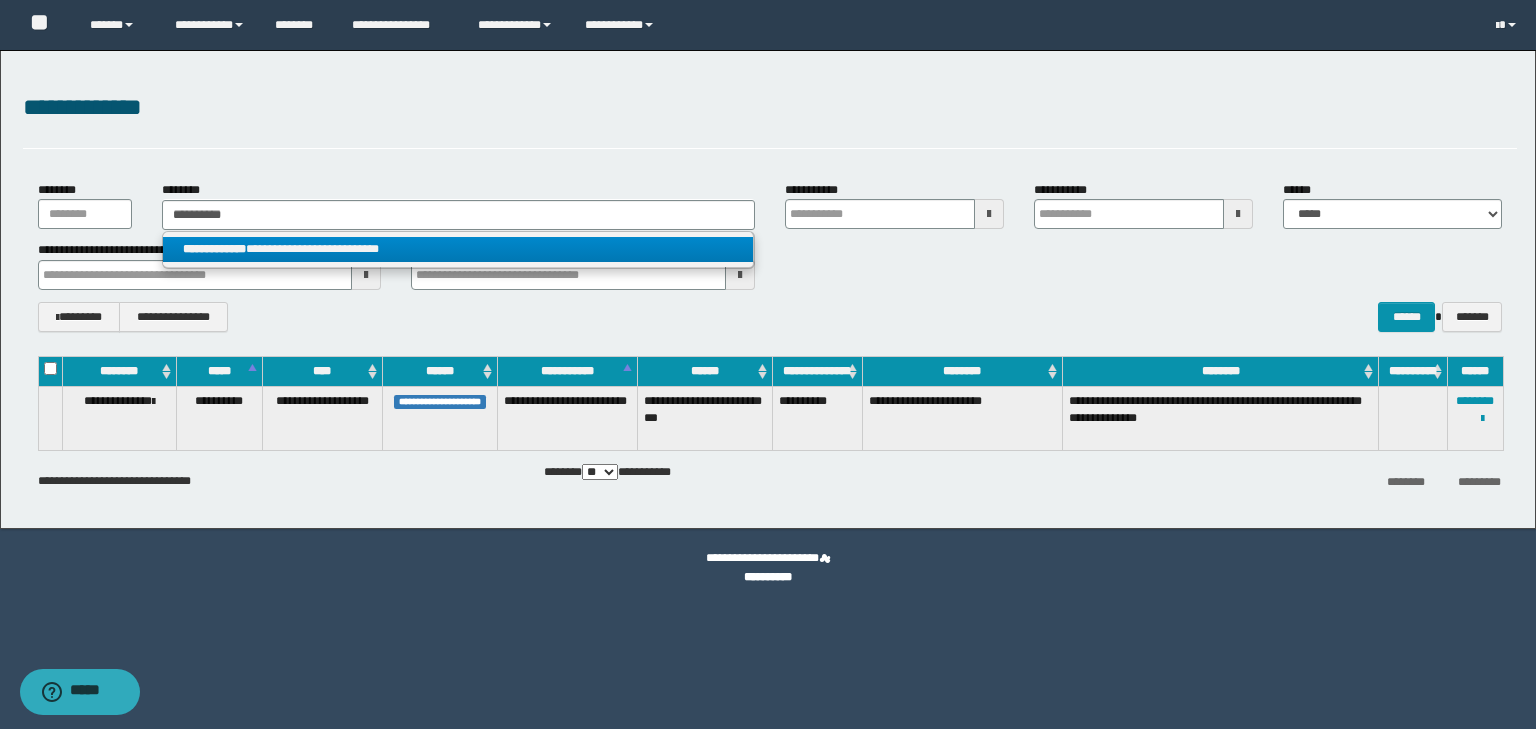 click on "**********" at bounding box center (458, 249) 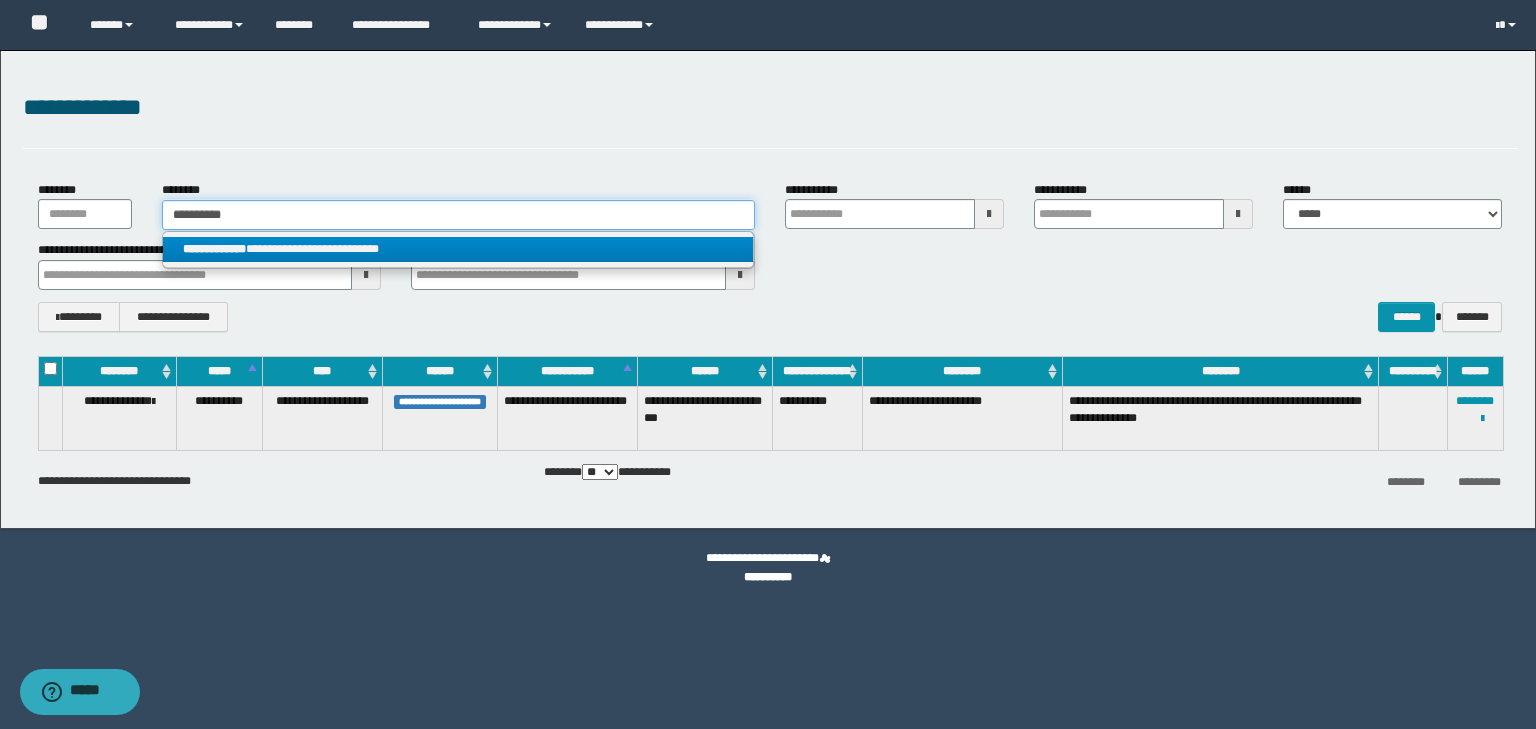 type 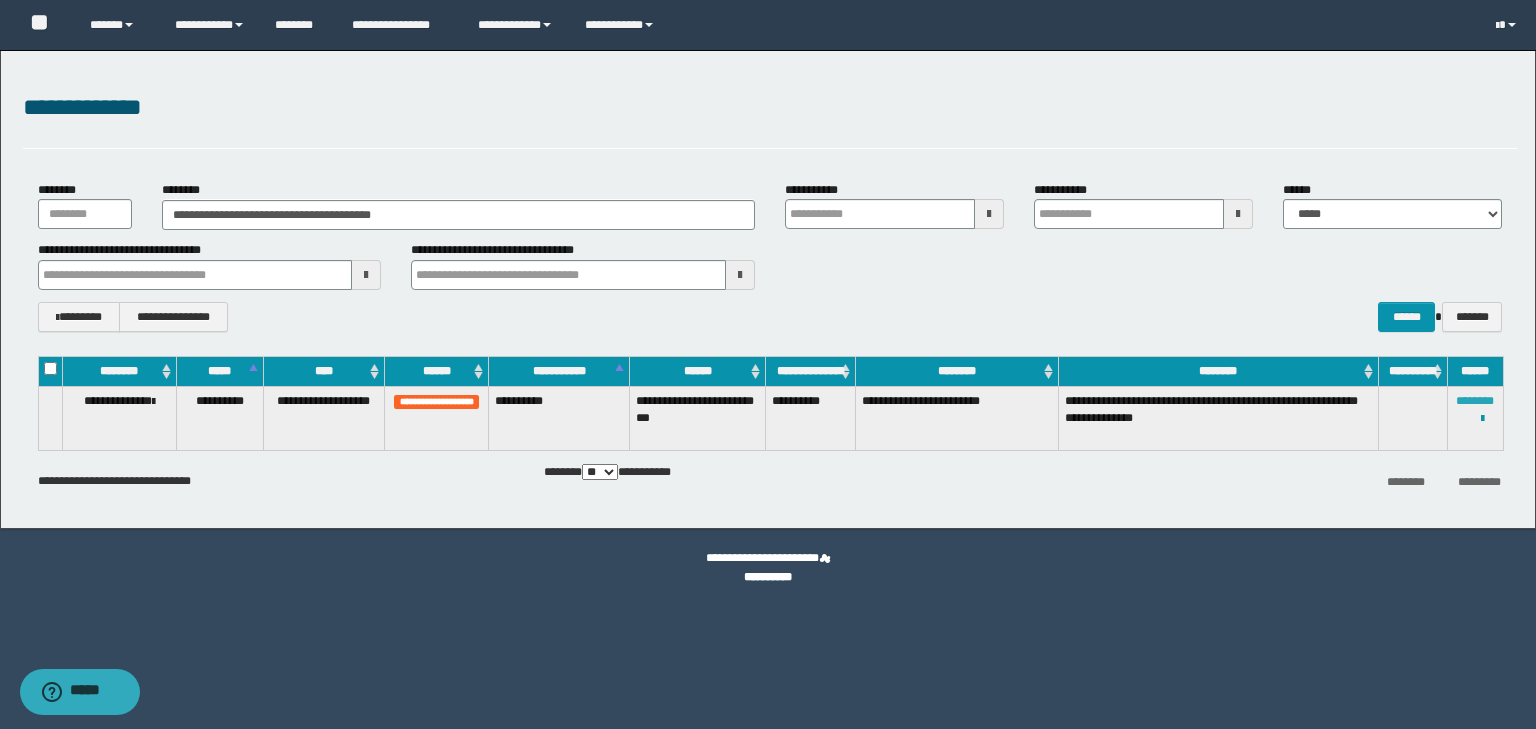 click on "********" at bounding box center (1475, 401) 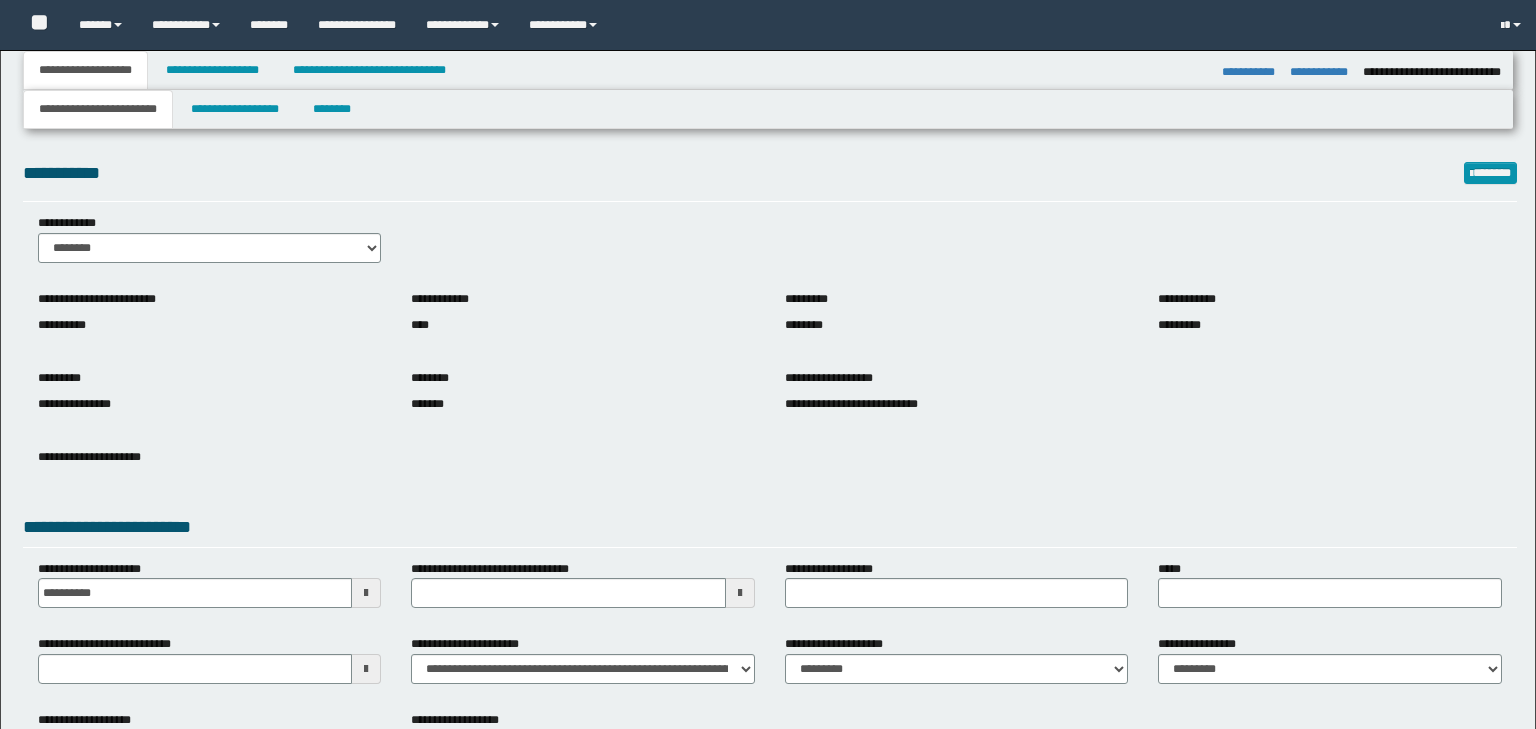 select on "*" 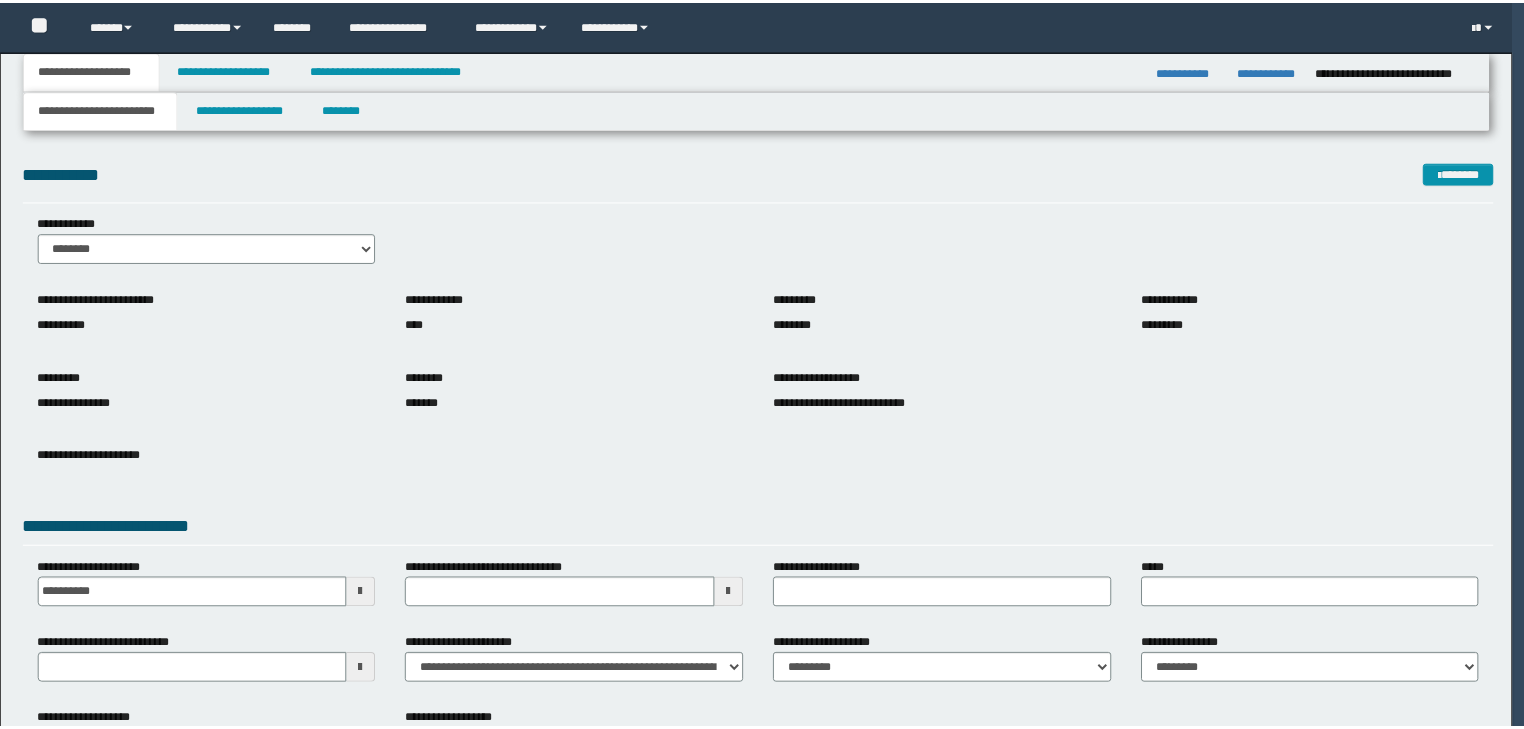 scroll, scrollTop: 0, scrollLeft: 0, axis: both 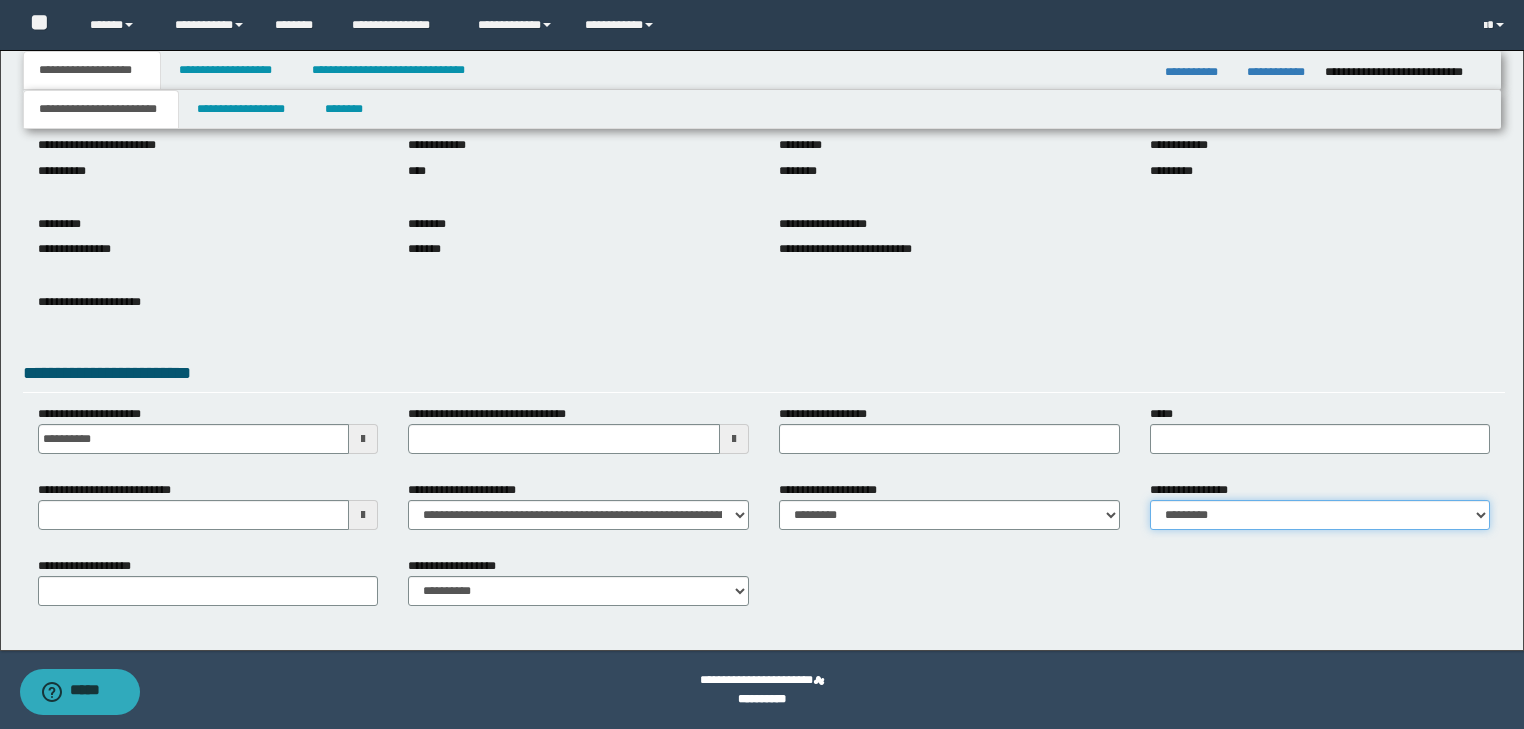 drag, startPoint x: 1226, startPoint y: 514, endPoint x: 1230, endPoint y: 525, distance: 11.7046995 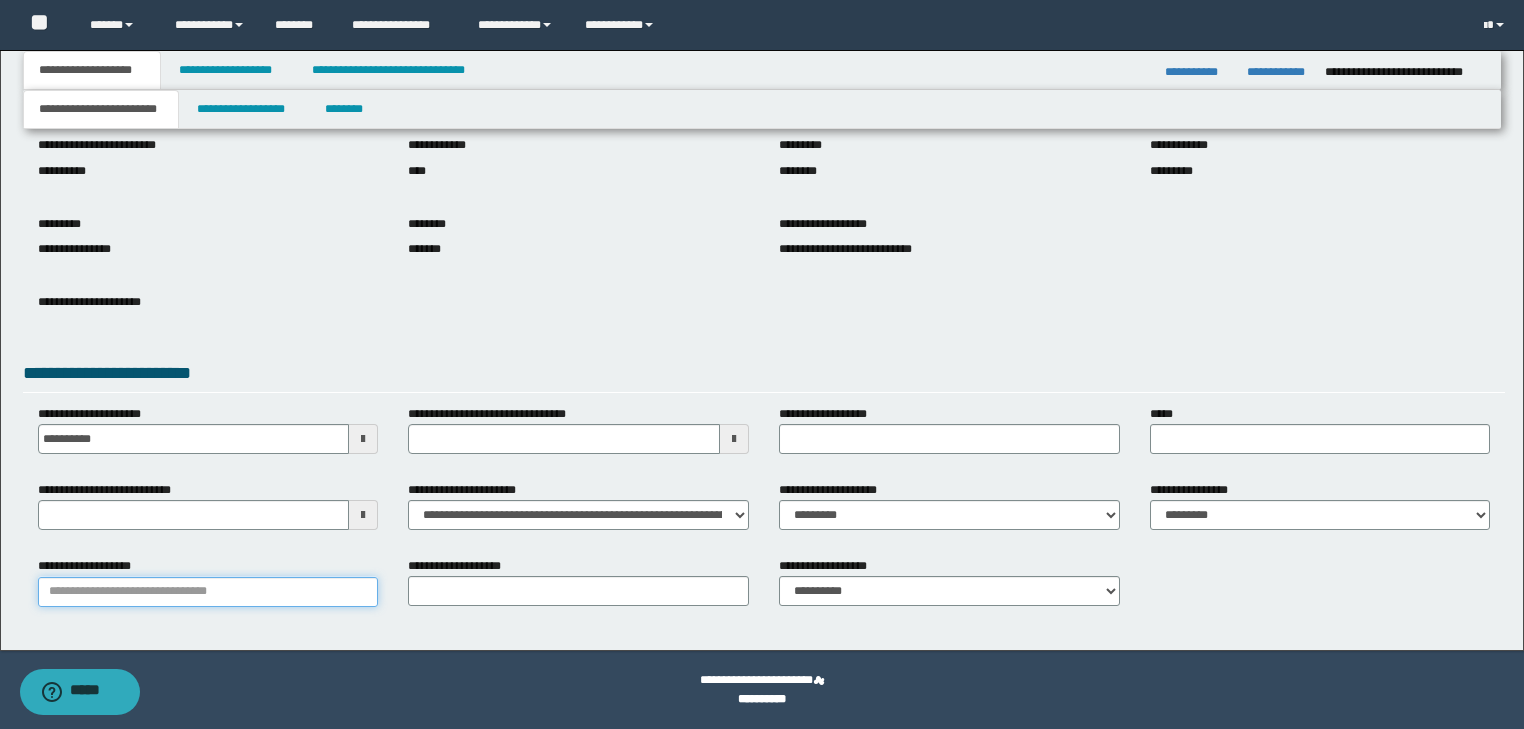 click on "**********" at bounding box center [208, 592] 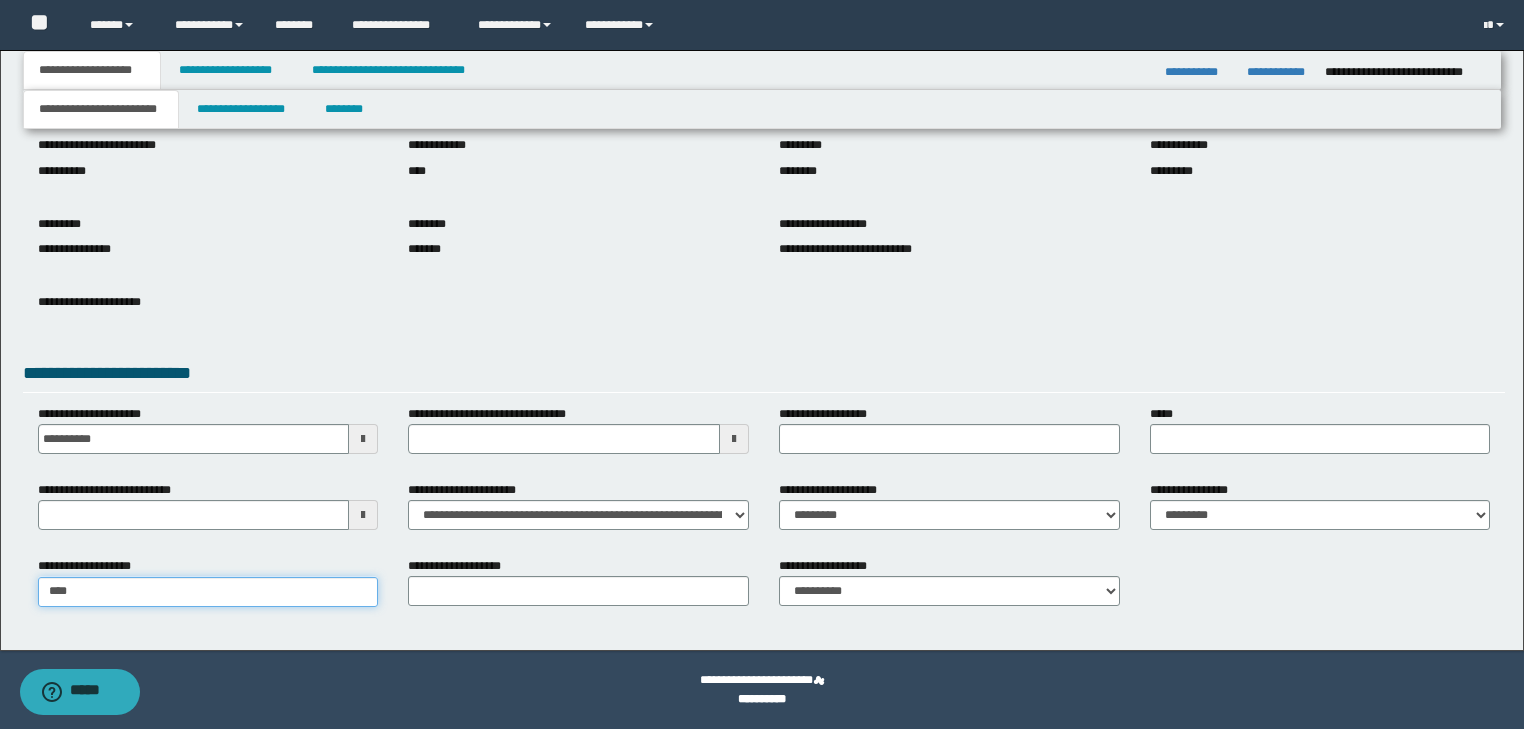 type on "*****" 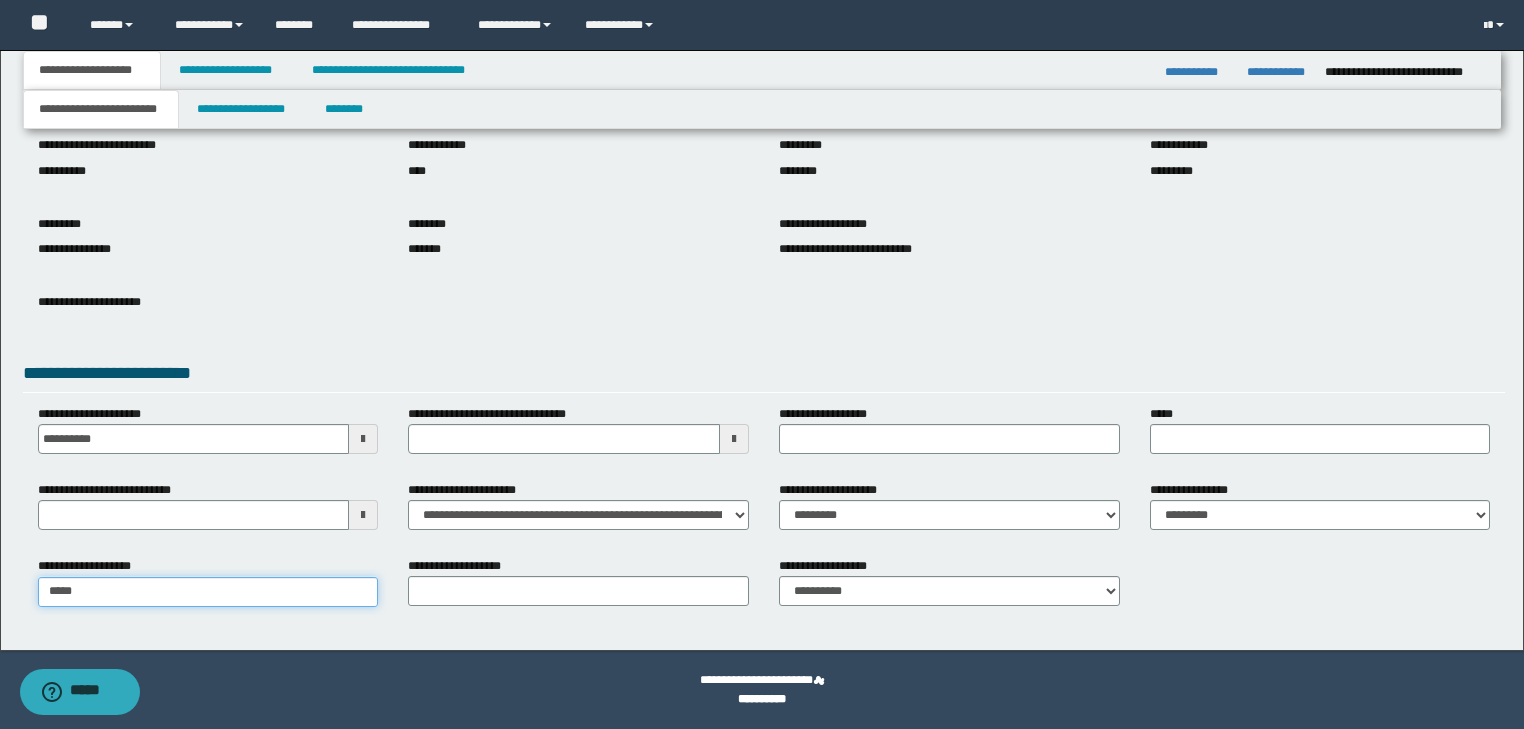 type on "**********" 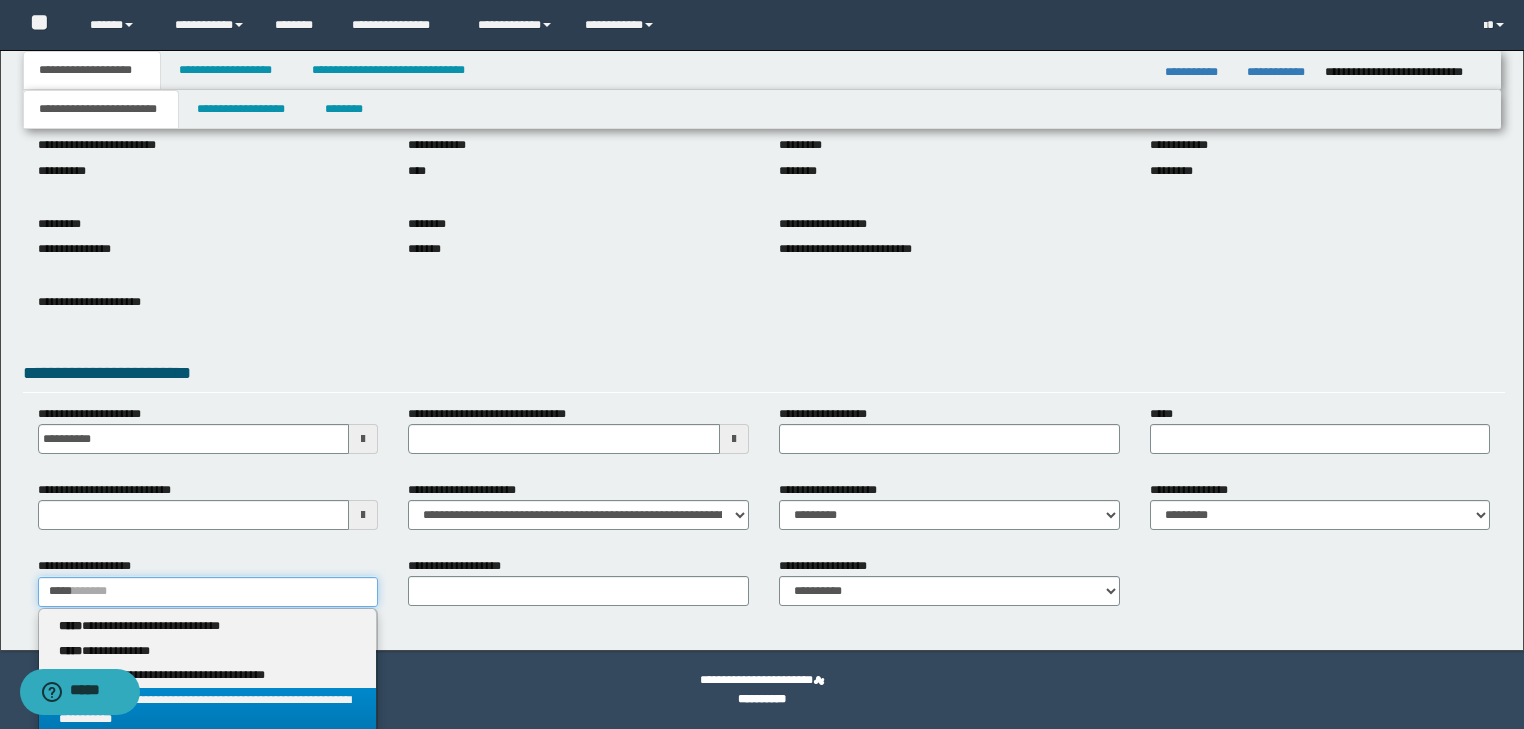 type on "*****" 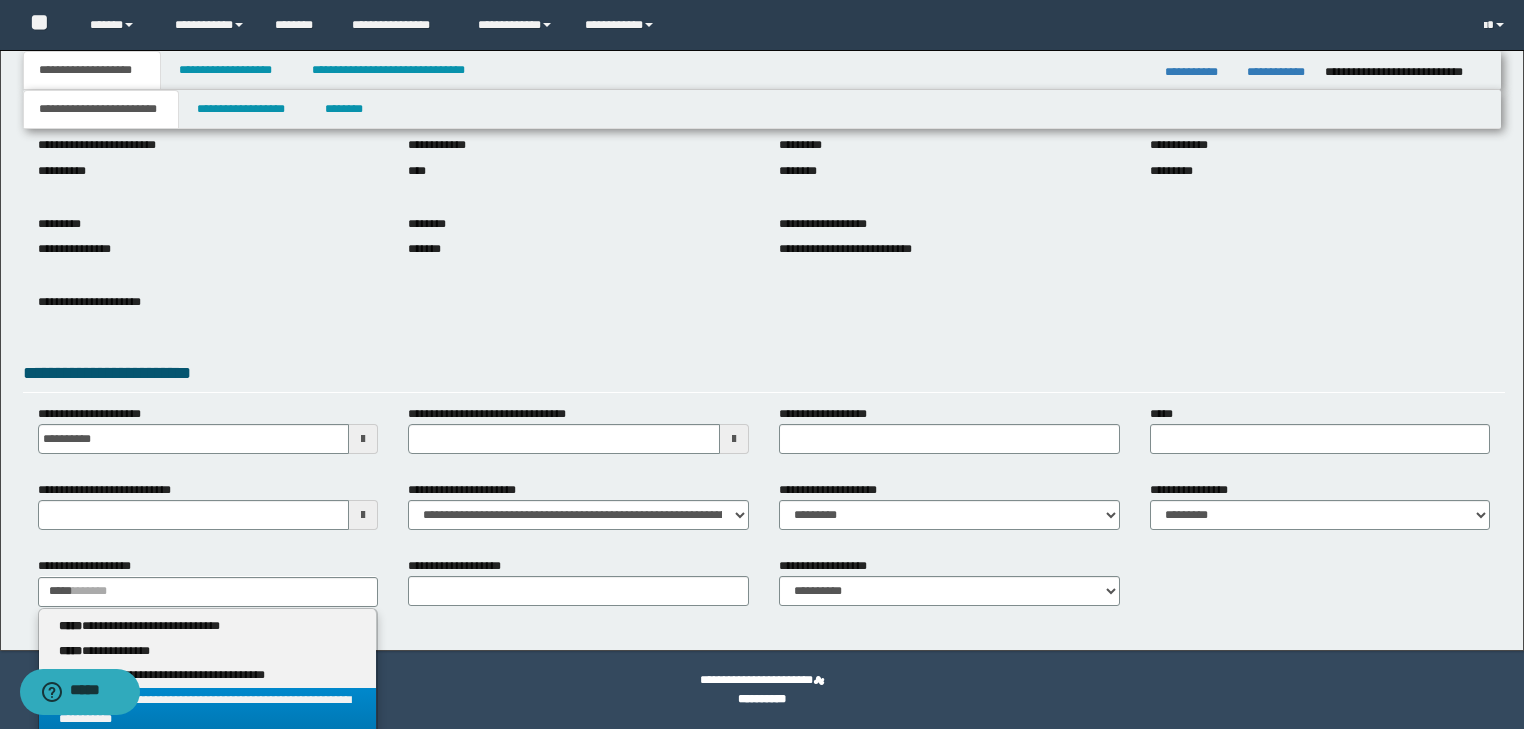 click on "**********" at bounding box center (208, 710) 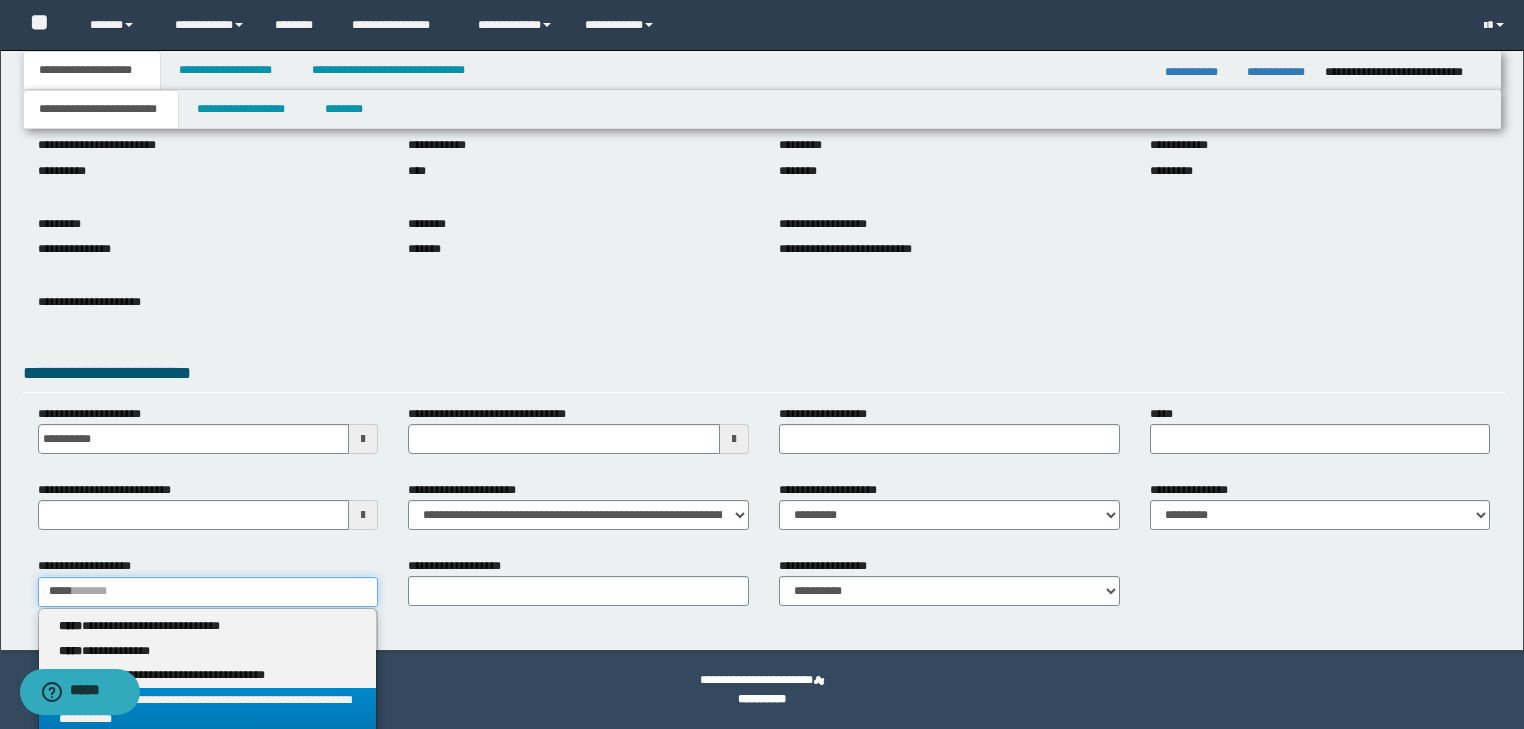 type 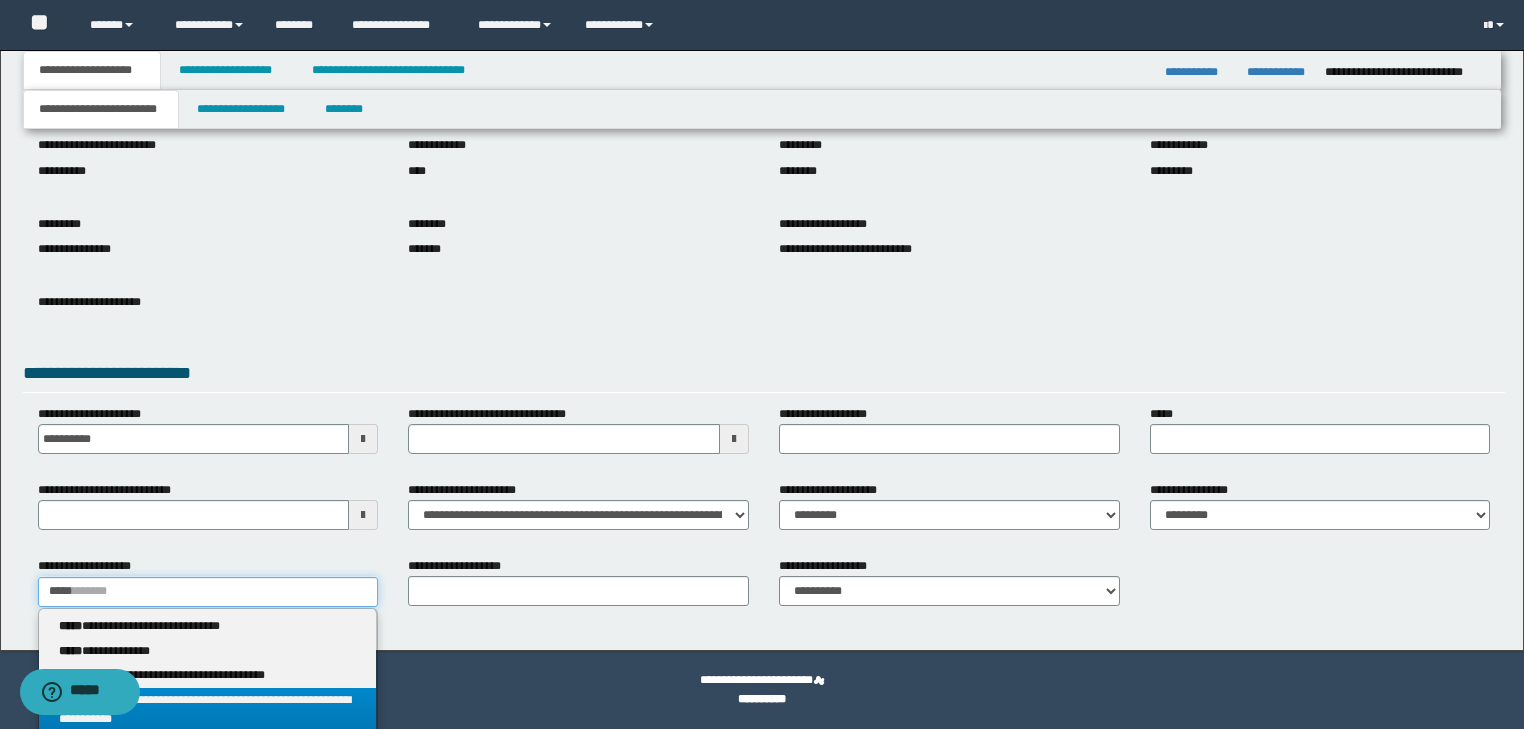 type on "**********" 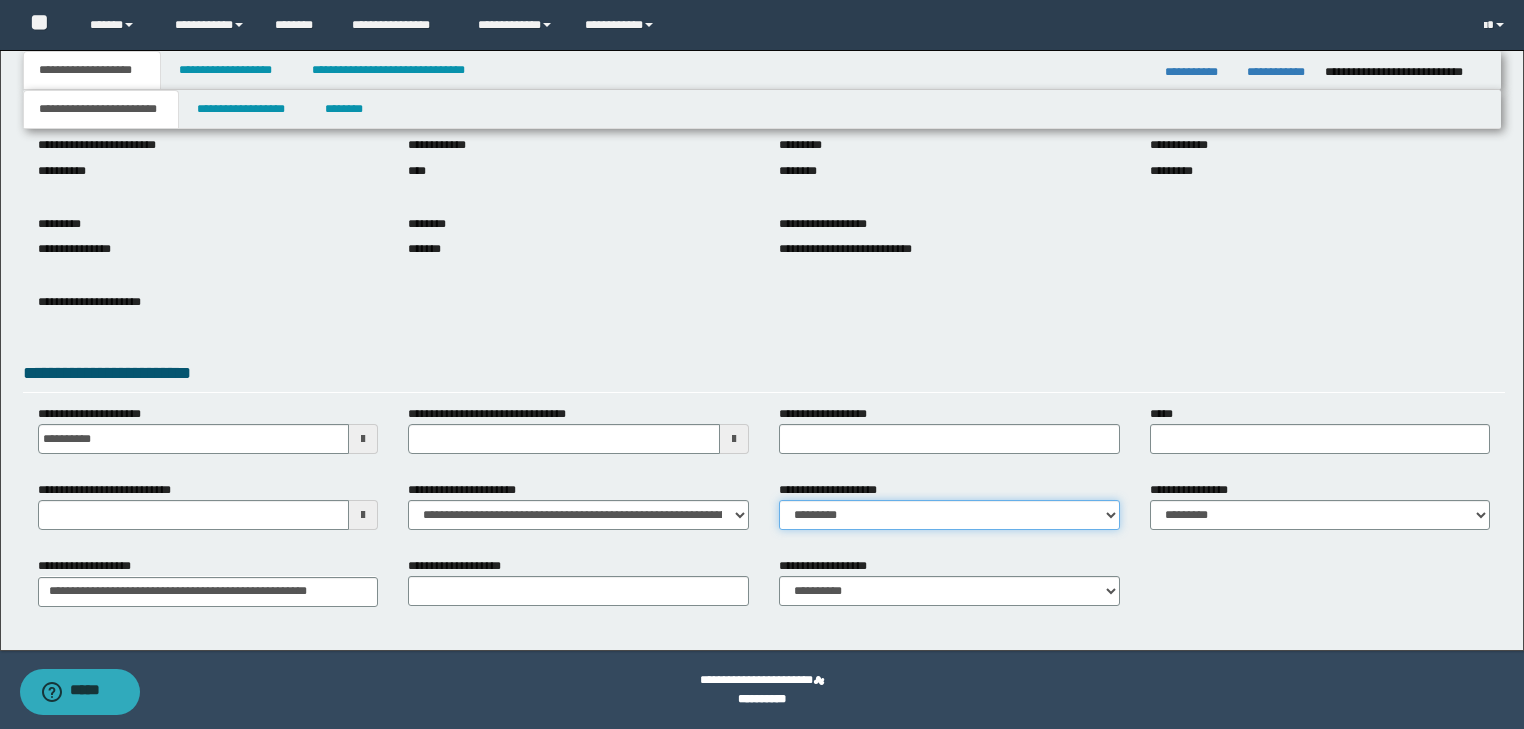 drag, startPoint x: 847, startPoint y: 508, endPoint x: 867, endPoint y: 502, distance: 20.880613 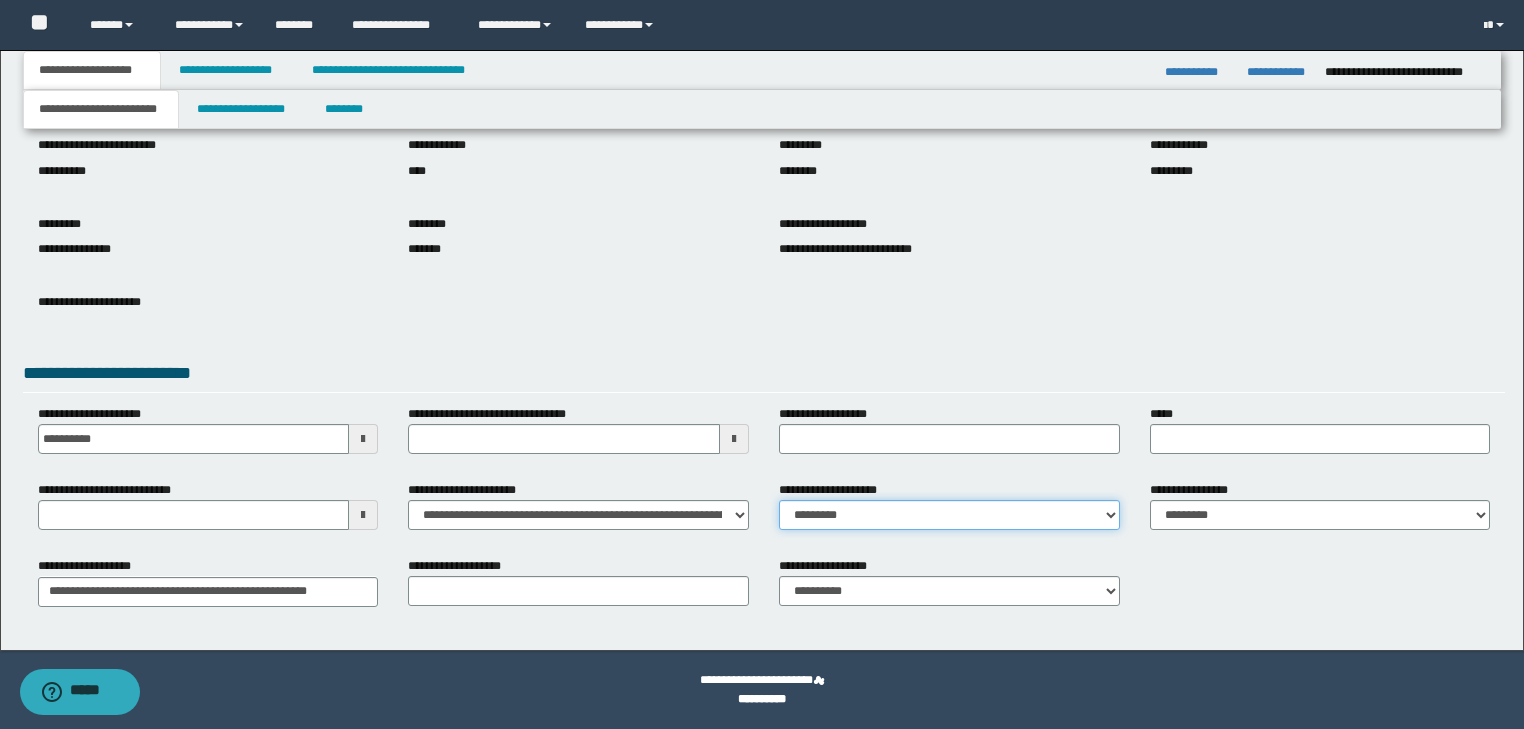 select on "*" 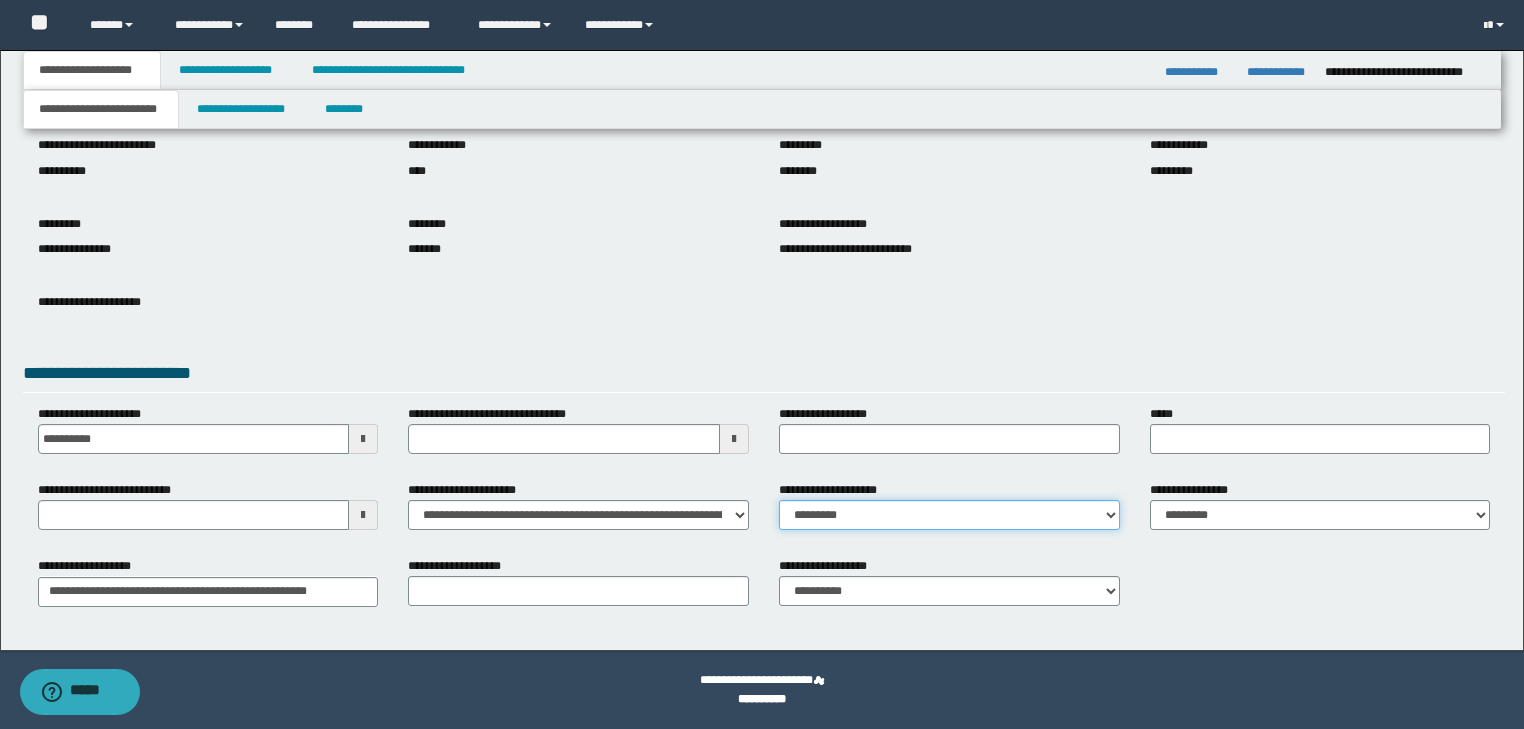 click on "**********" at bounding box center (949, 515) 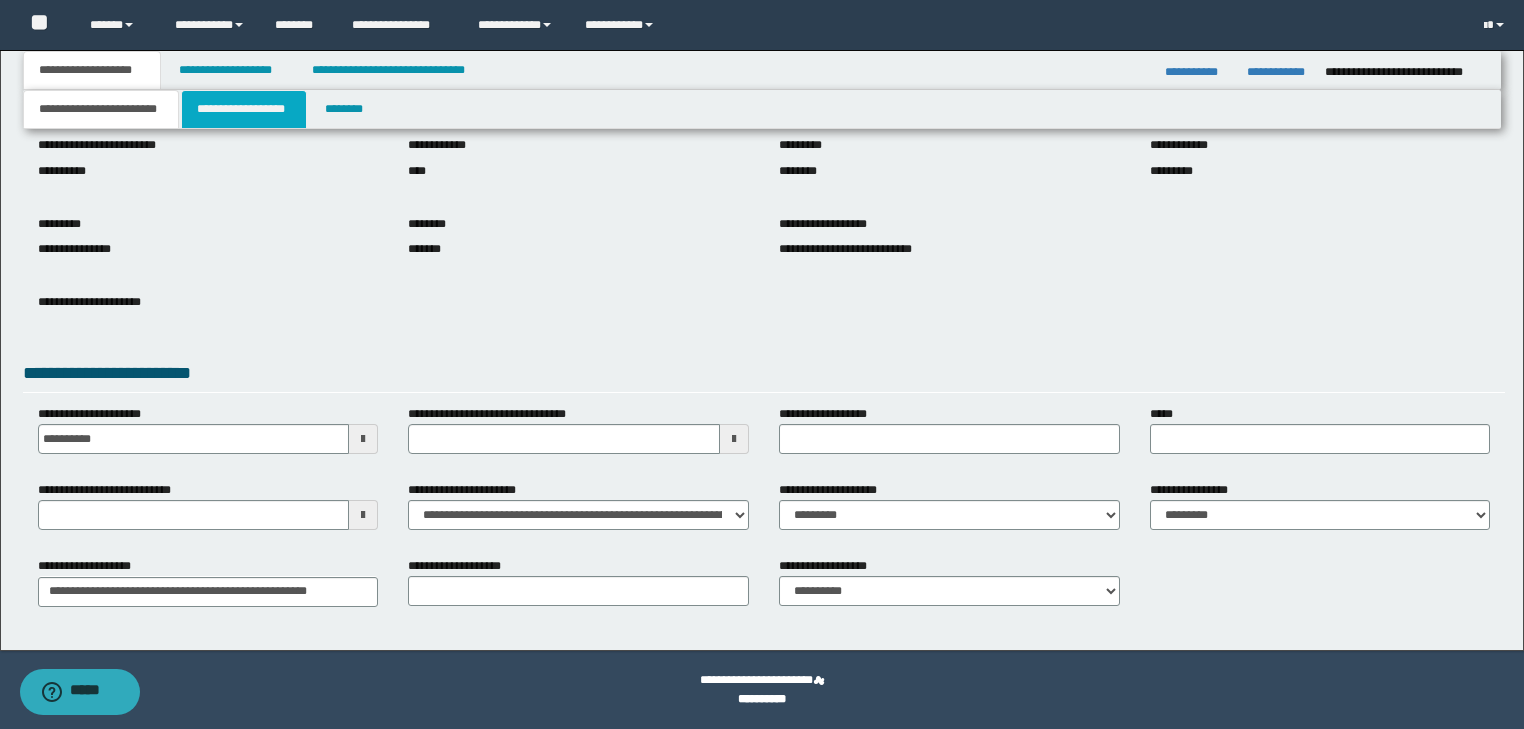 click on "**********" at bounding box center (244, 109) 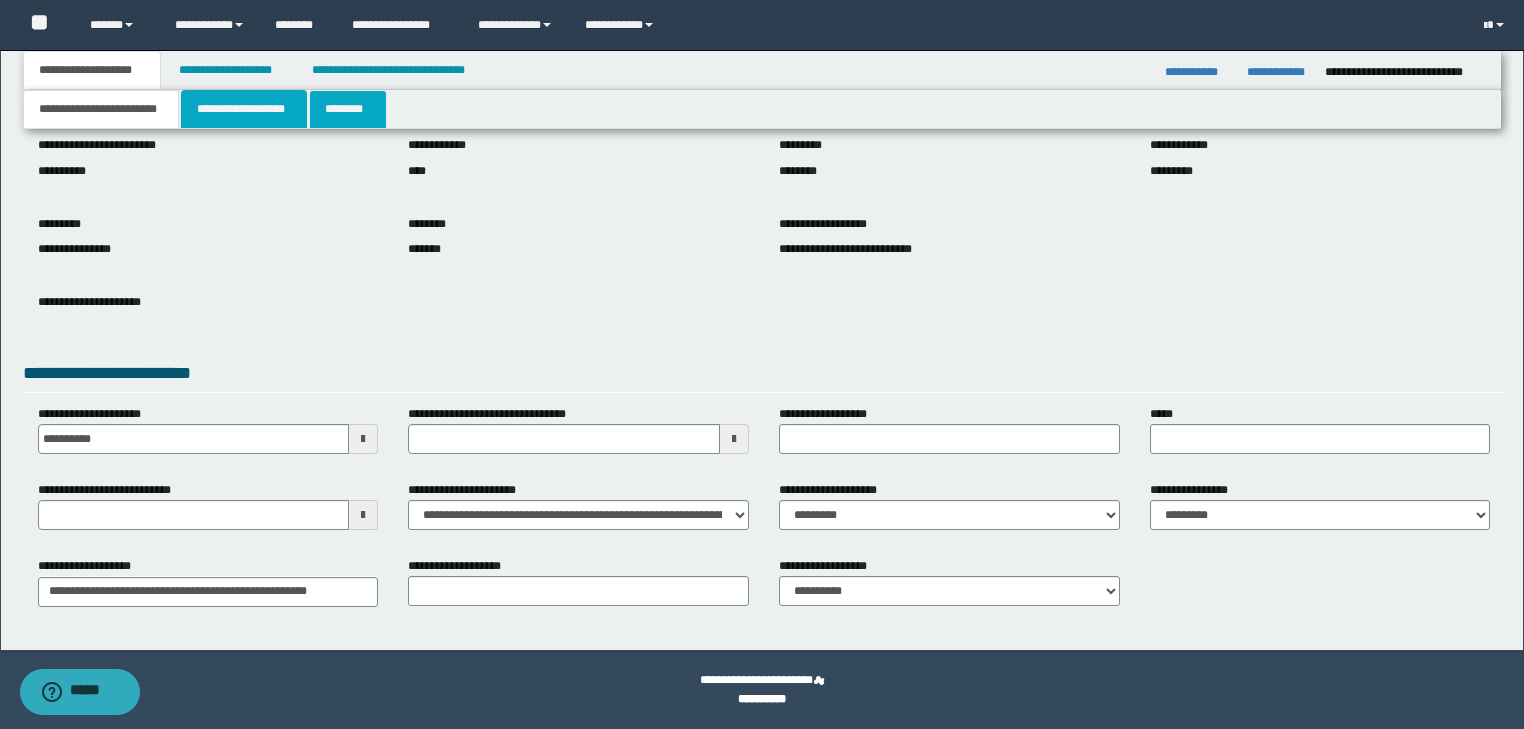 scroll, scrollTop: 0, scrollLeft: 0, axis: both 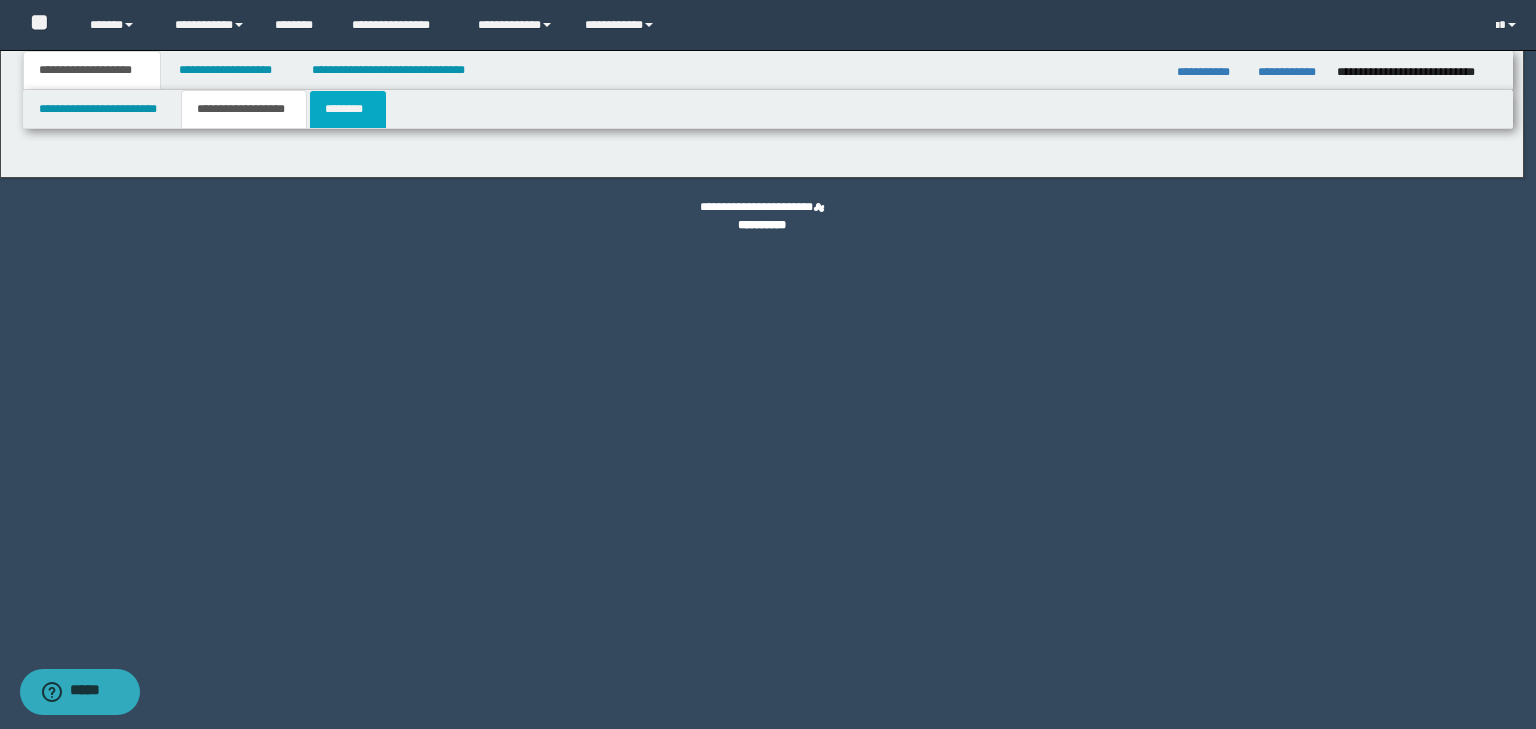type on "**********" 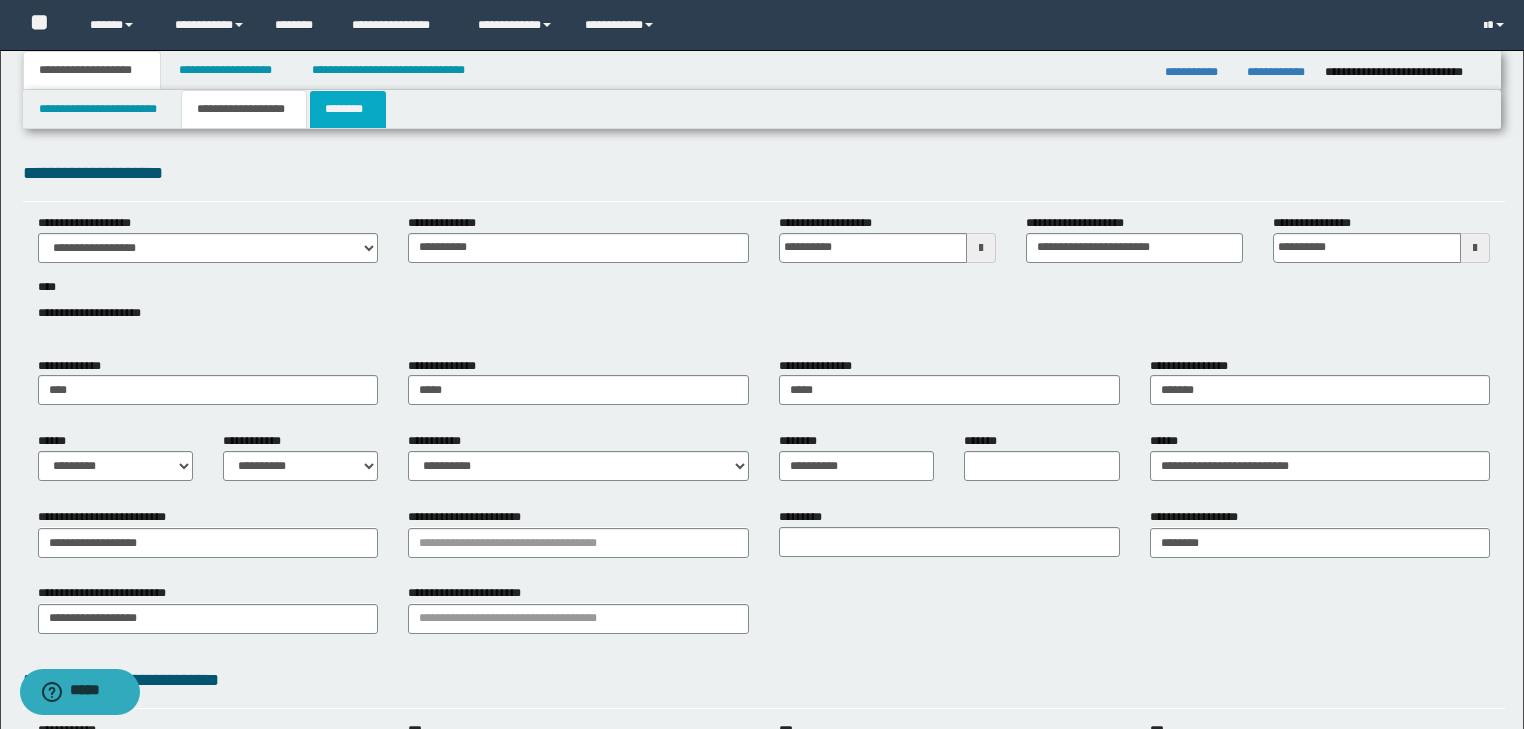 click on "********" at bounding box center [348, 109] 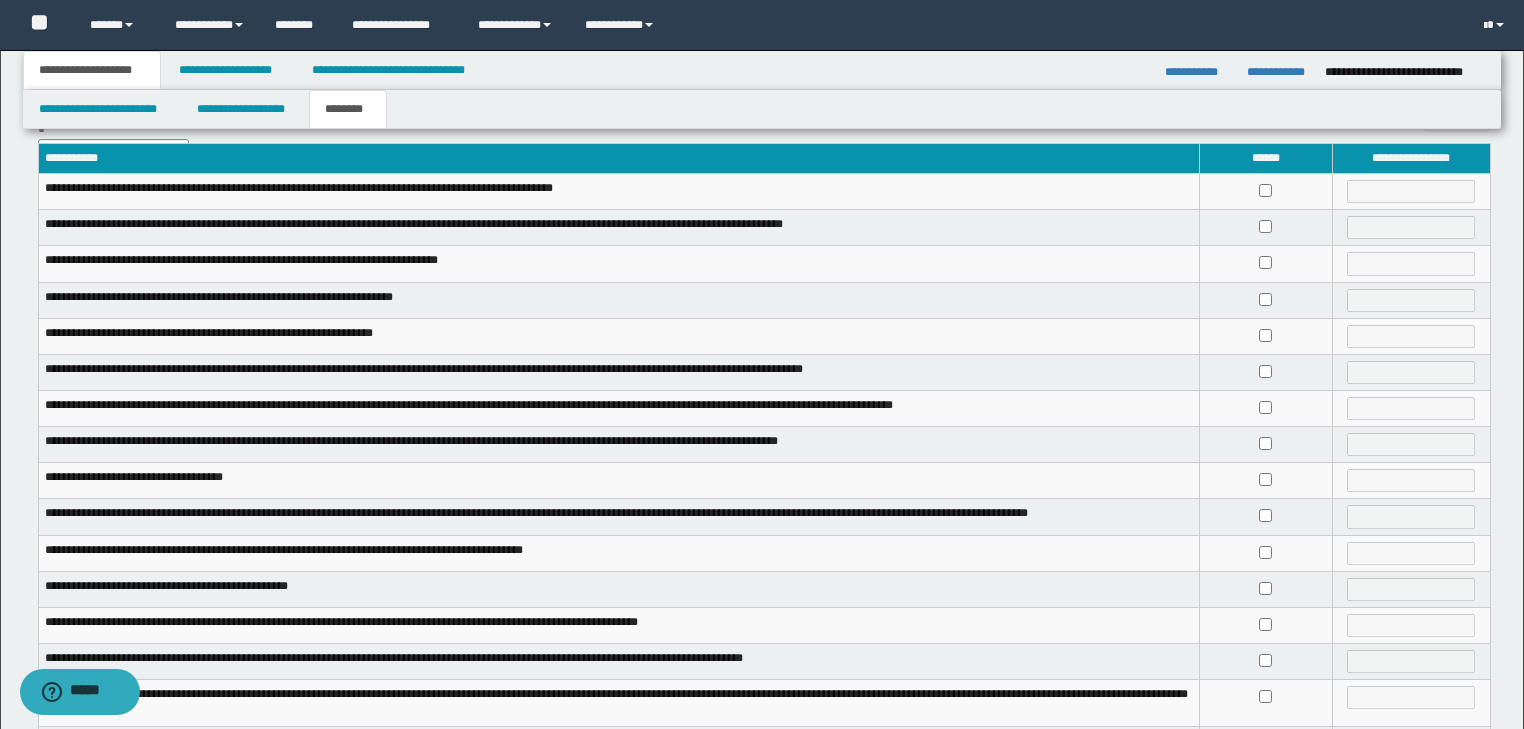 scroll, scrollTop: 380, scrollLeft: 0, axis: vertical 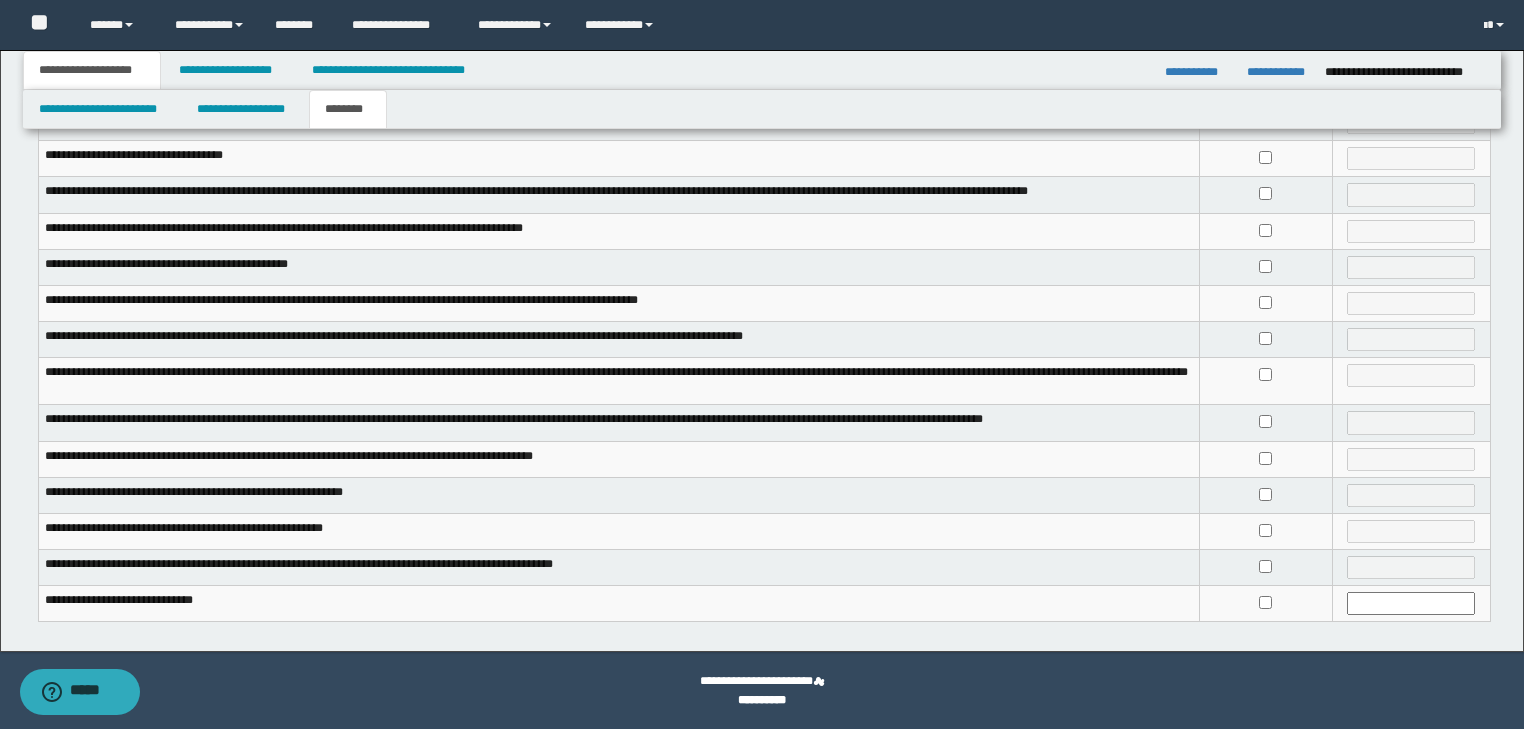 click at bounding box center (1265, 423) 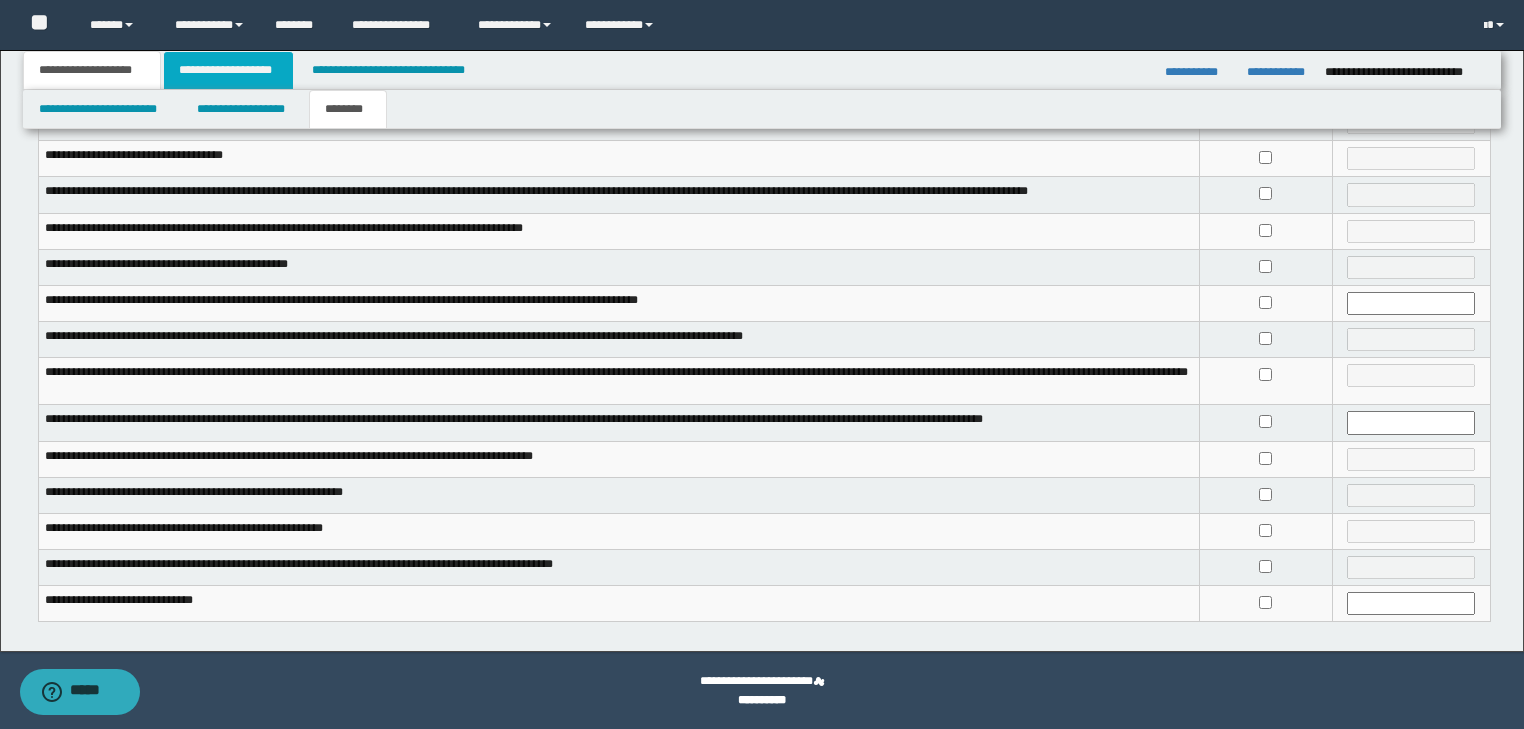 click on "**********" at bounding box center [228, 70] 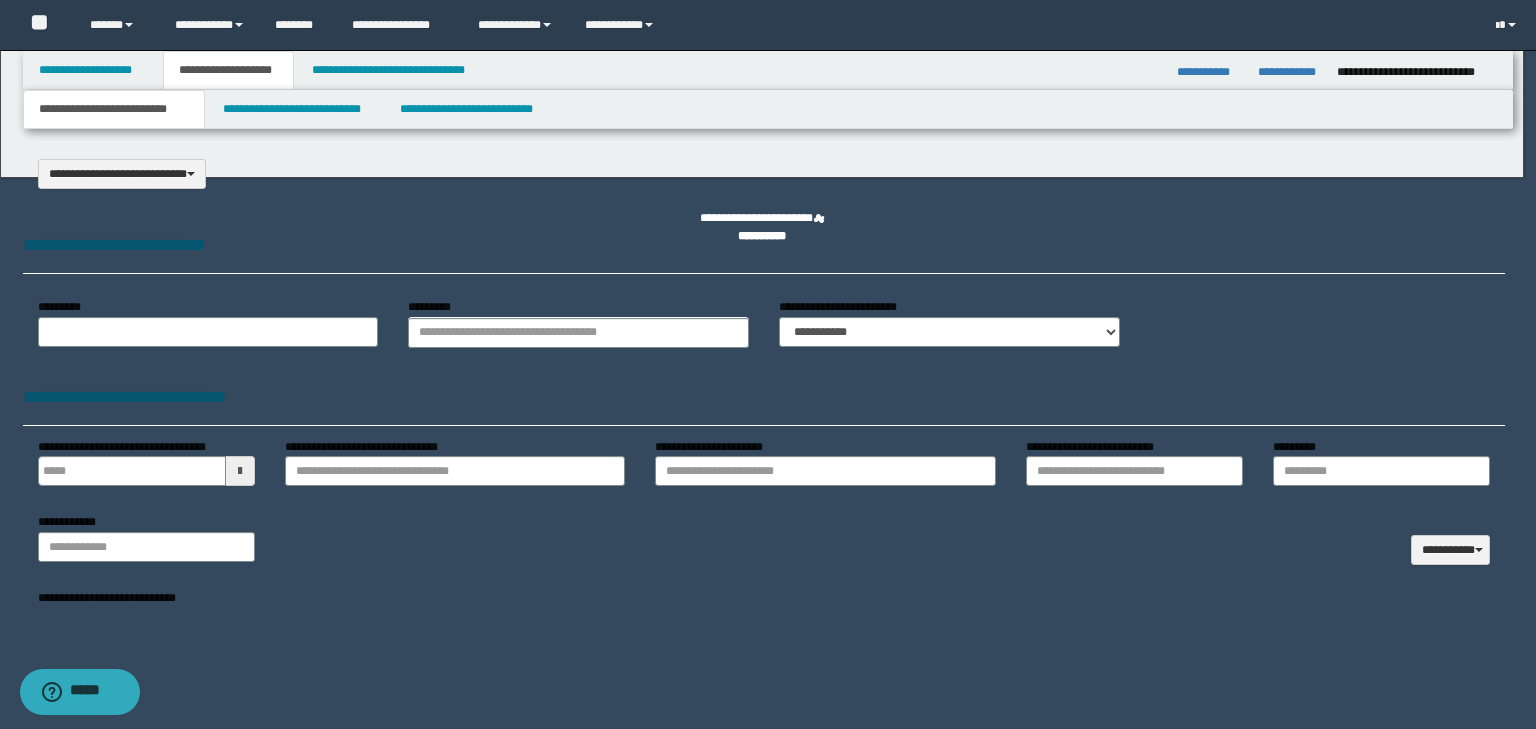 select on "*" 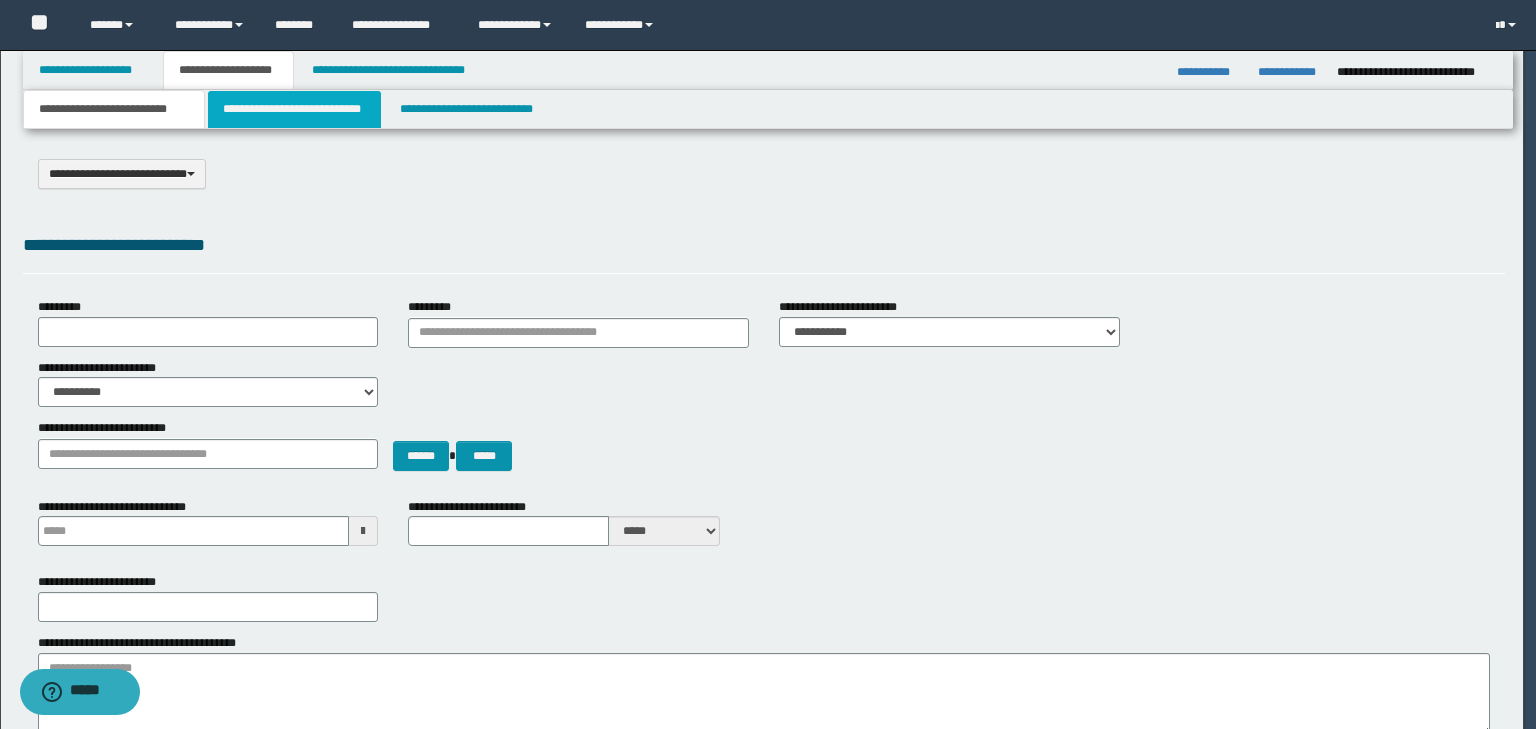 scroll, scrollTop: 0, scrollLeft: 0, axis: both 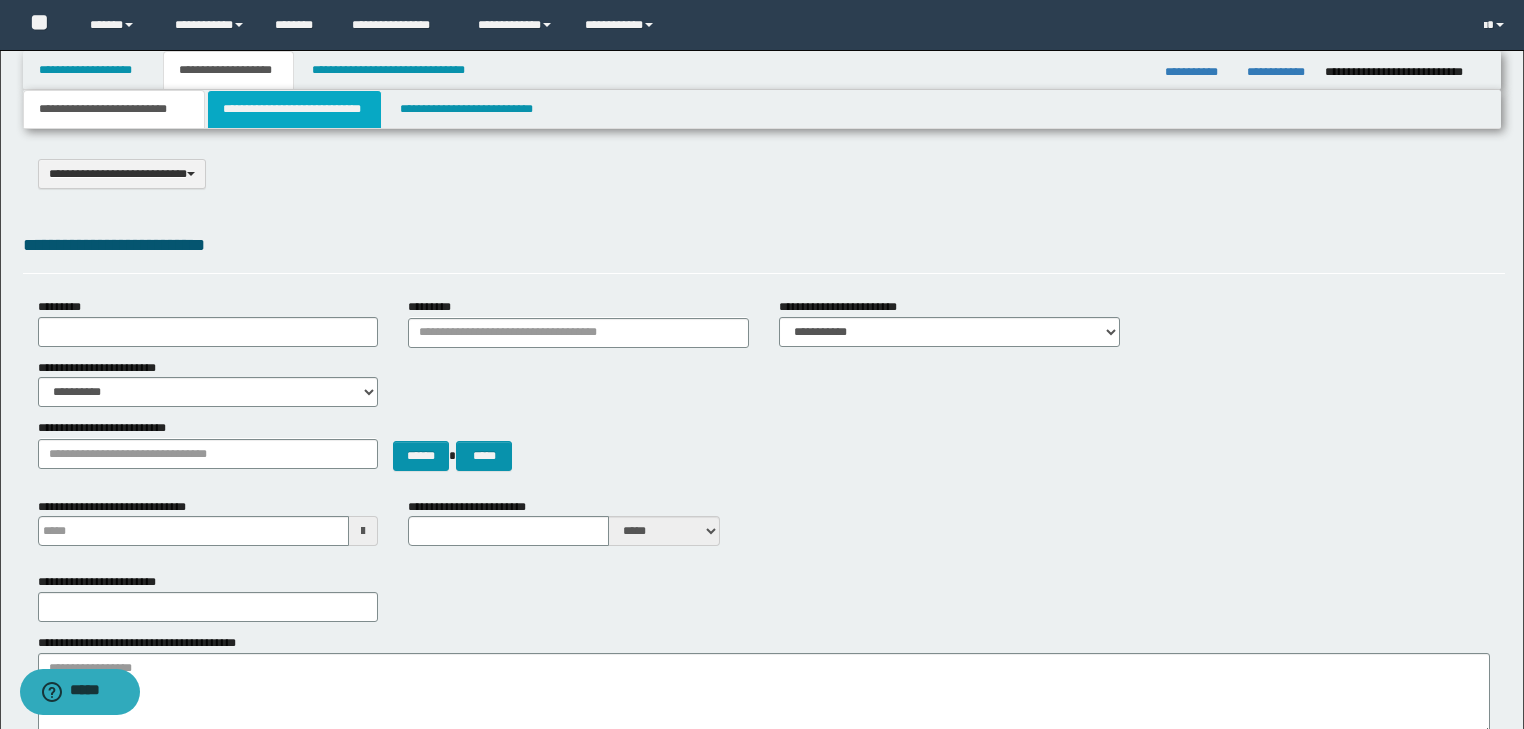 click on "**********" at bounding box center (294, 109) 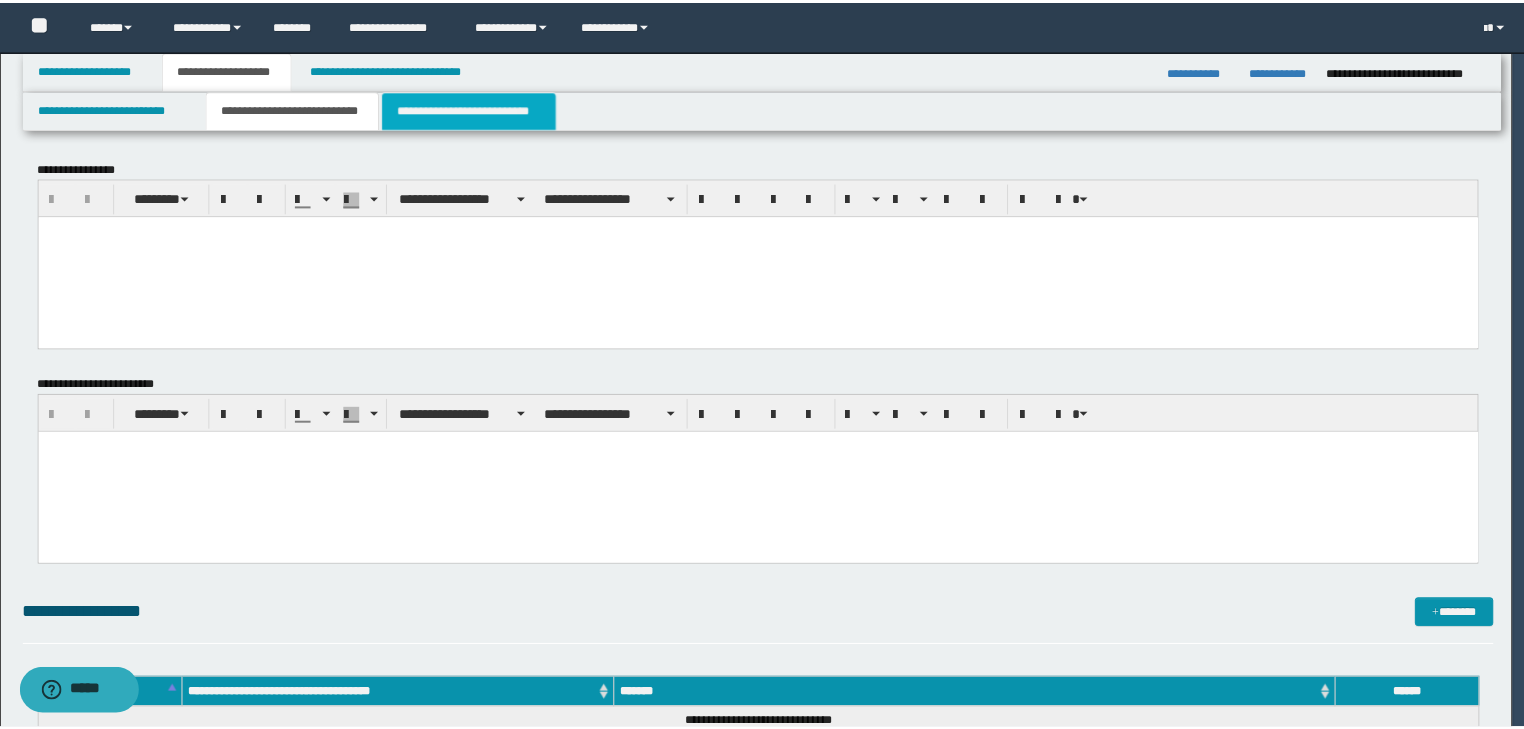 scroll, scrollTop: 0, scrollLeft: 0, axis: both 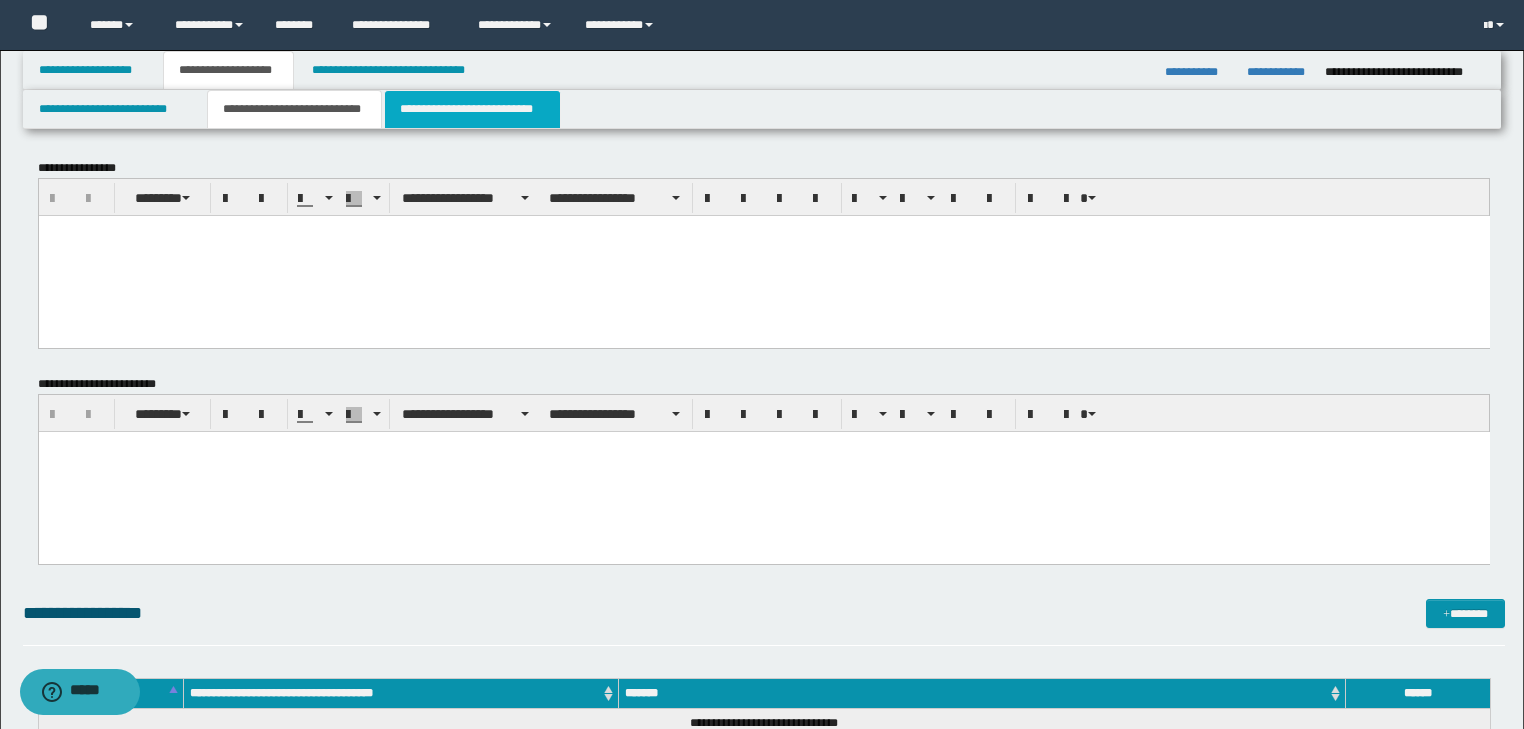 click on "**********" at bounding box center [472, 109] 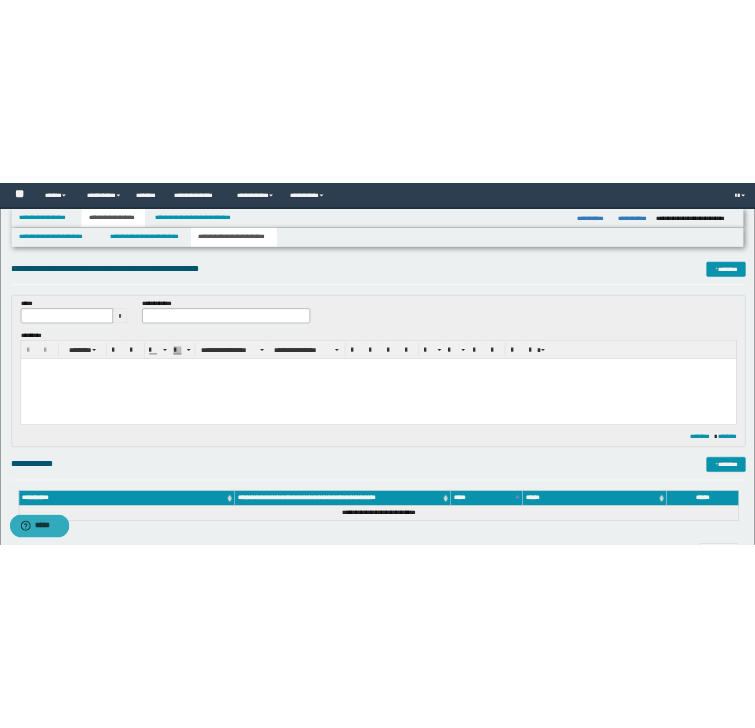scroll, scrollTop: 0, scrollLeft: 0, axis: both 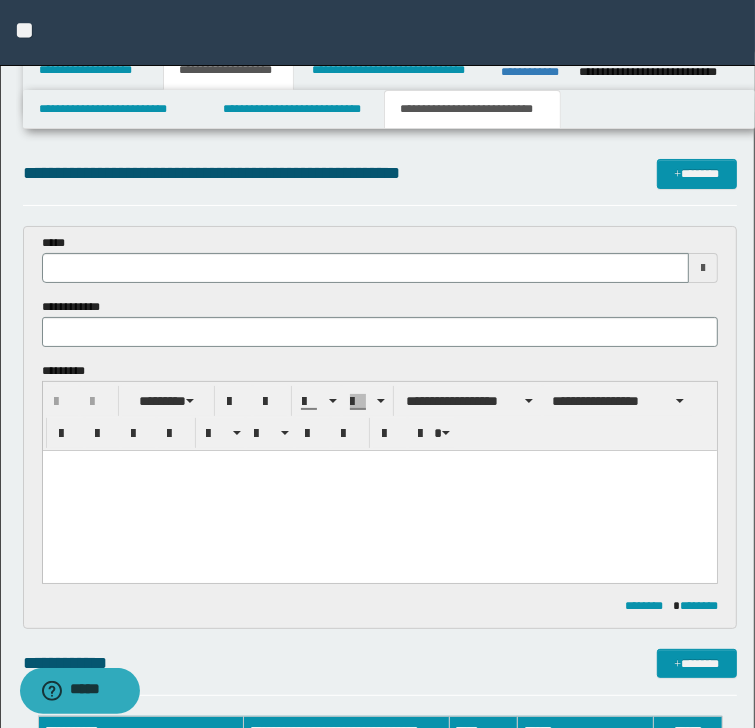 type 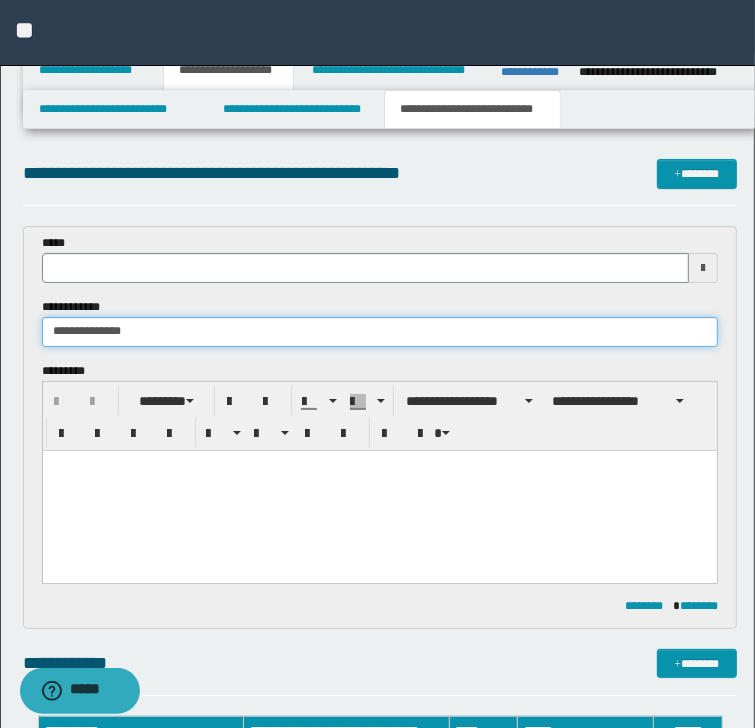 type on "**********" 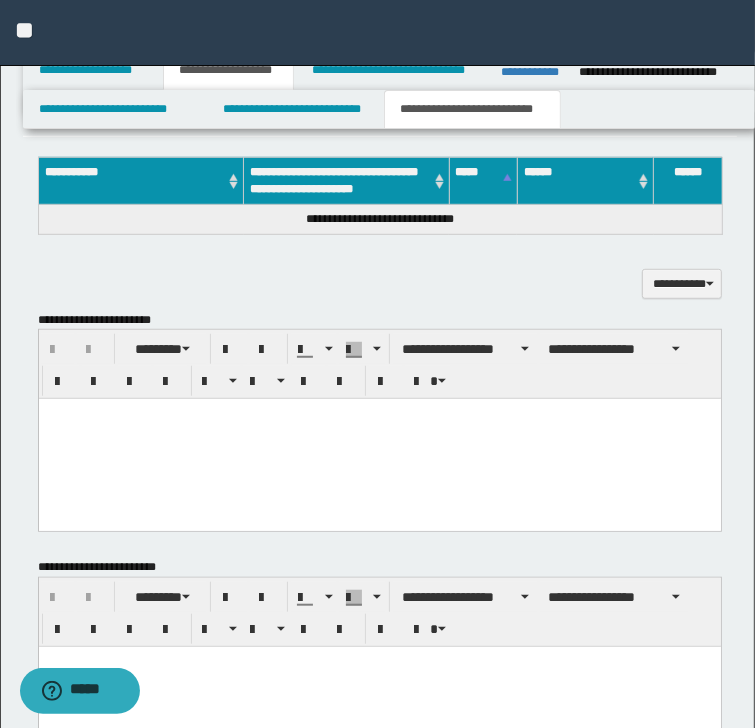scroll, scrollTop: 560, scrollLeft: 0, axis: vertical 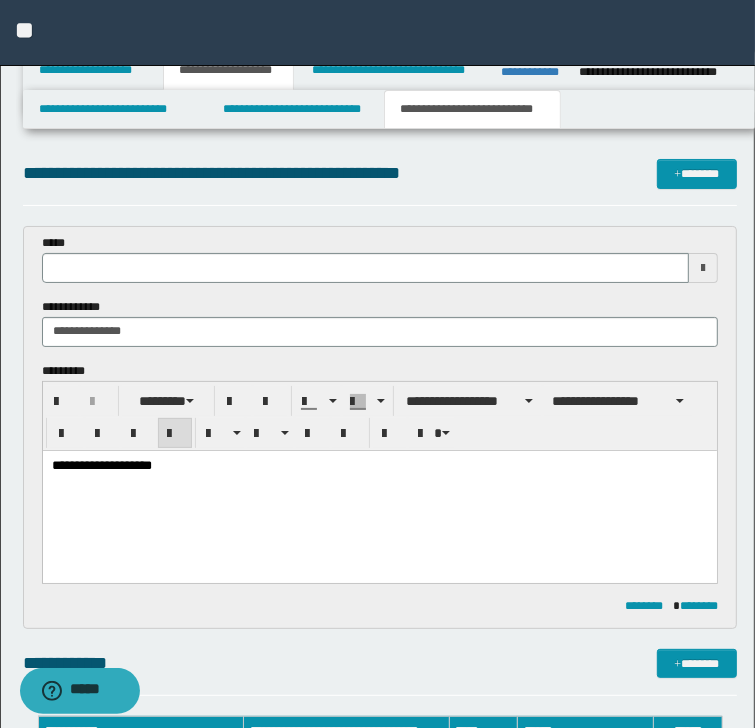 type 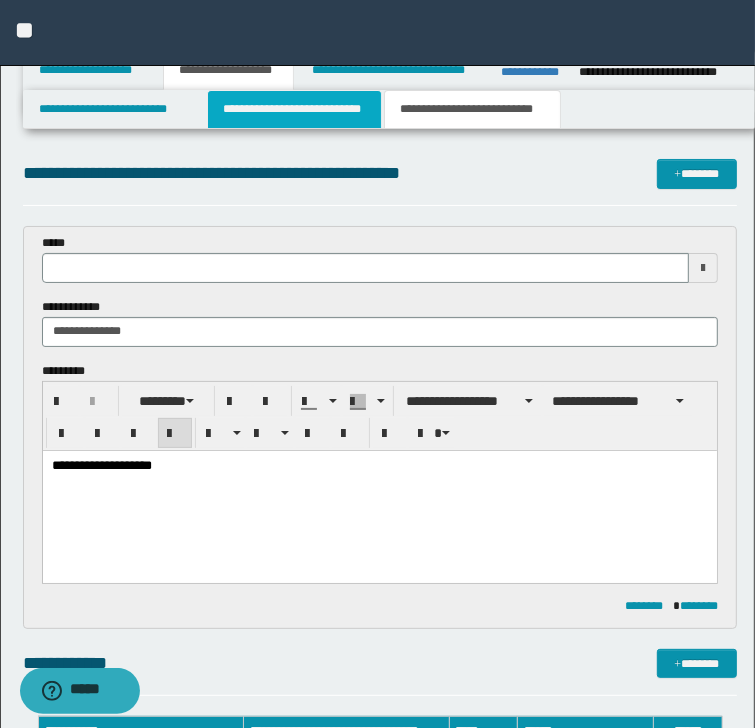 click on "**********" at bounding box center (294, 109) 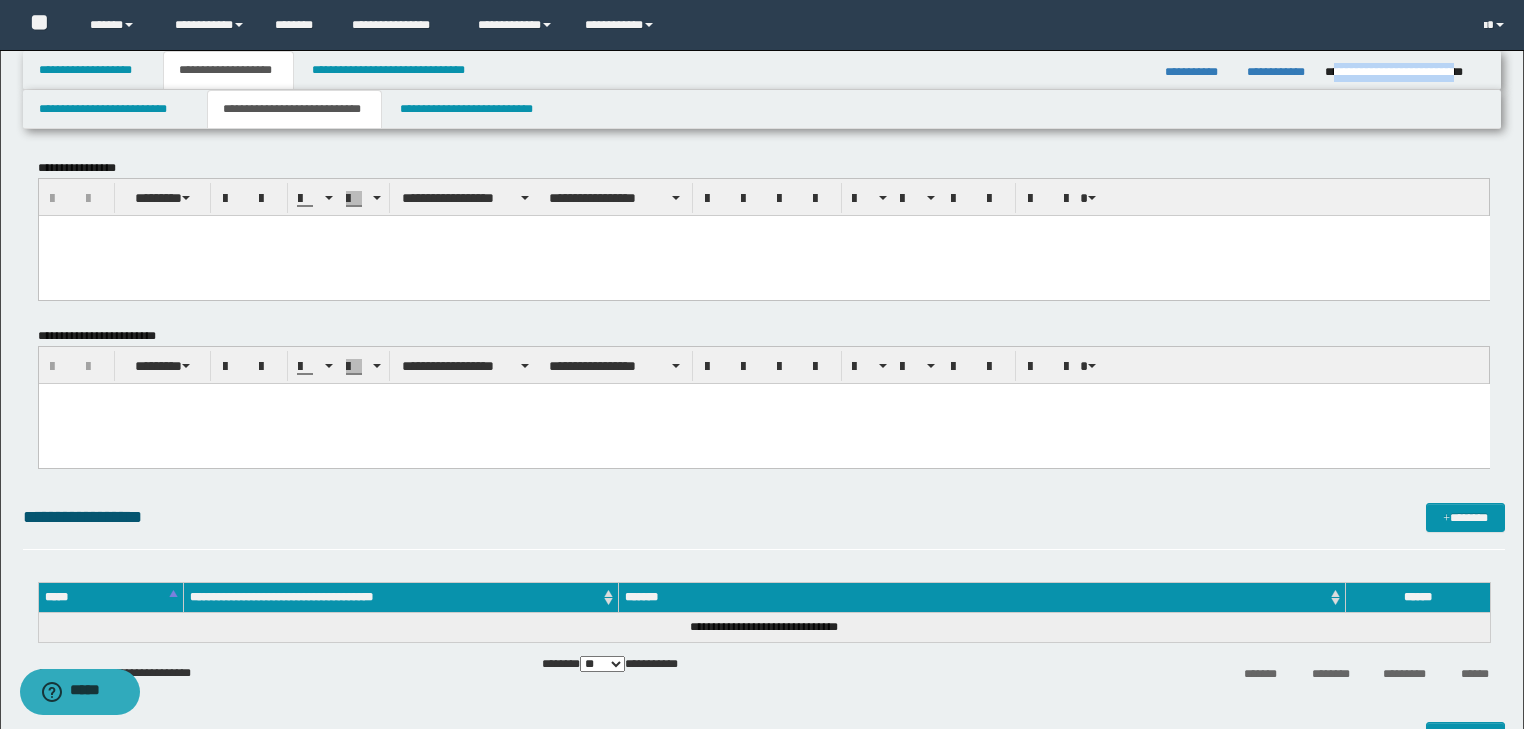 drag, startPoint x: 1330, startPoint y: 68, endPoint x: 1479, endPoint y: 77, distance: 149.27156 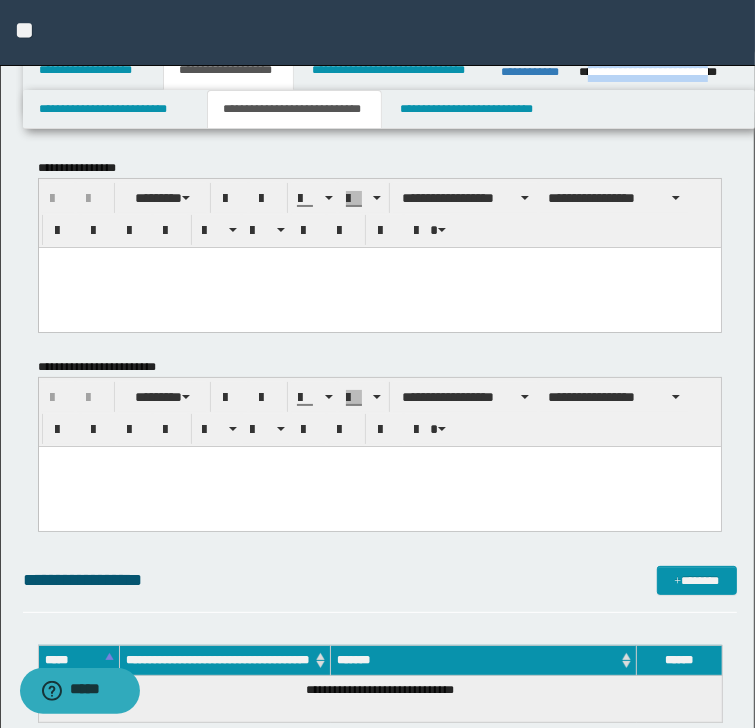 copy on "**********" 